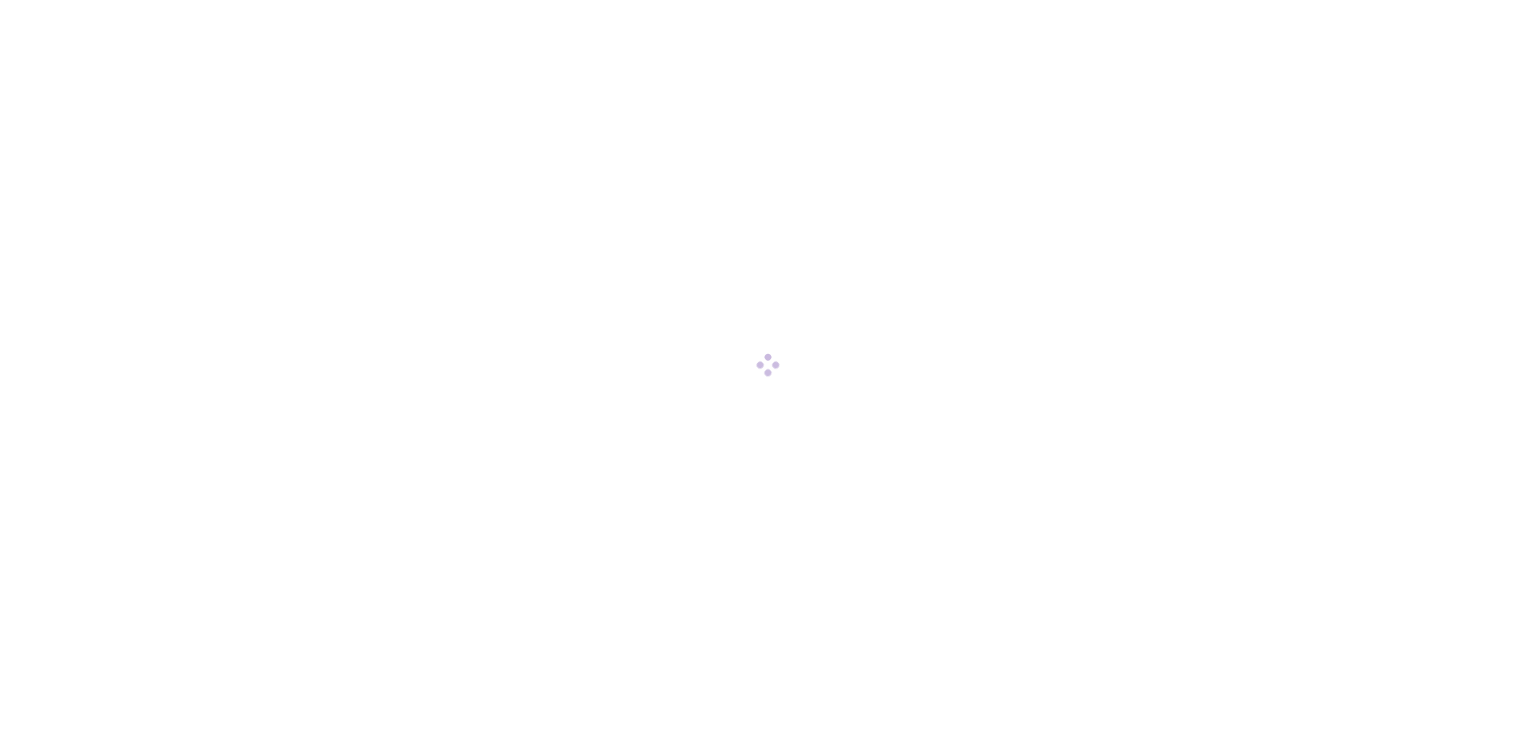 scroll, scrollTop: 0, scrollLeft: 0, axis: both 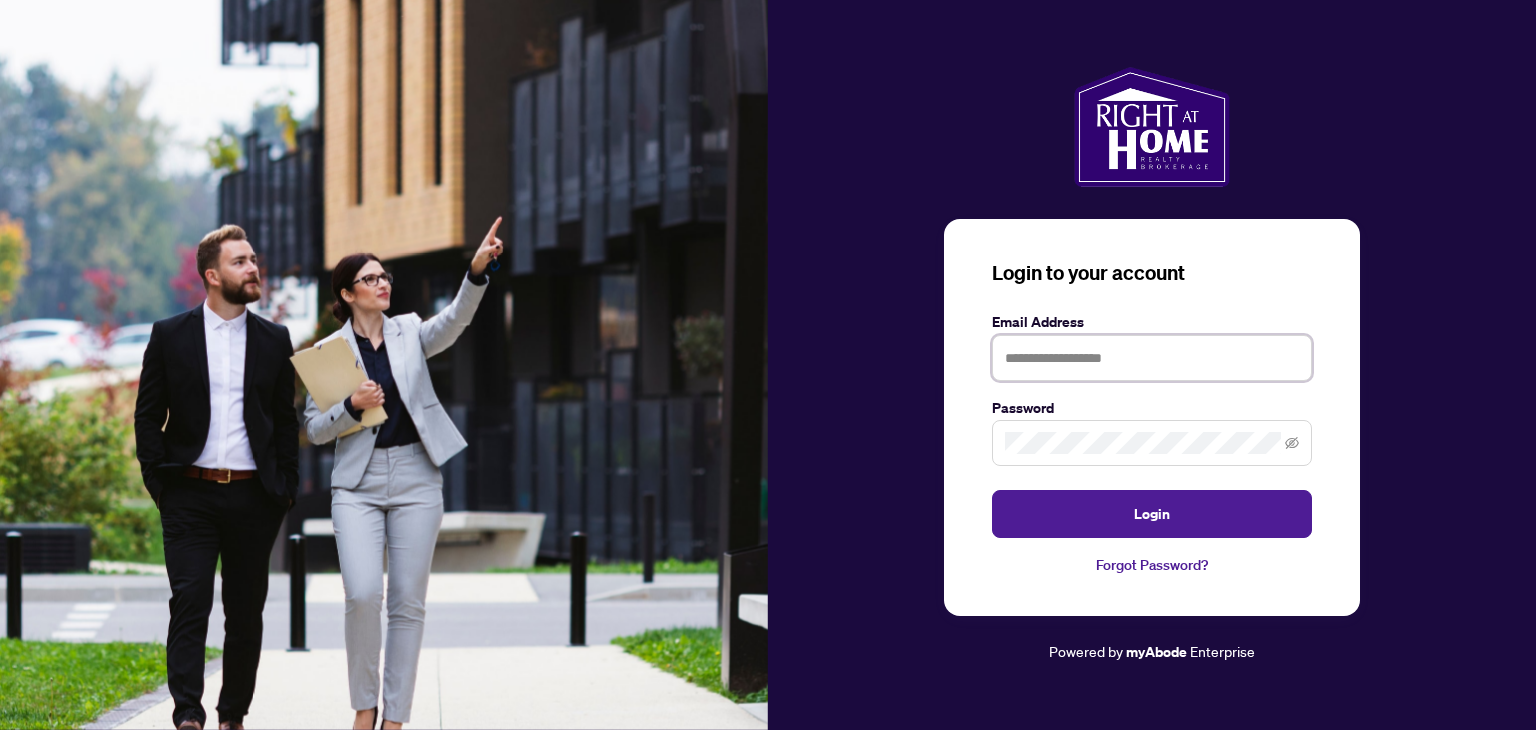 click at bounding box center (1152, 358) 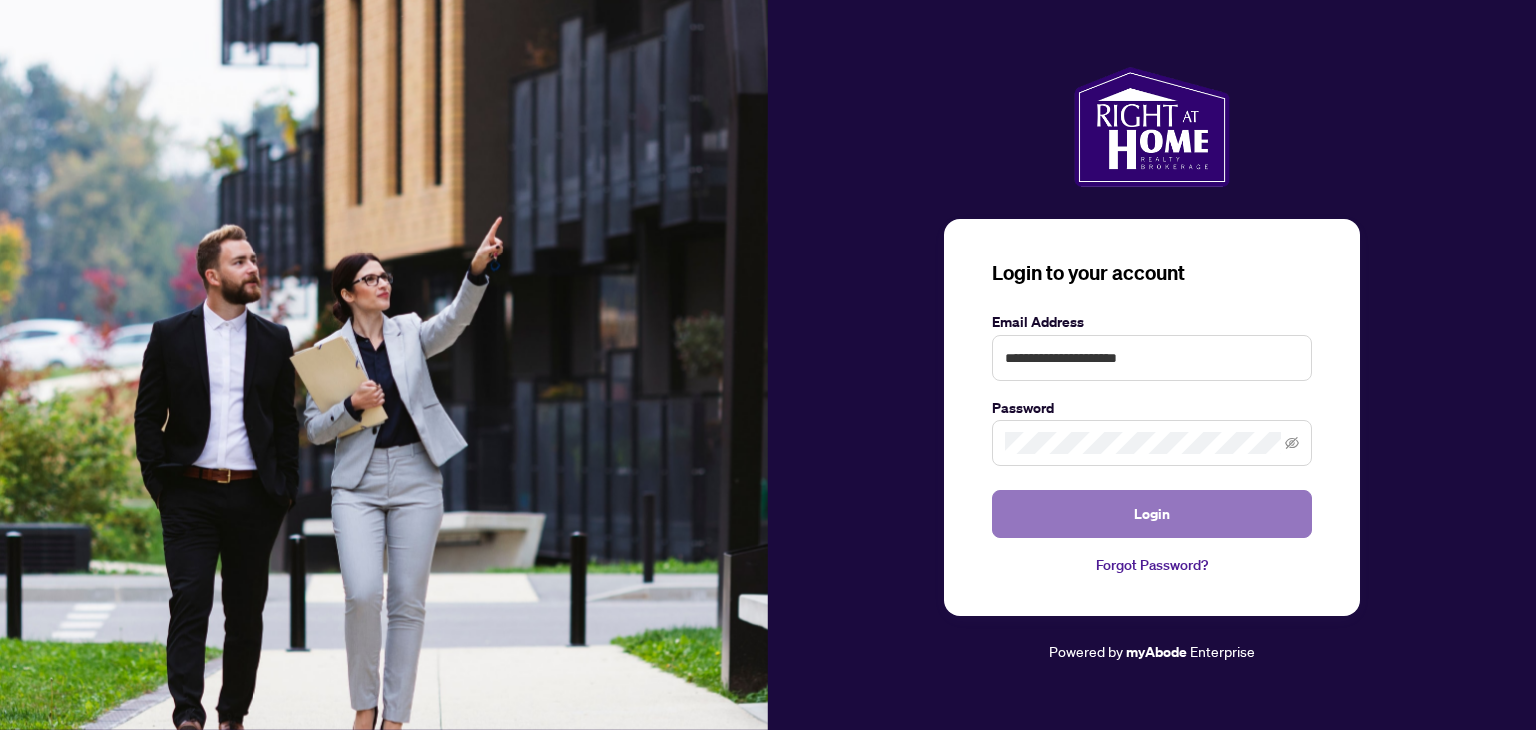 click on "Login" at bounding box center [1152, 514] 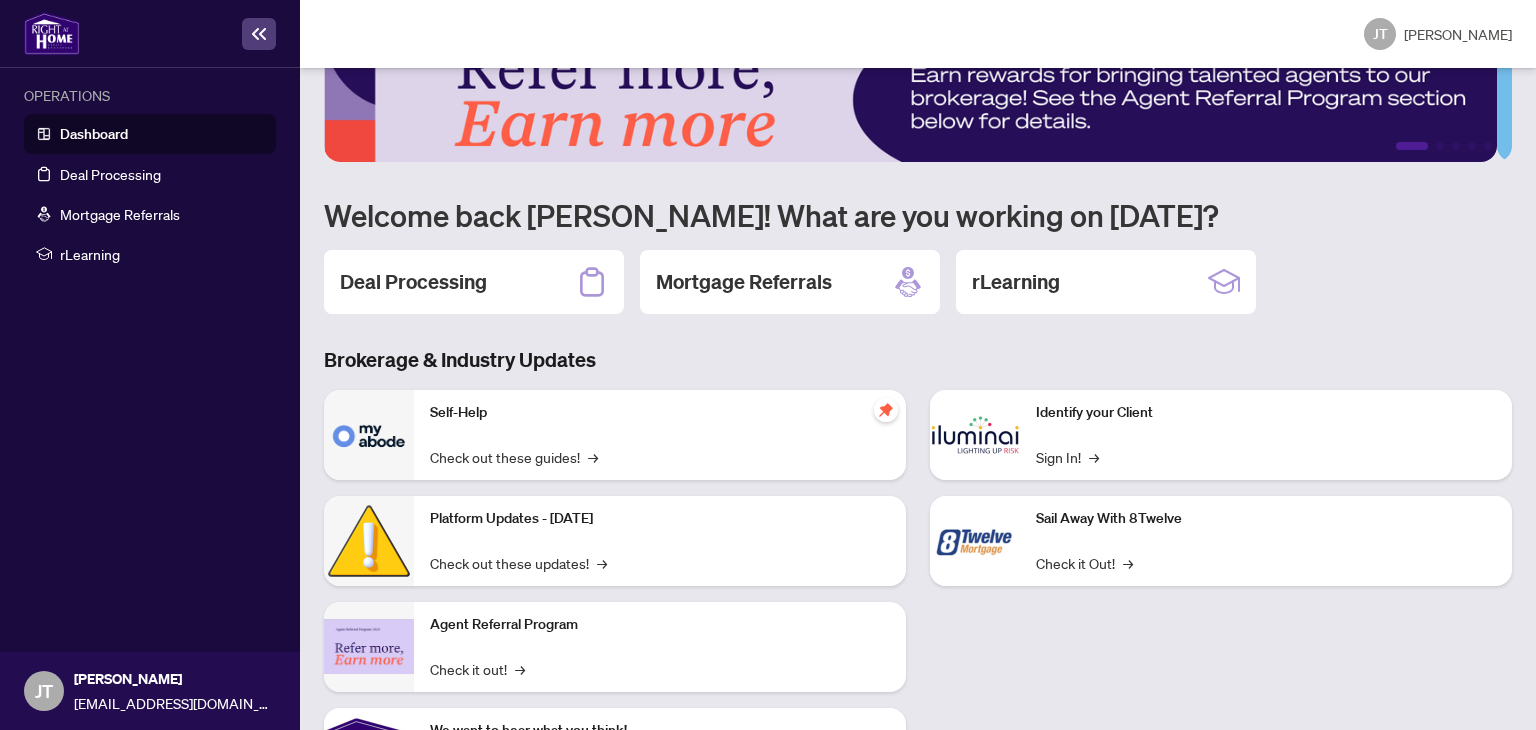 scroll, scrollTop: 178, scrollLeft: 0, axis: vertical 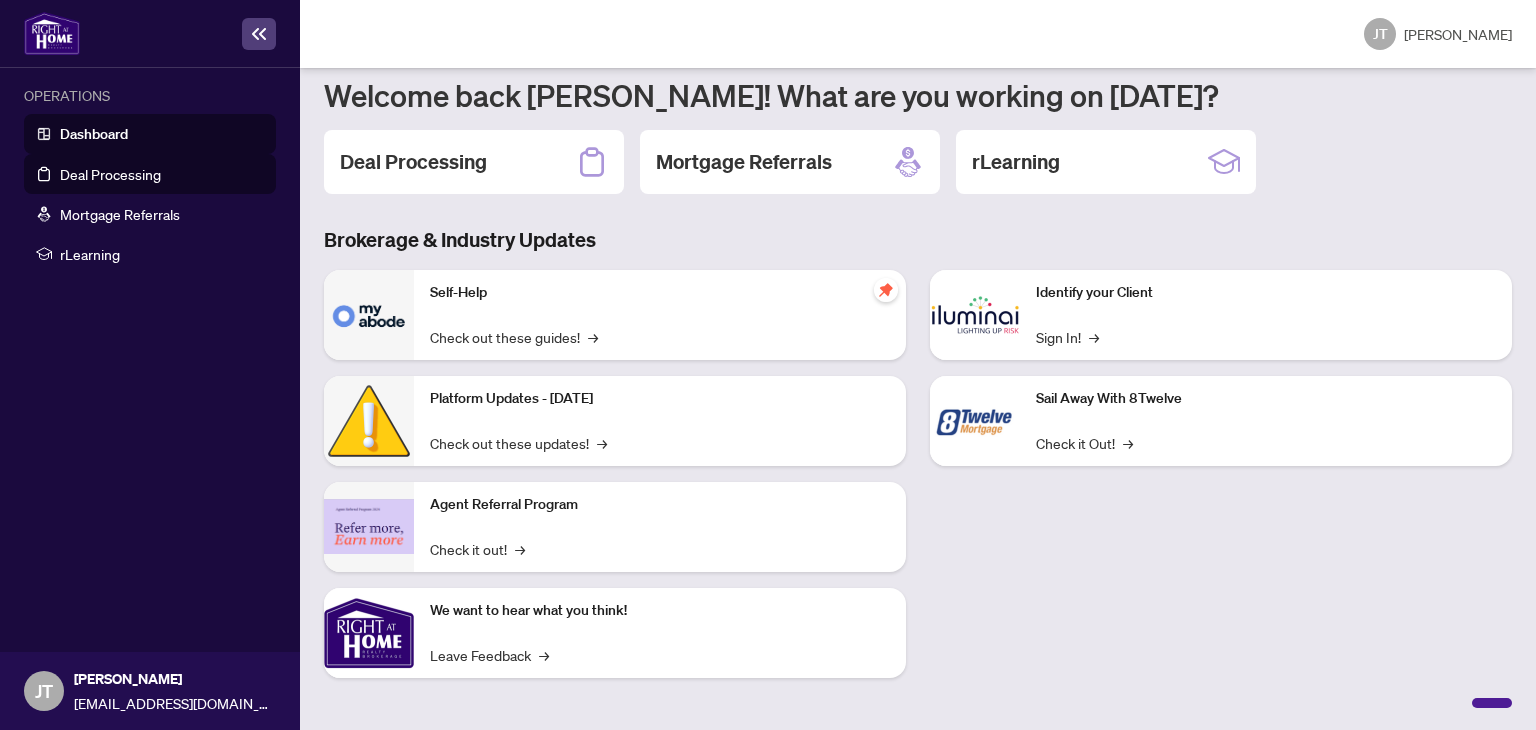 click on "Deal Processing" at bounding box center [110, 174] 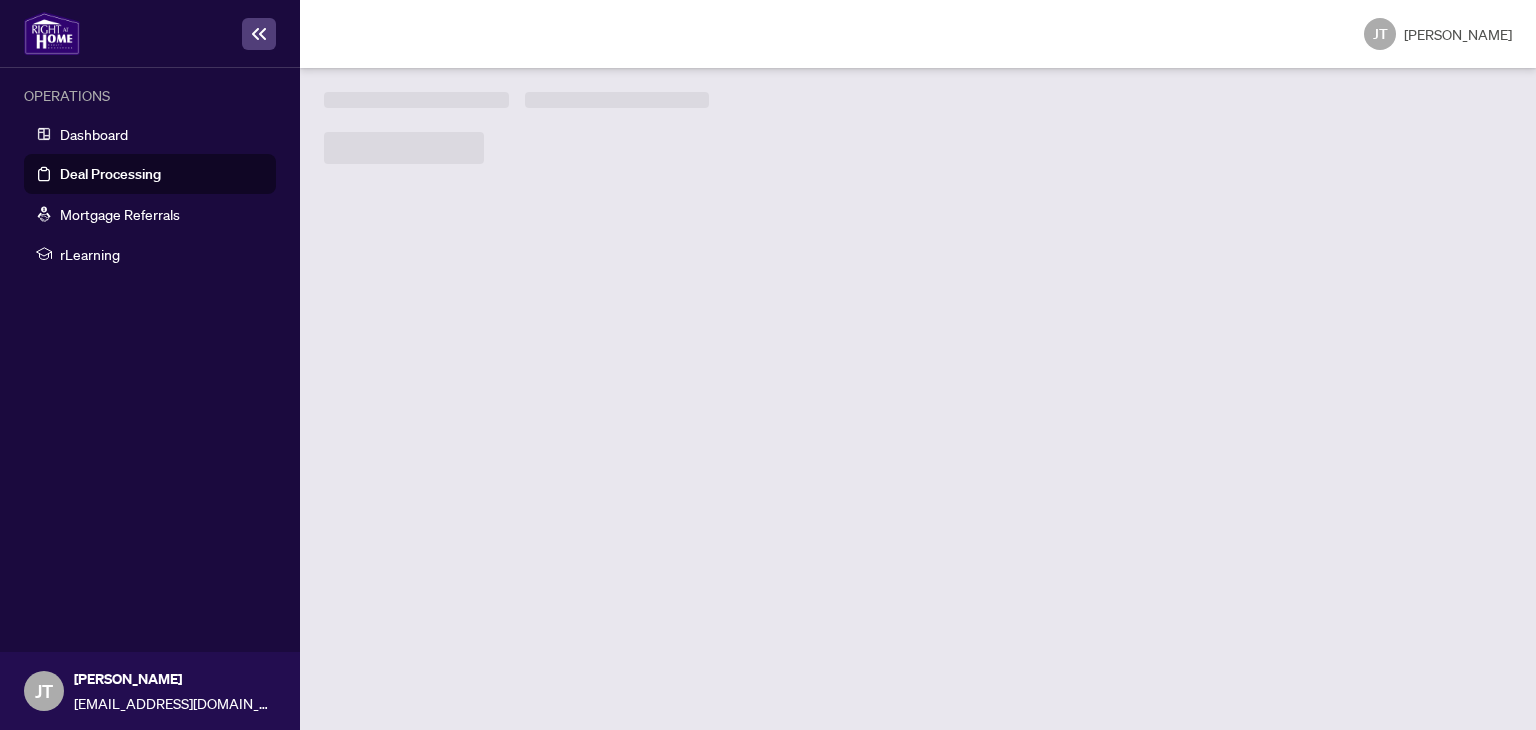 scroll, scrollTop: 0, scrollLeft: 0, axis: both 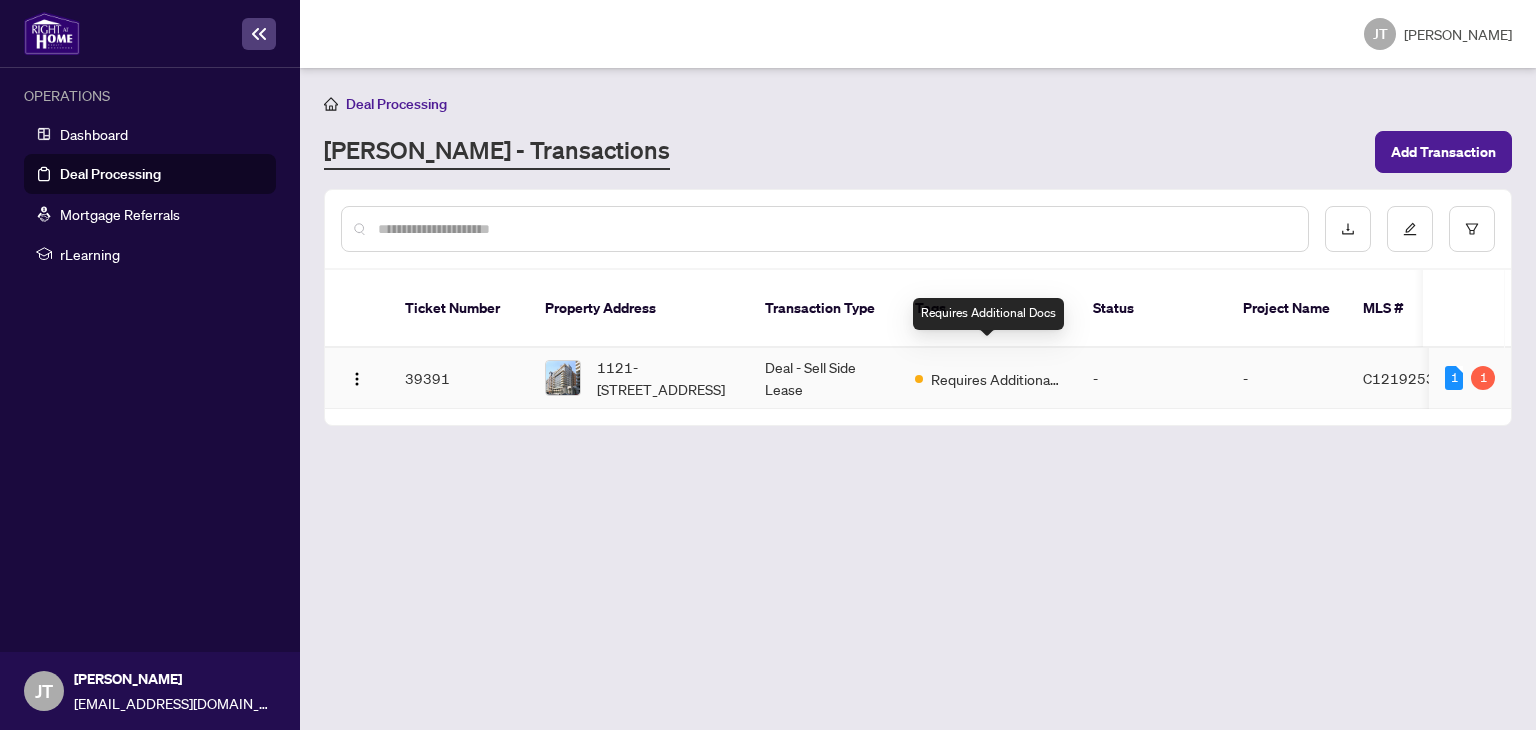 click on "Requires Additional Docs" at bounding box center [996, 379] 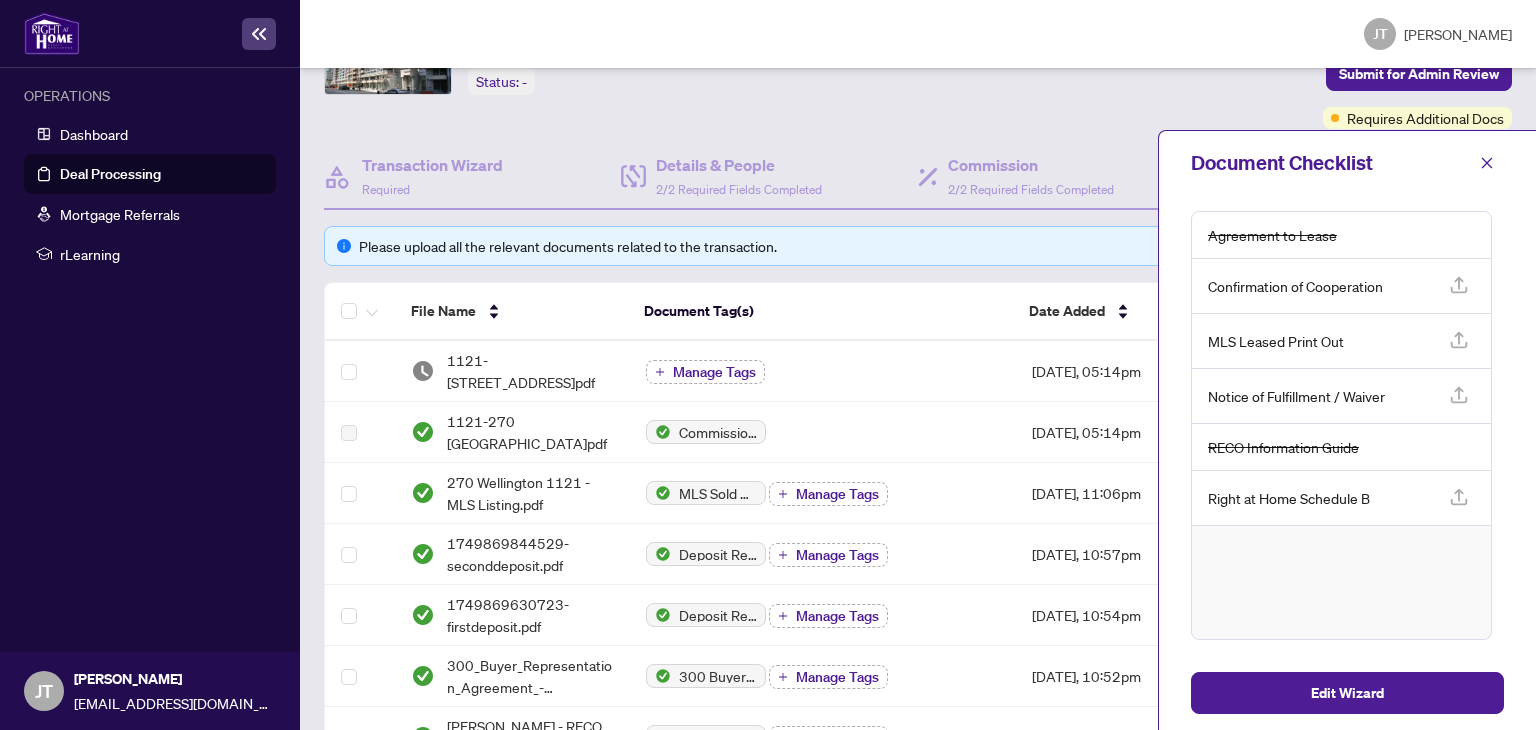 scroll, scrollTop: 124, scrollLeft: 0, axis: vertical 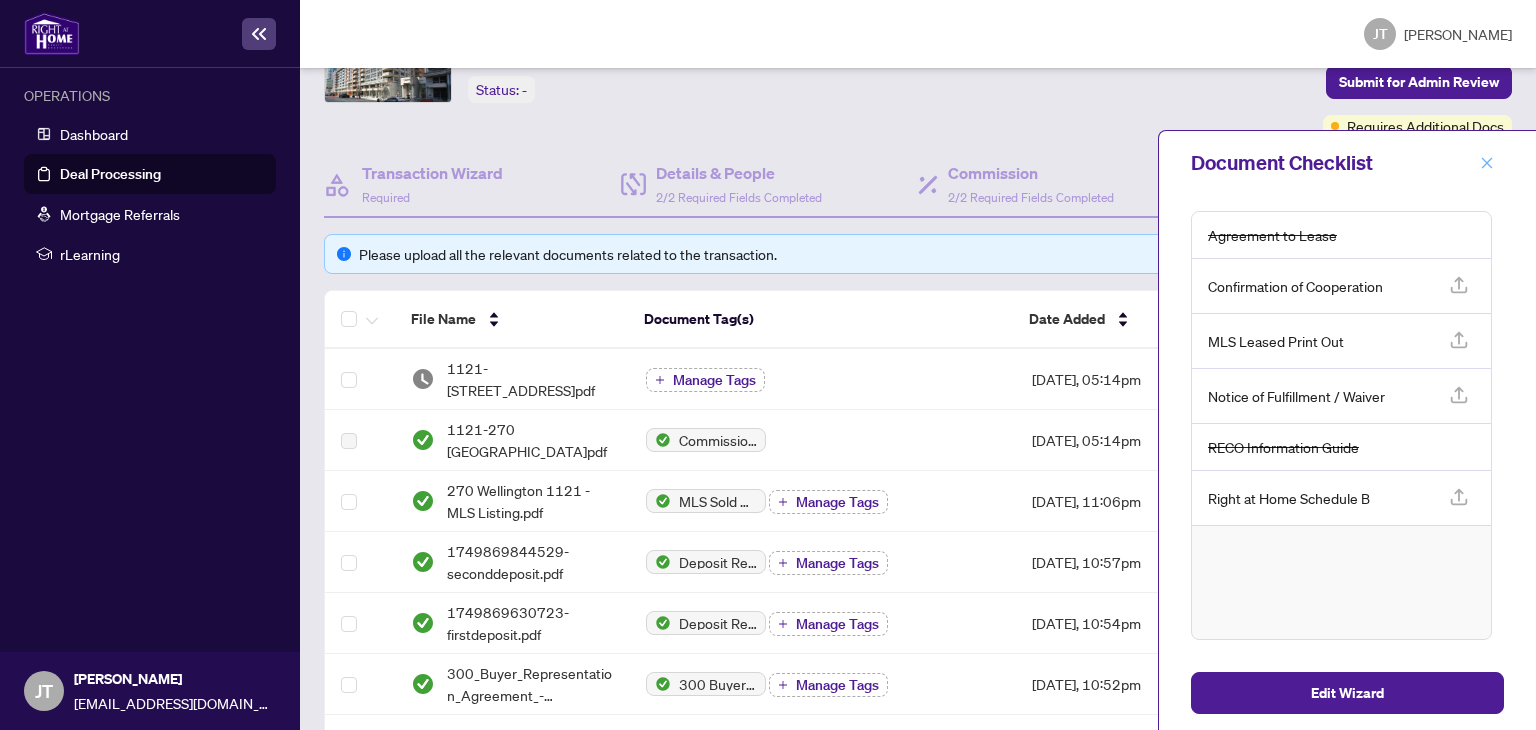 click at bounding box center [1487, 163] 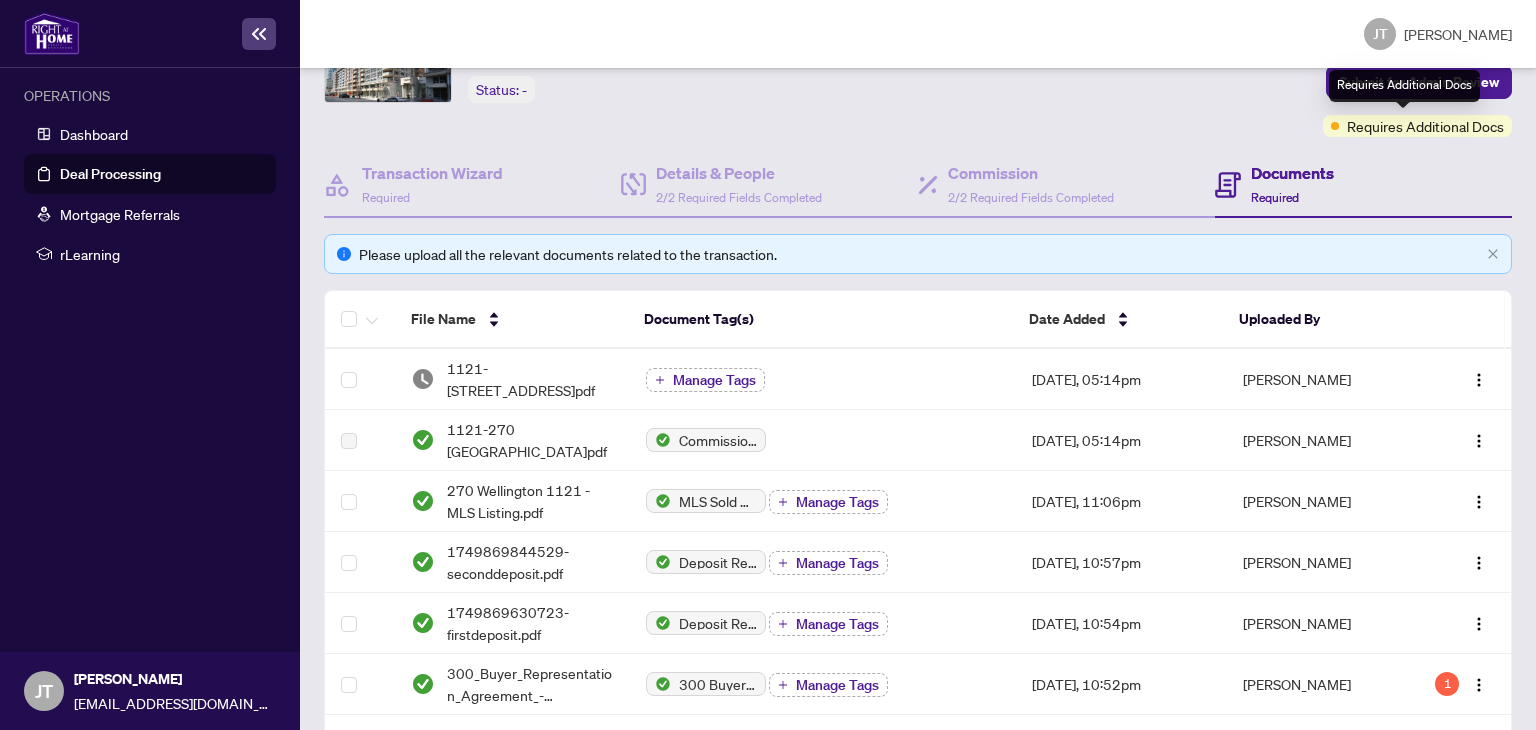 click on "Requires Additional Docs" at bounding box center (1425, 126) 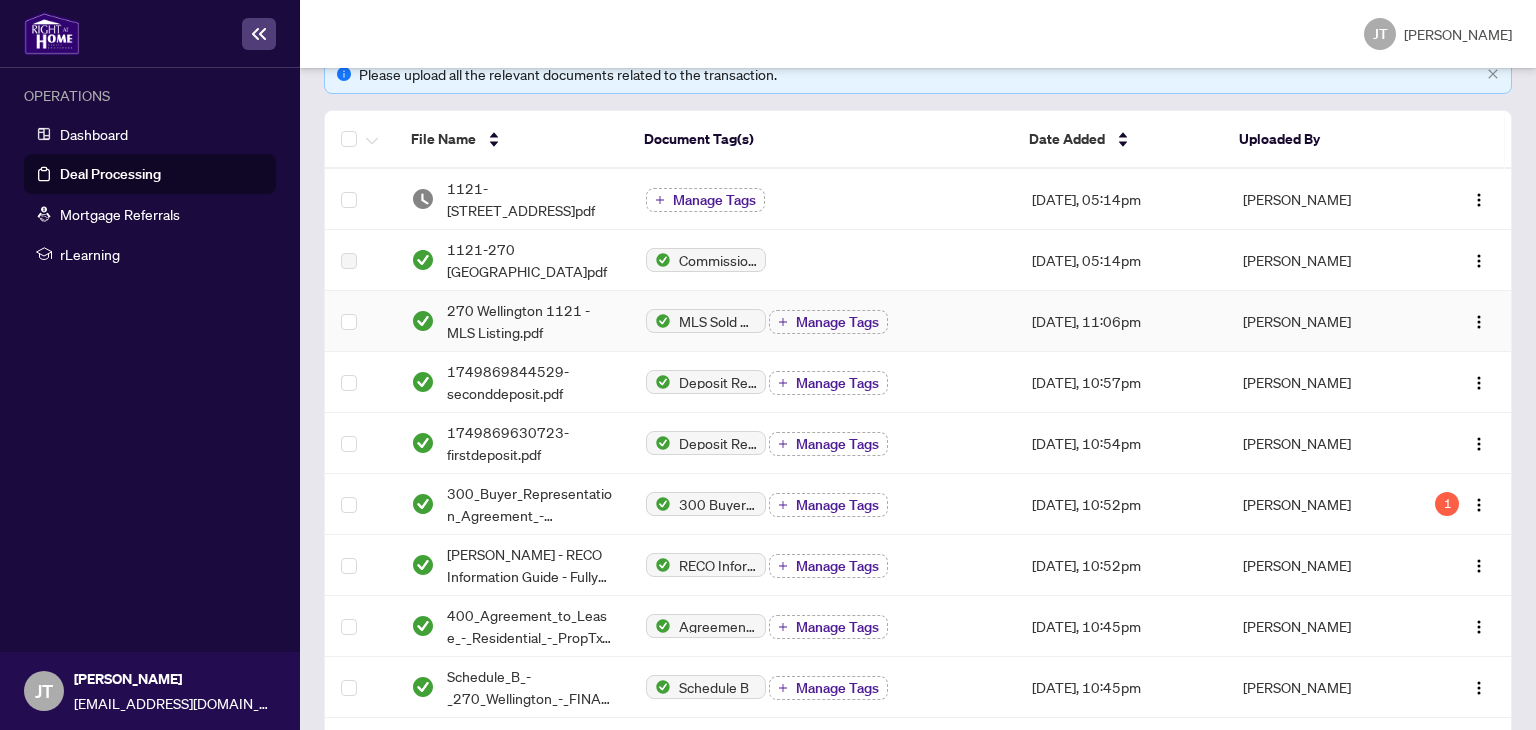 scroll, scrollTop: 307, scrollLeft: 0, axis: vertical 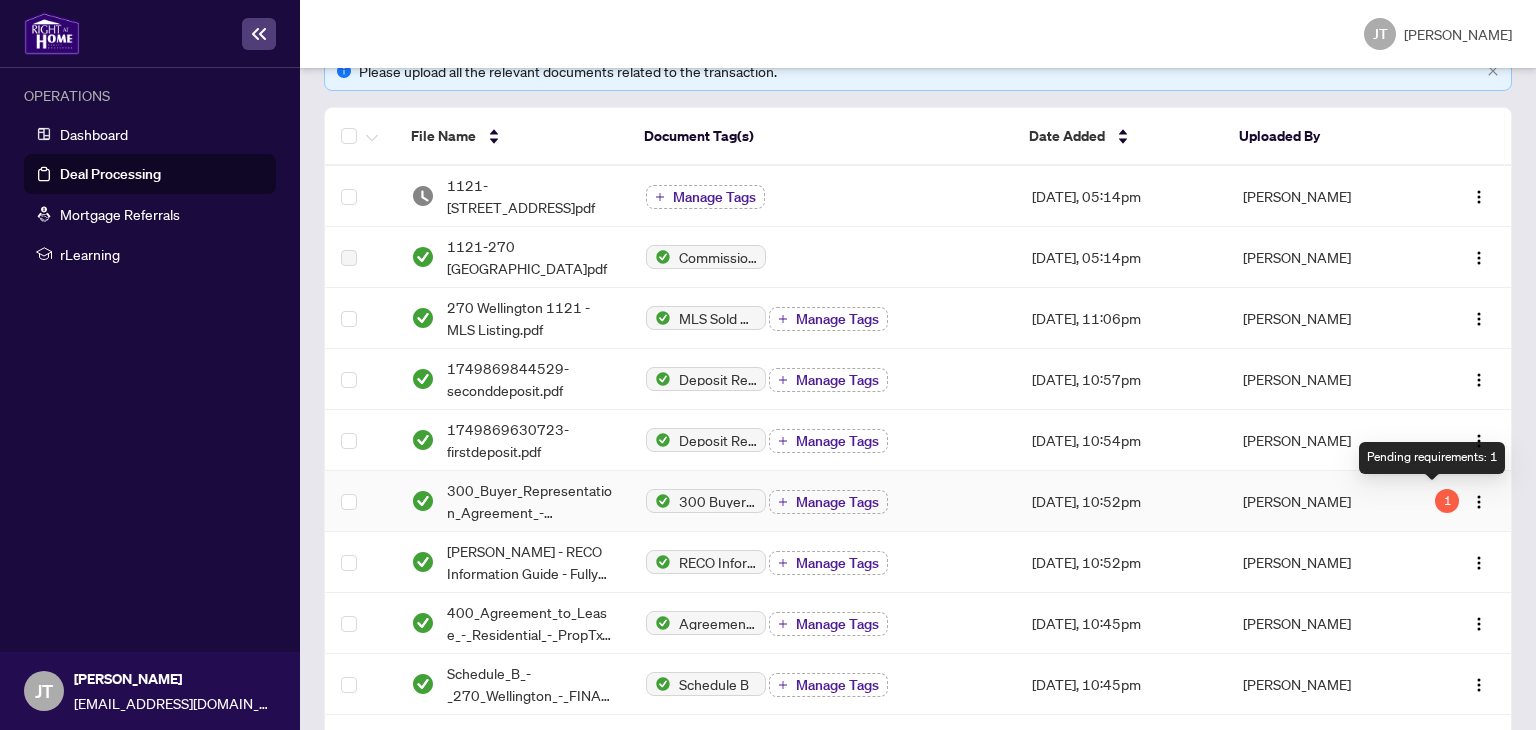 click on "1" at bounding box center [1447, 501] 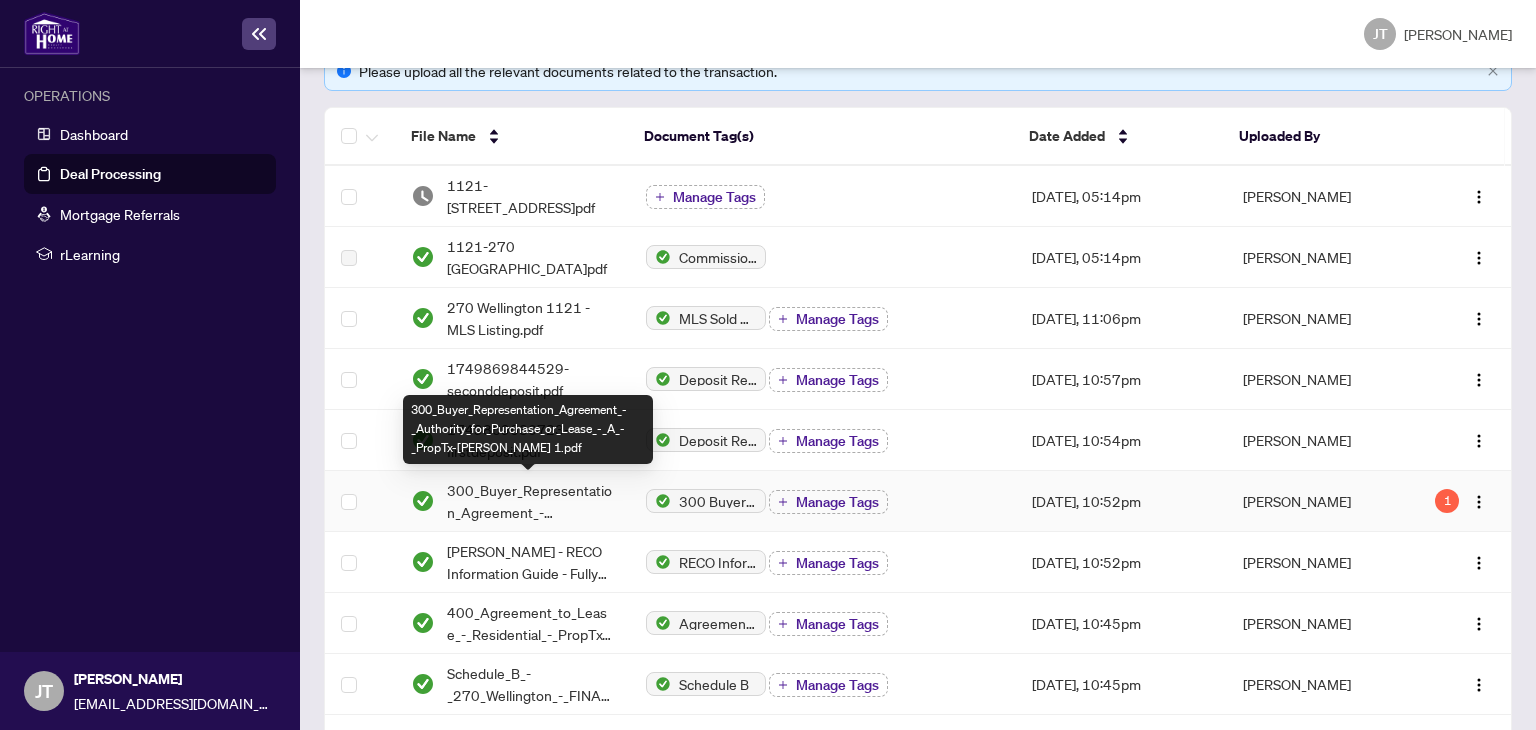 click on "300_Buyer_Representation_Agreement_-_Authority_for_Purchase_or_Lease_-_A_-_PropTx-[PERSON_NAME] 1.pdf" at bounding box center [530, 501] 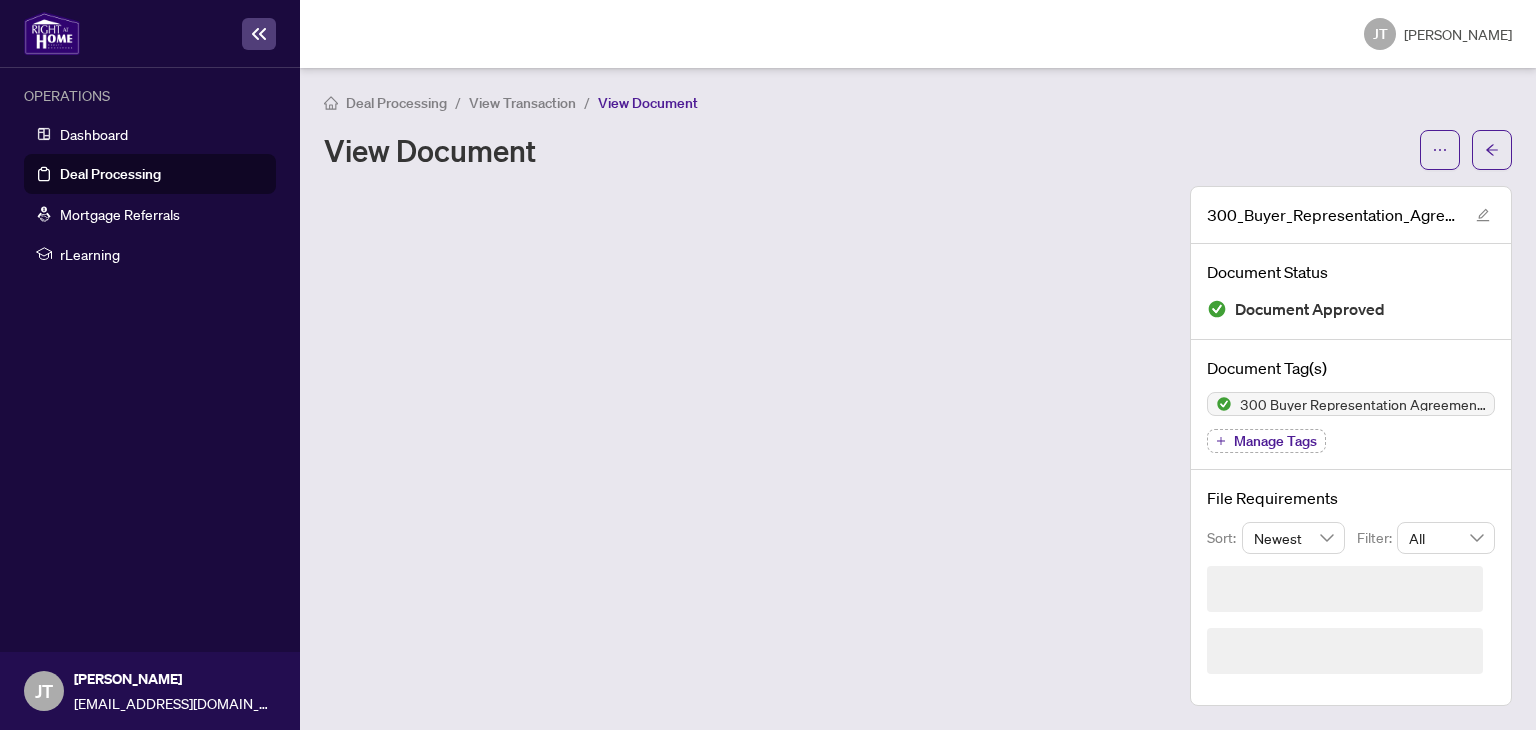 scroll, scrollTop: 0, scrollLeft: 0, axis: both 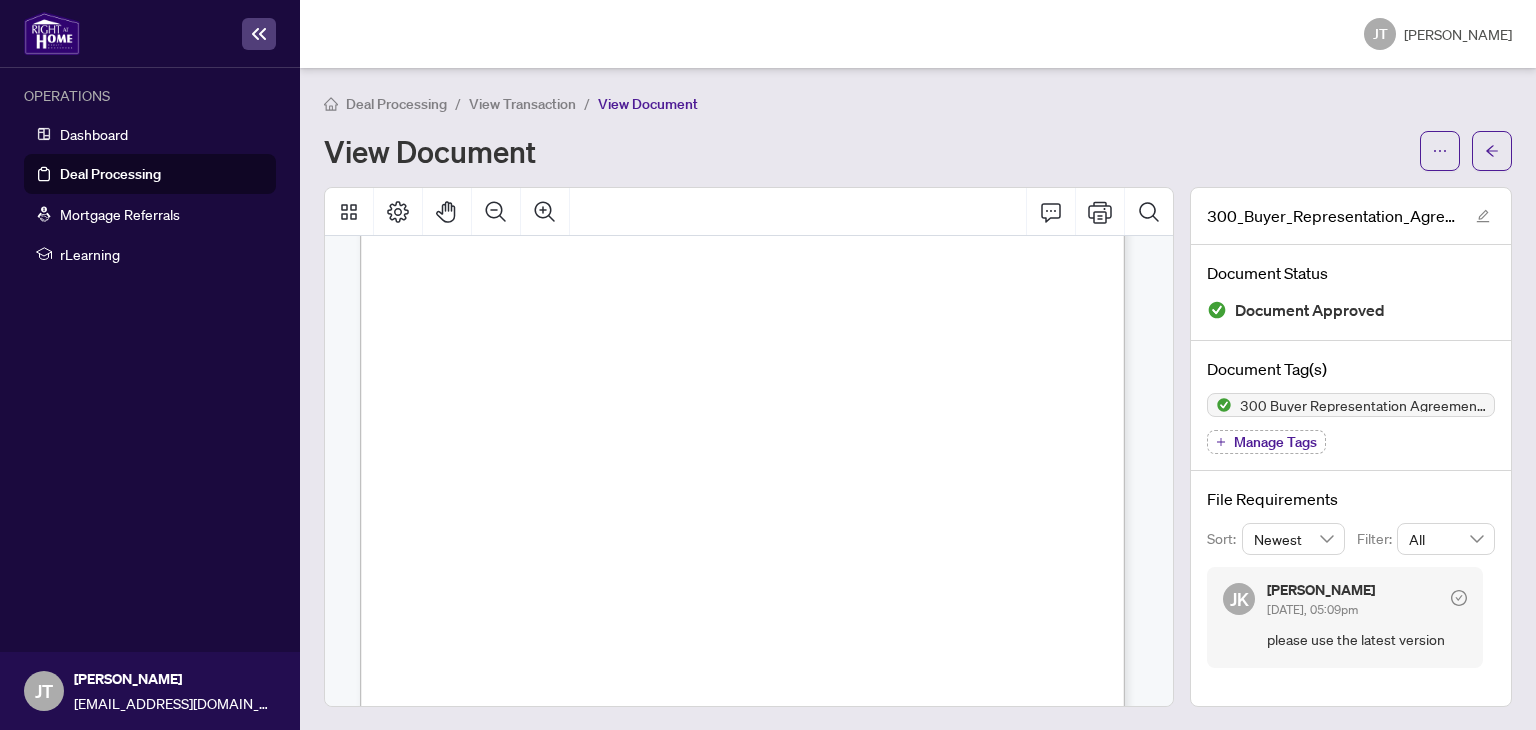 click 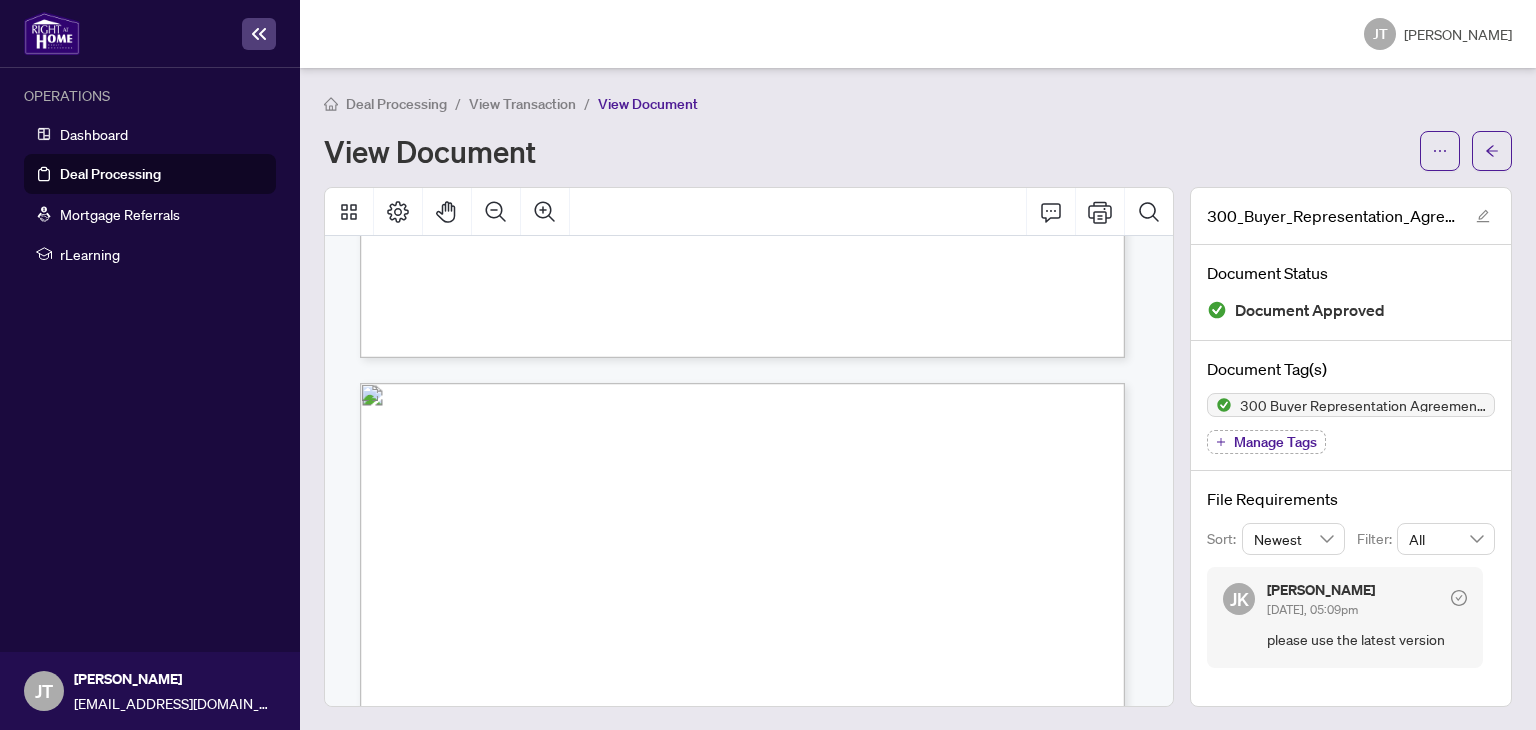 scroll, scrollTop: 1988, scrollLeft: 0, axis: vertical 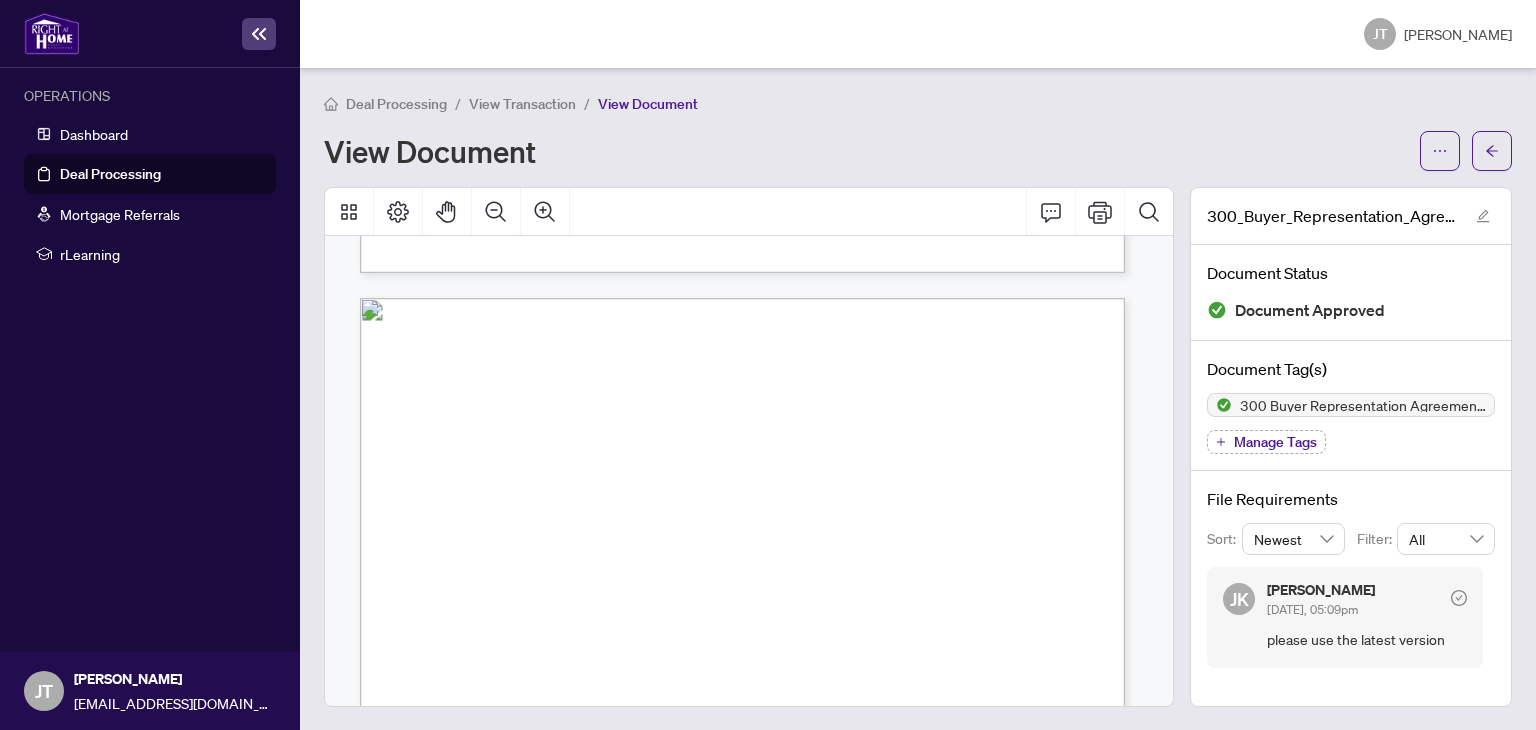 click at bounding box center (1459, 596) 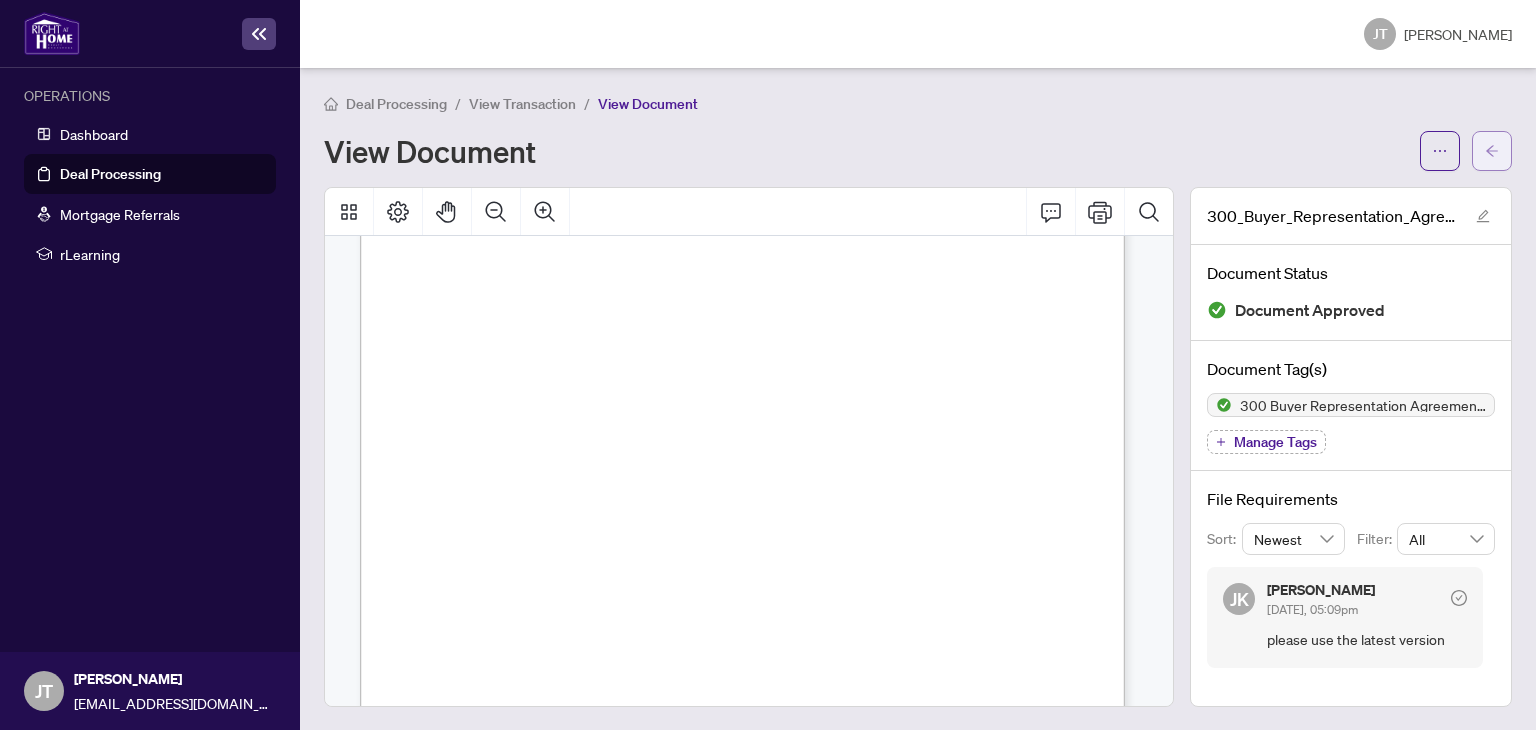 scroll, scrollTop: 1392, scrollLeft: 0, axis: vertical 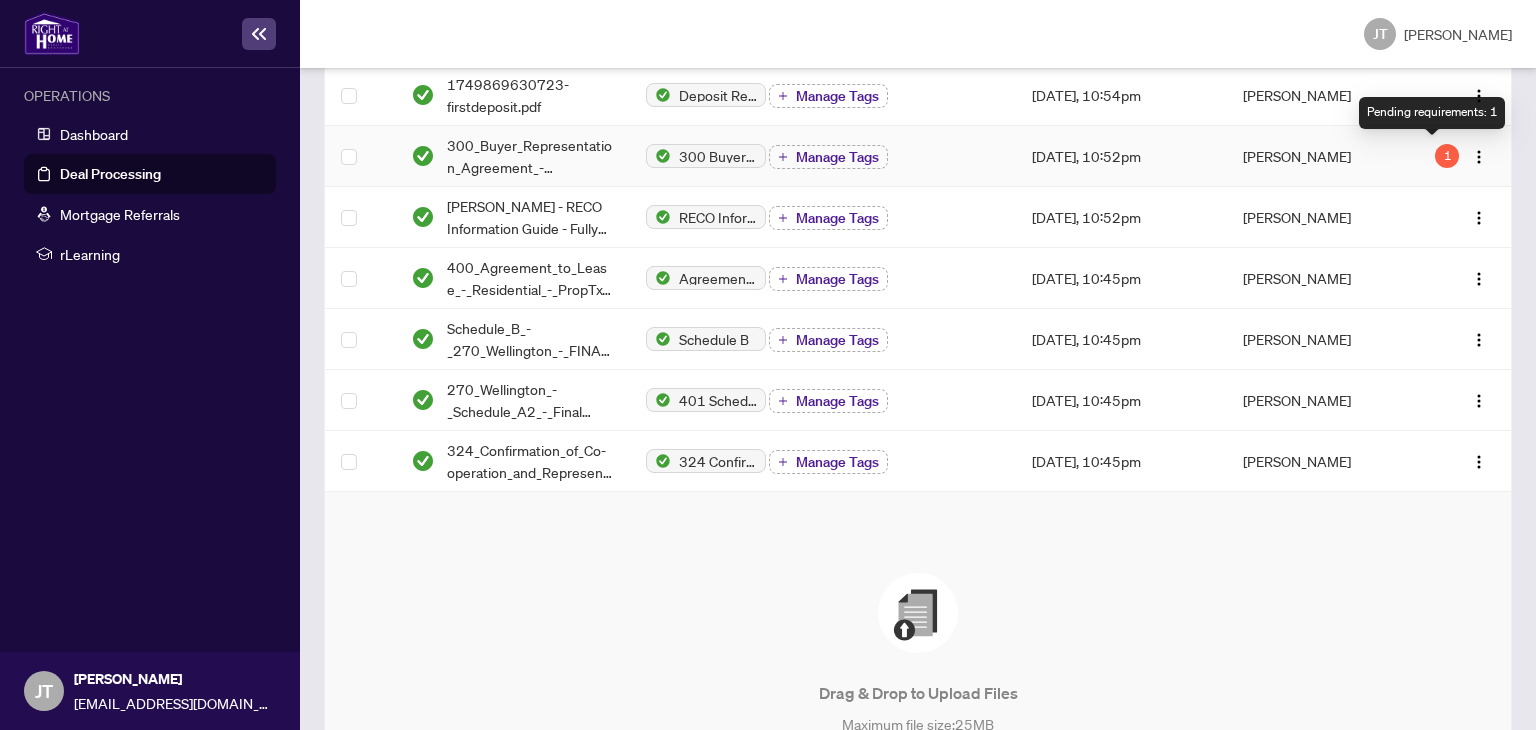 click on "1" at bounding box center [1447, 156] 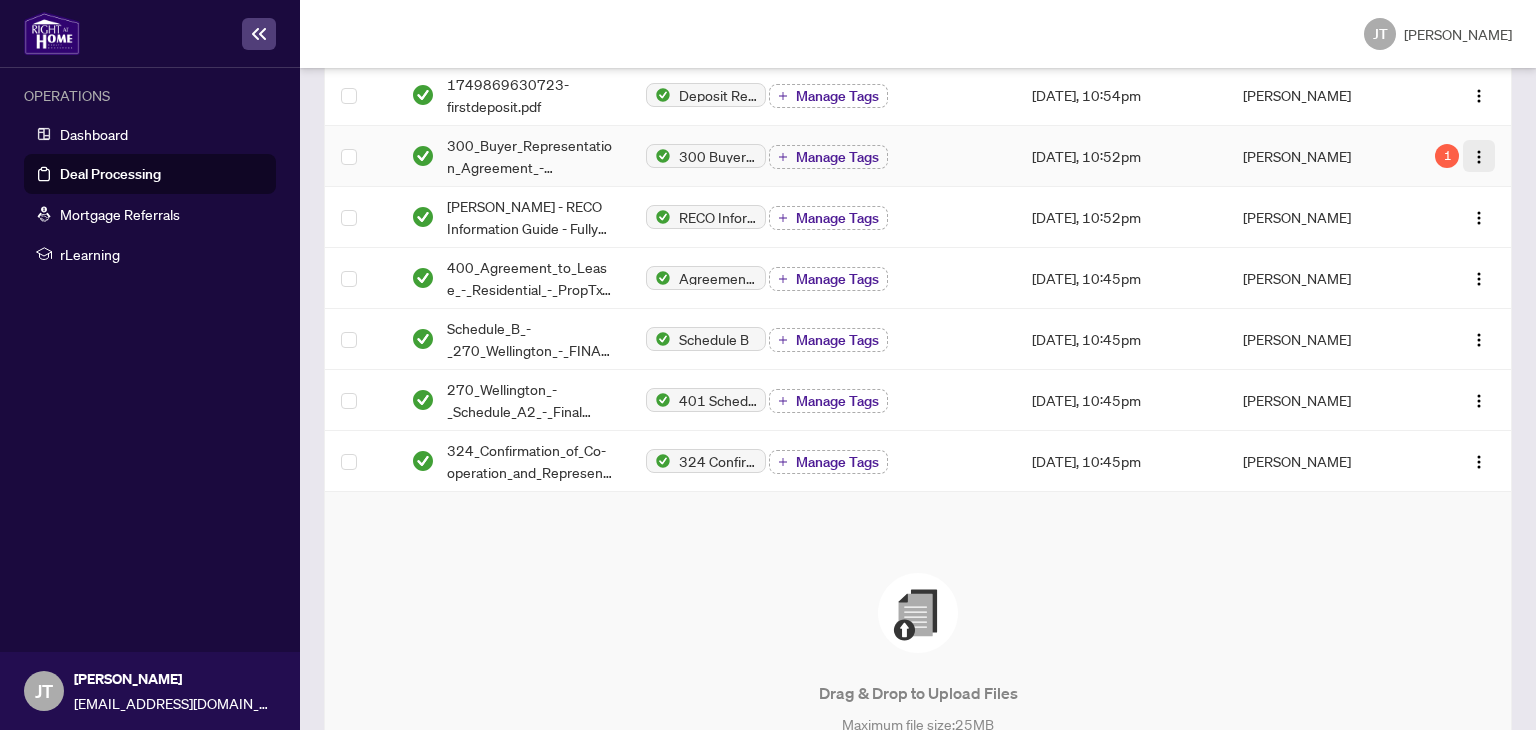 click at bounding box center [1479, 157] 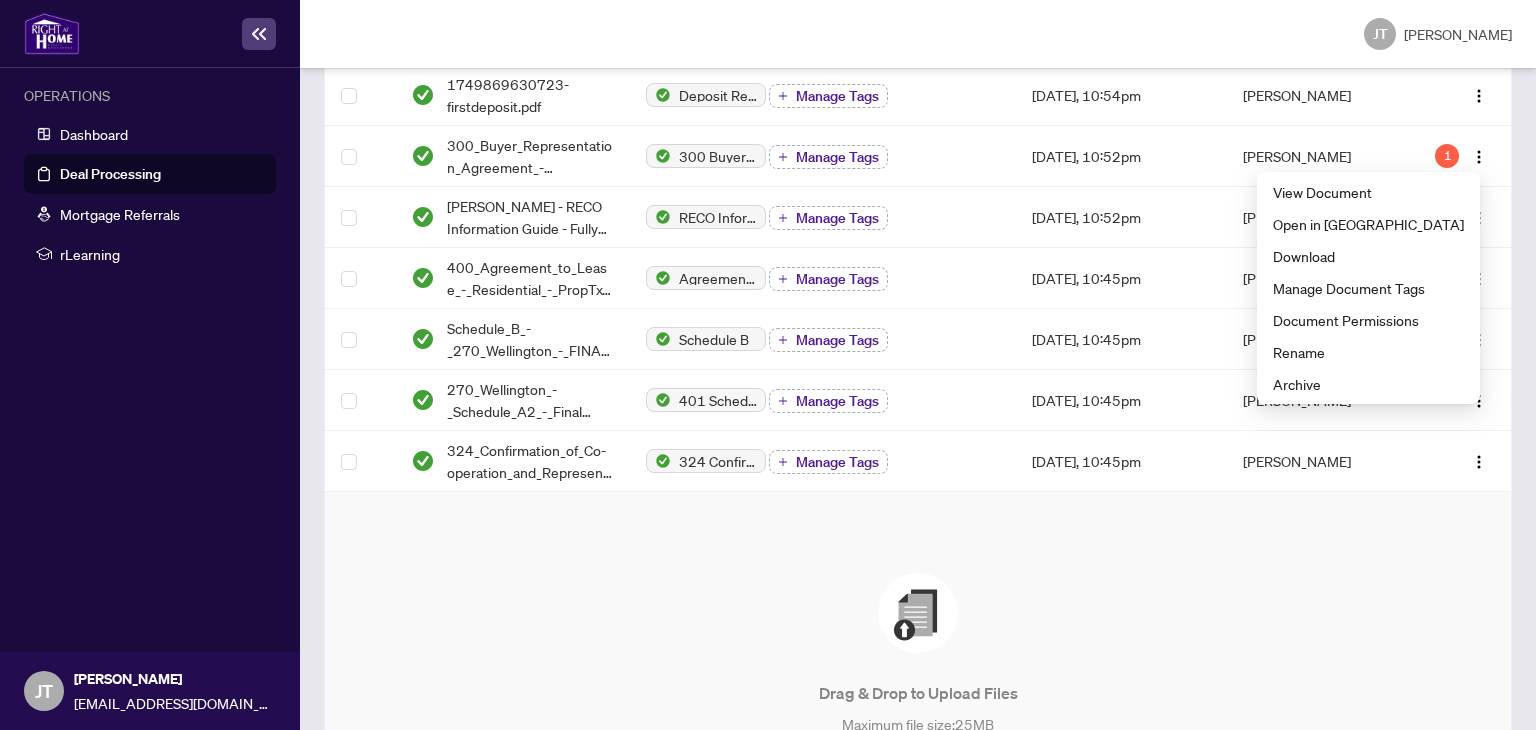 click on "Drag & Drop to Upload Files Maximum file size:  25  MB Browse Files" at bounding box center (918, 682) 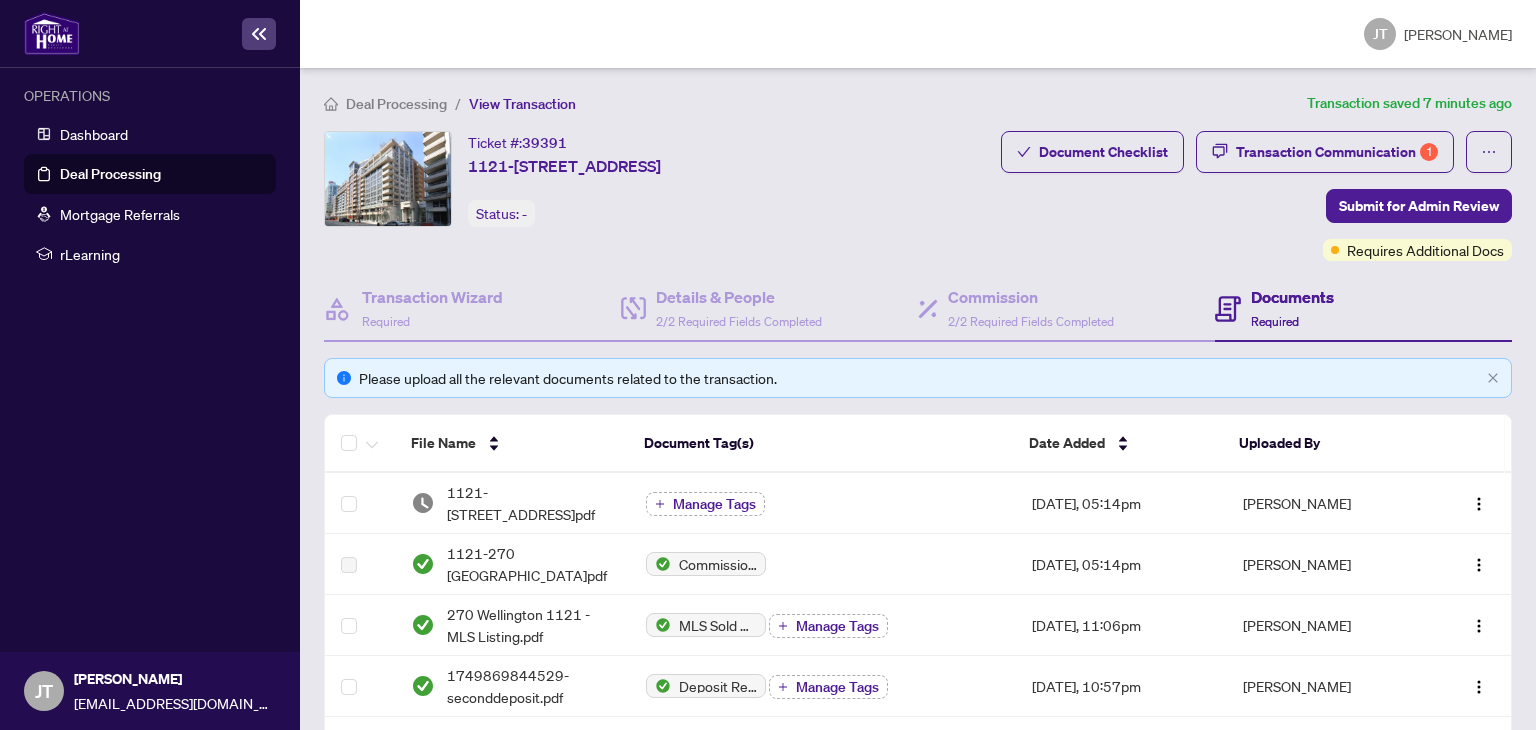 scroll, scrollTop: 0, scrollLeft: 0, axis: both 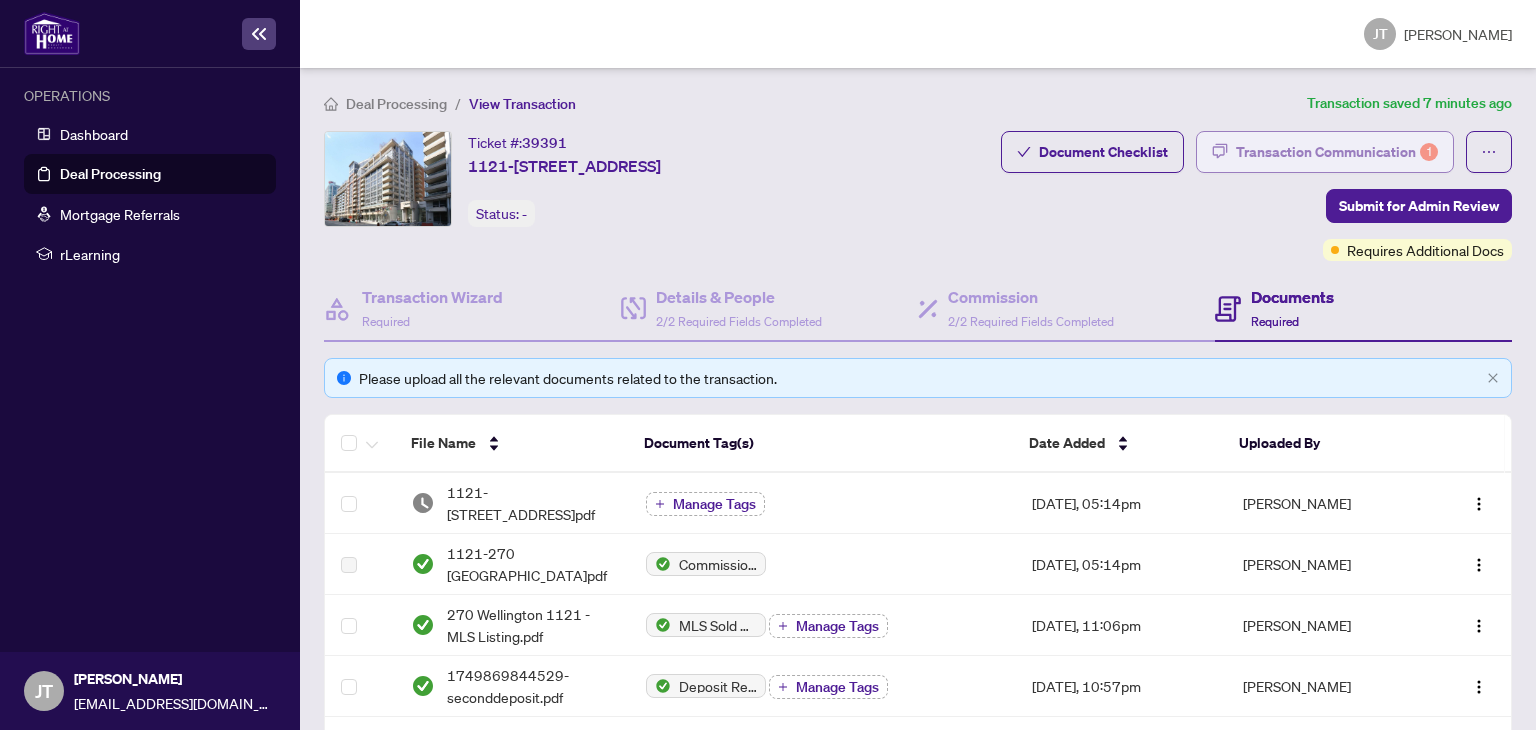click on "Transaction Communication 1" at bounding box center (1337, 152) 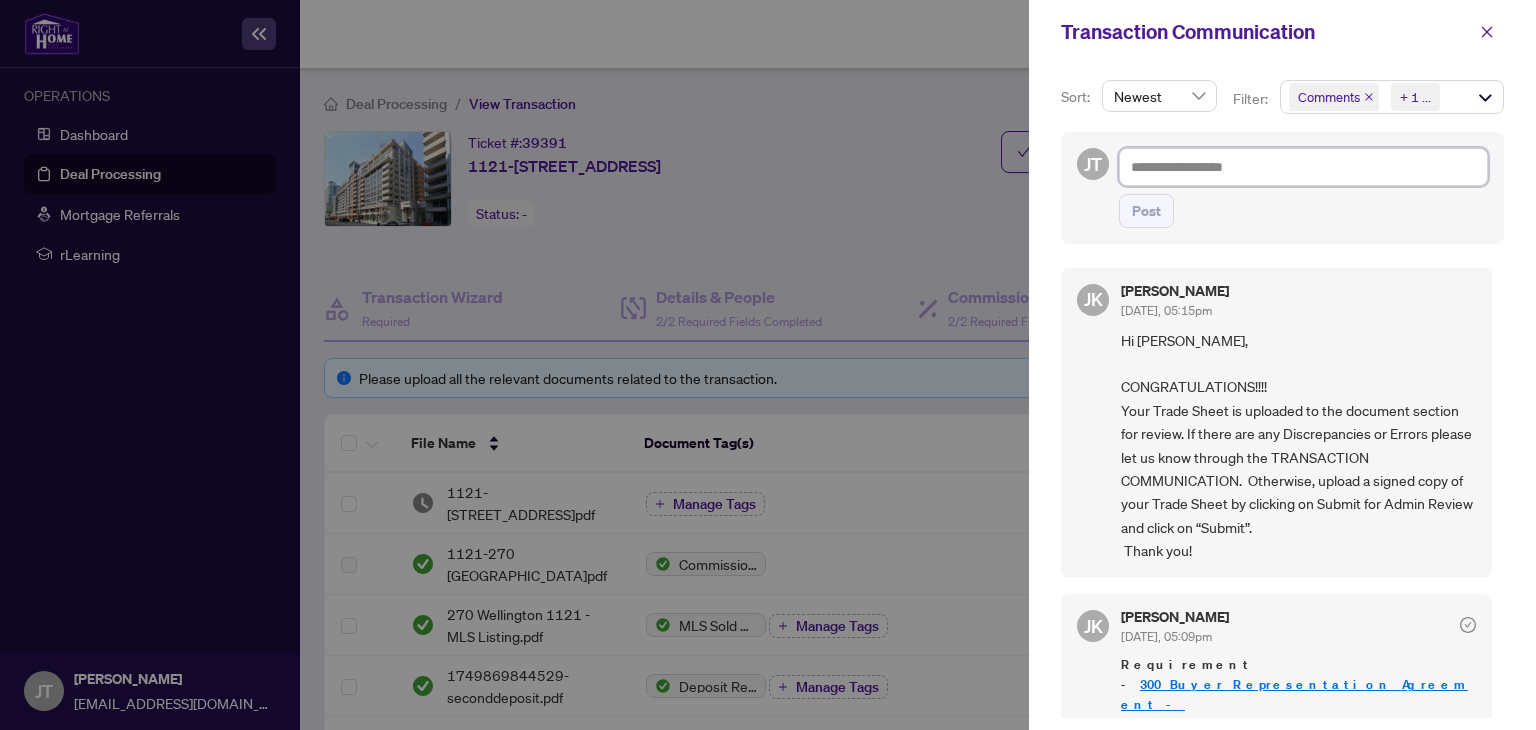 click at bounding box center (1303, 167) 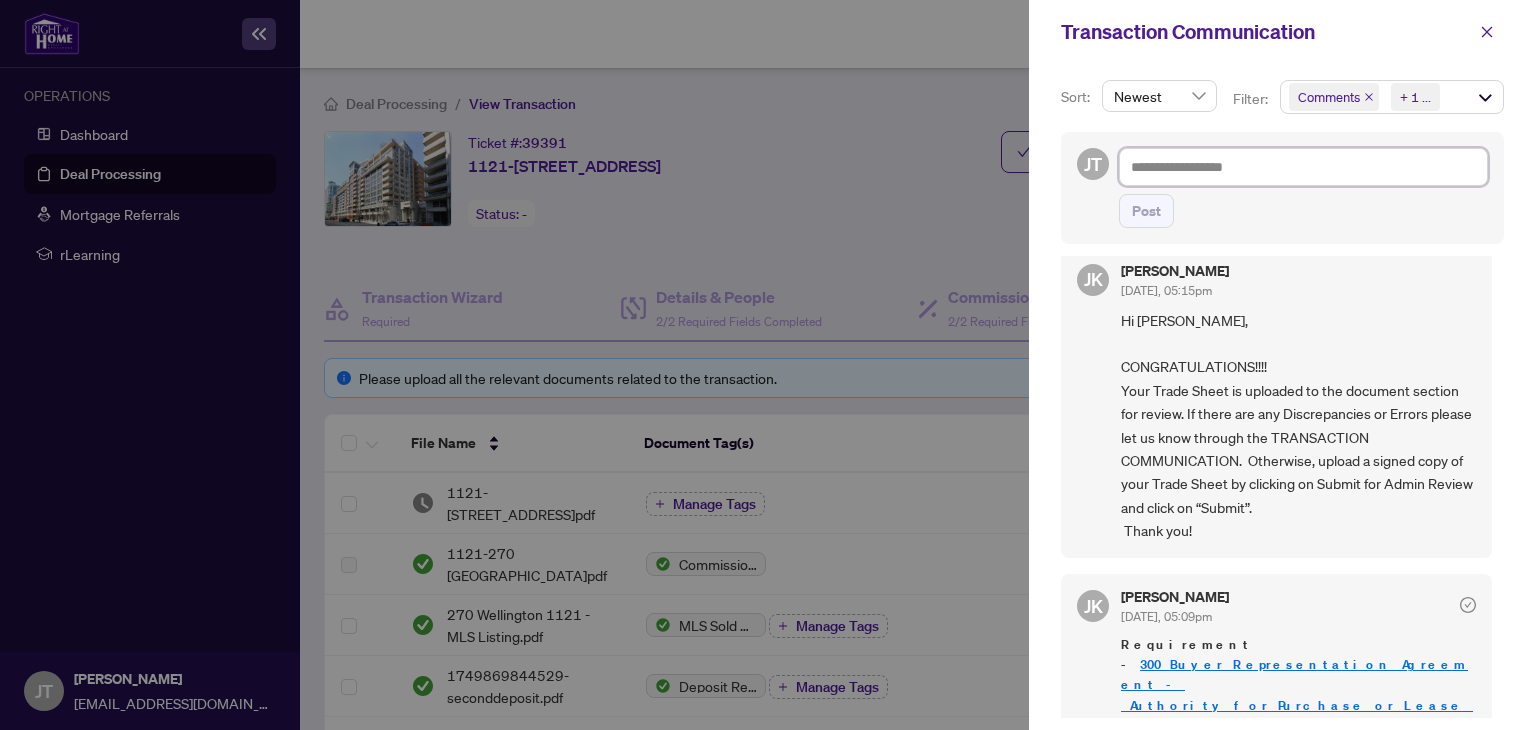 scroll, scrollTop: 3, scrollLeft: 0, axis: vertical 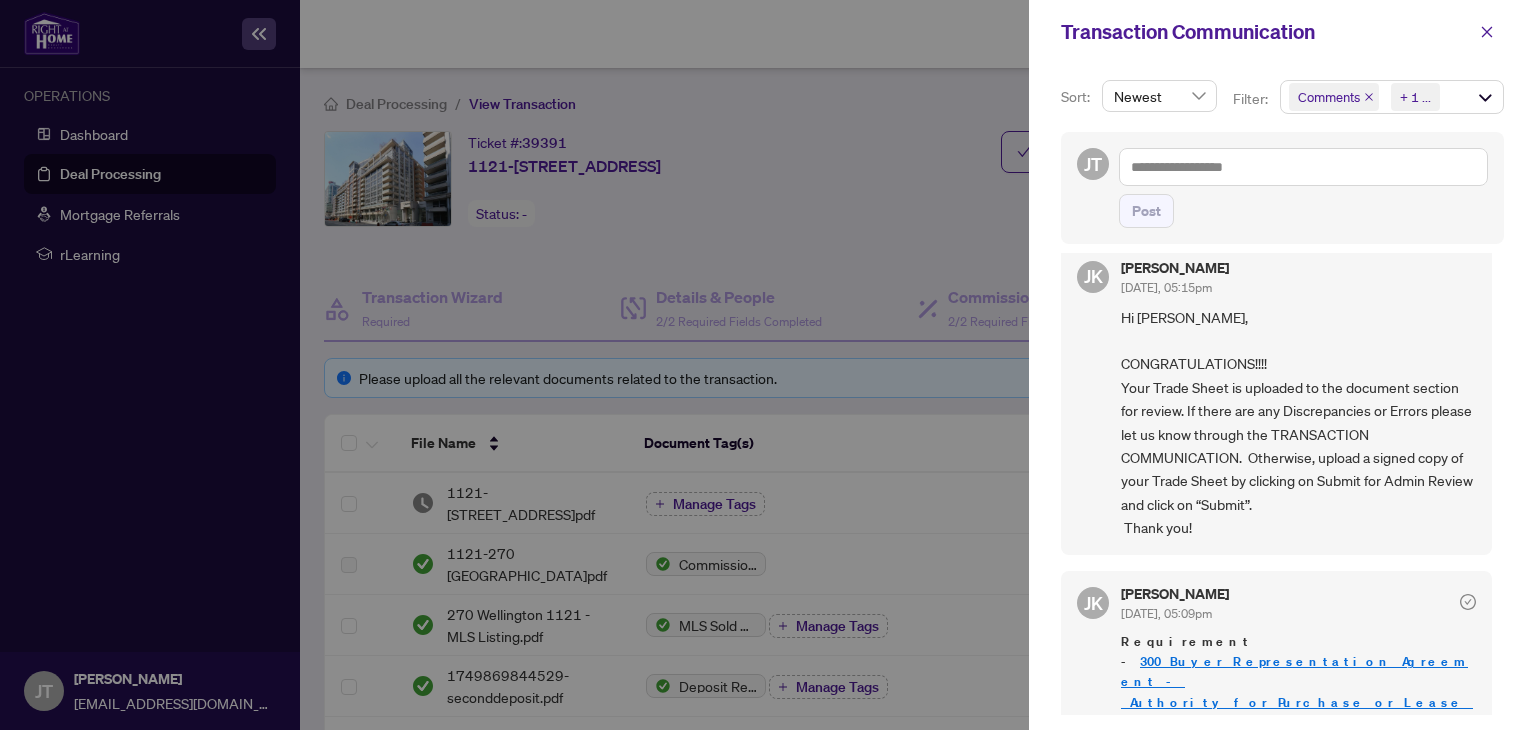 click at bounding box center (768, 365) 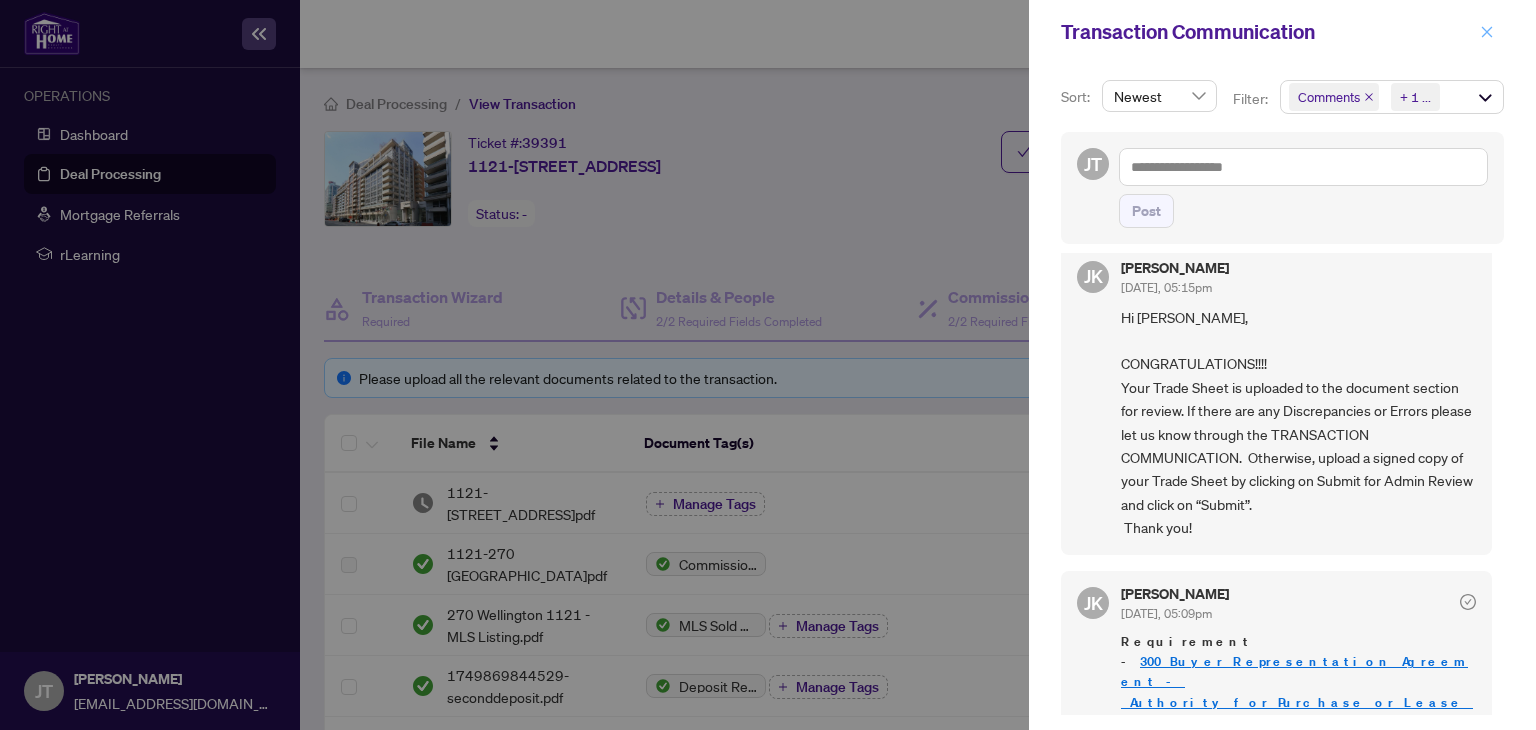 click 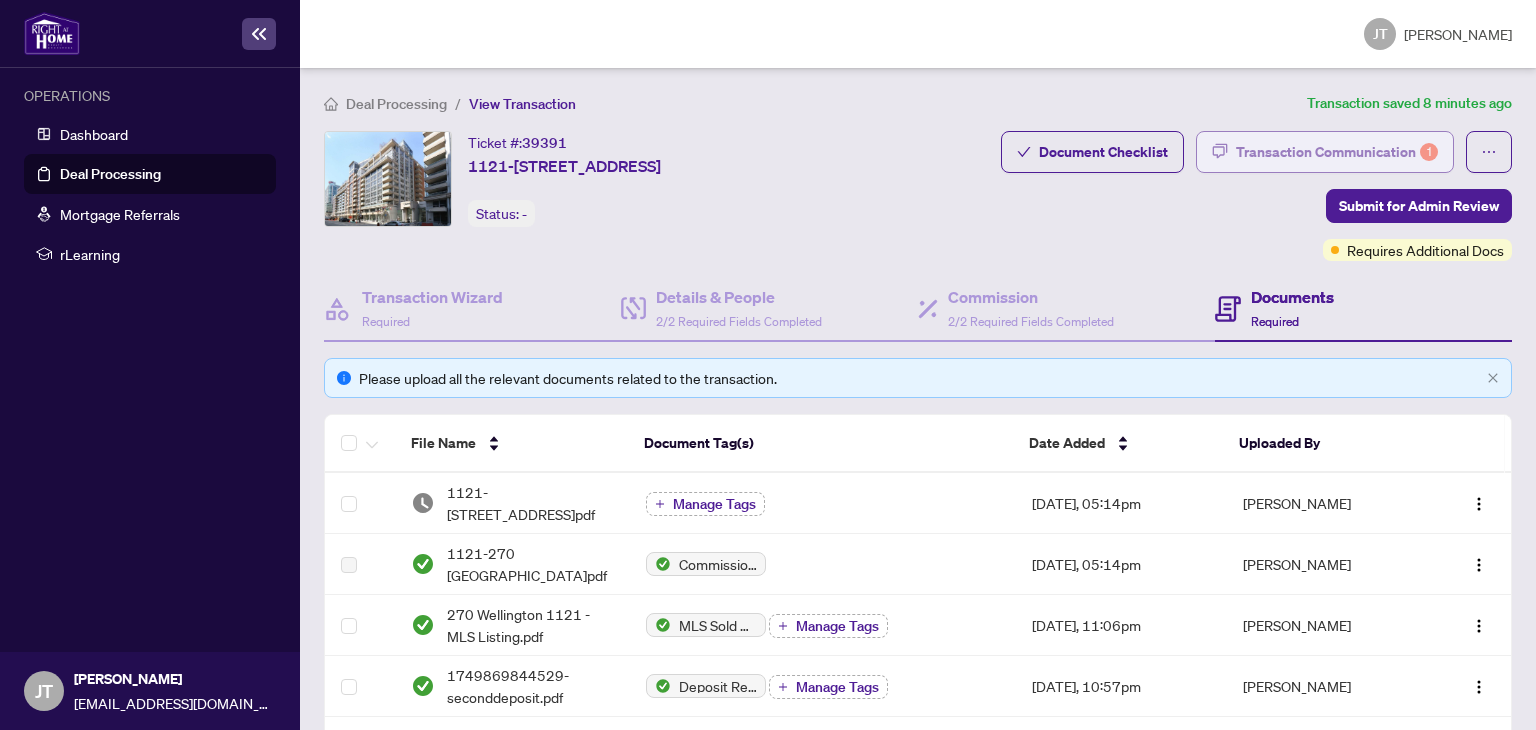 click on "Transaction Communication 1" at bounding box center (1337, 152) 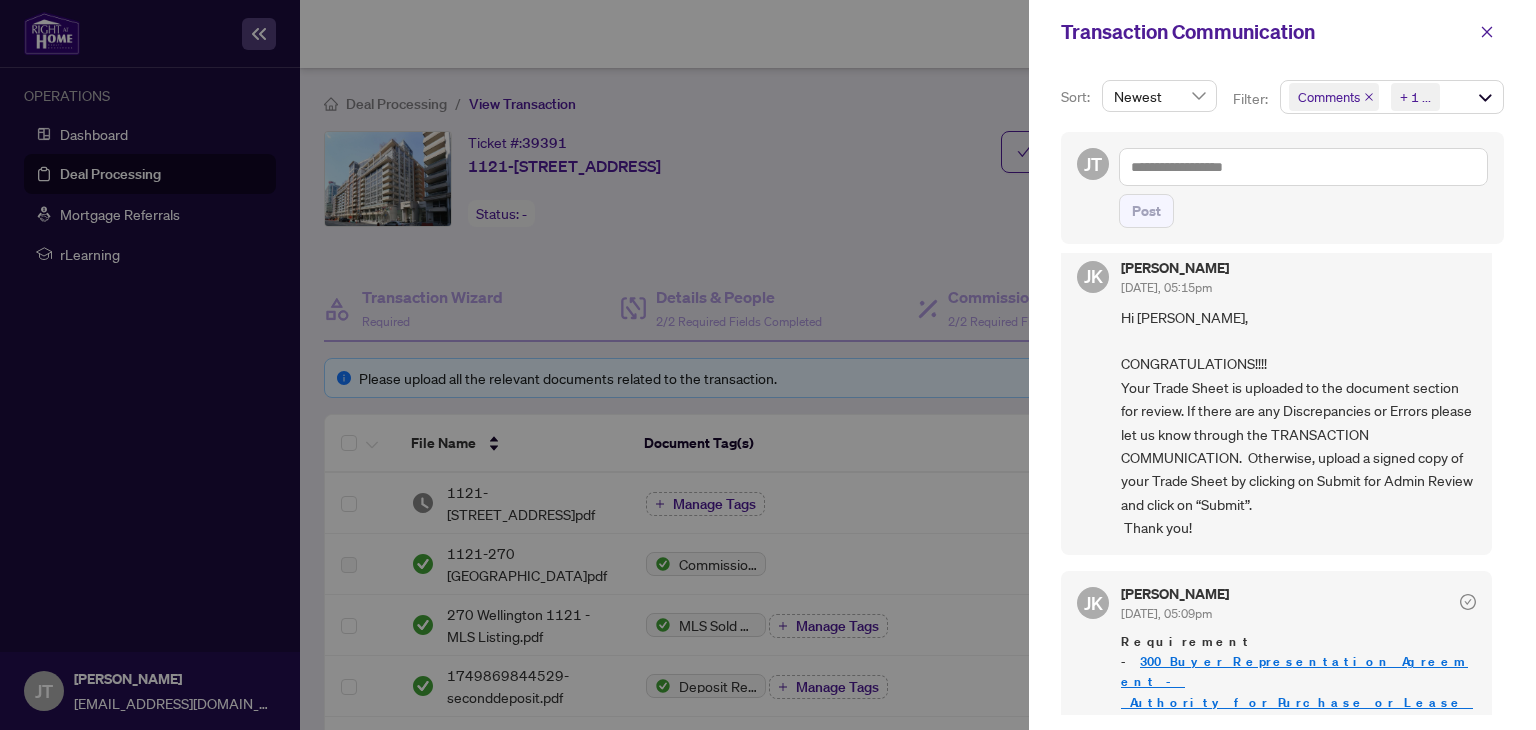 scroll, scrollTop: 0, scrollLeft: 0, axis: both 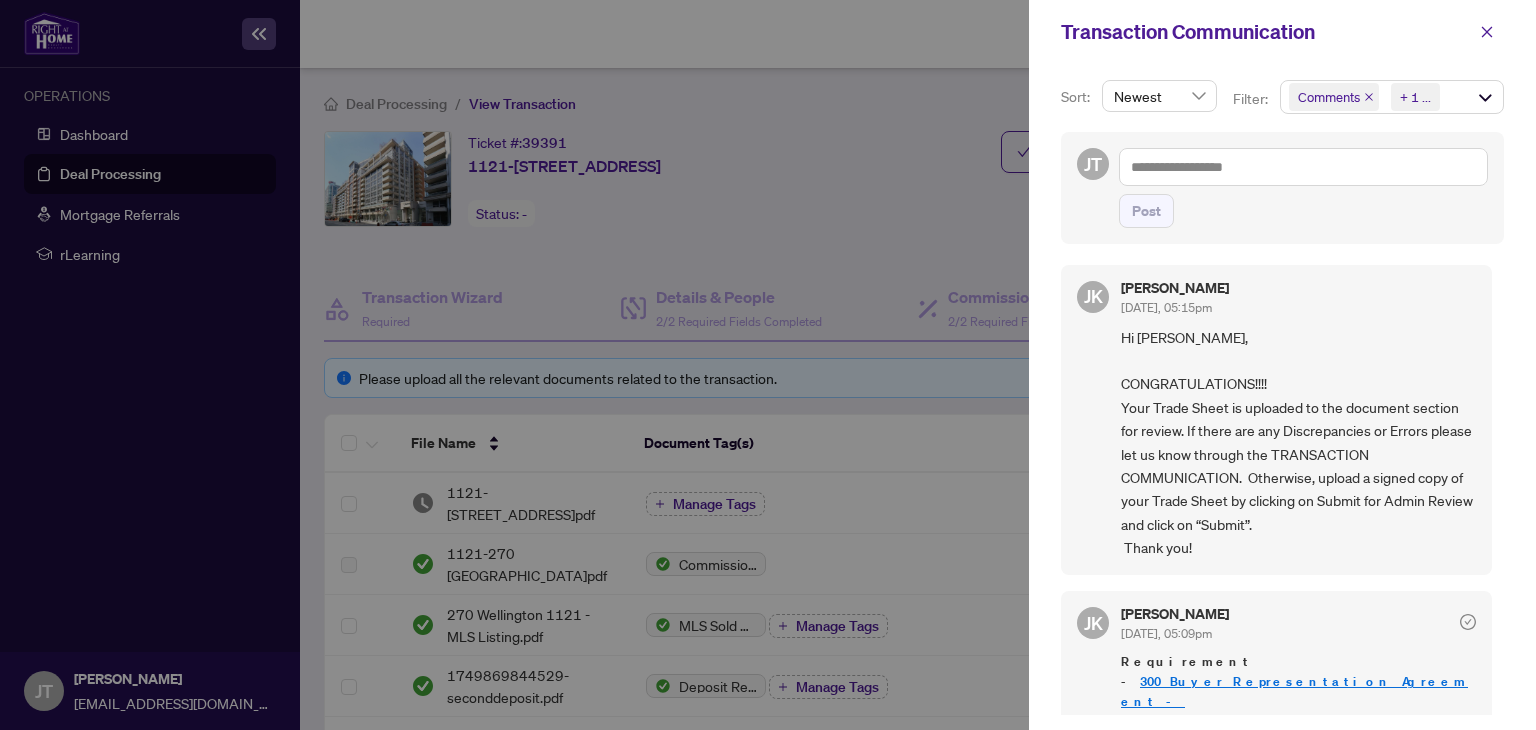 click at bounding box center [768, 365] 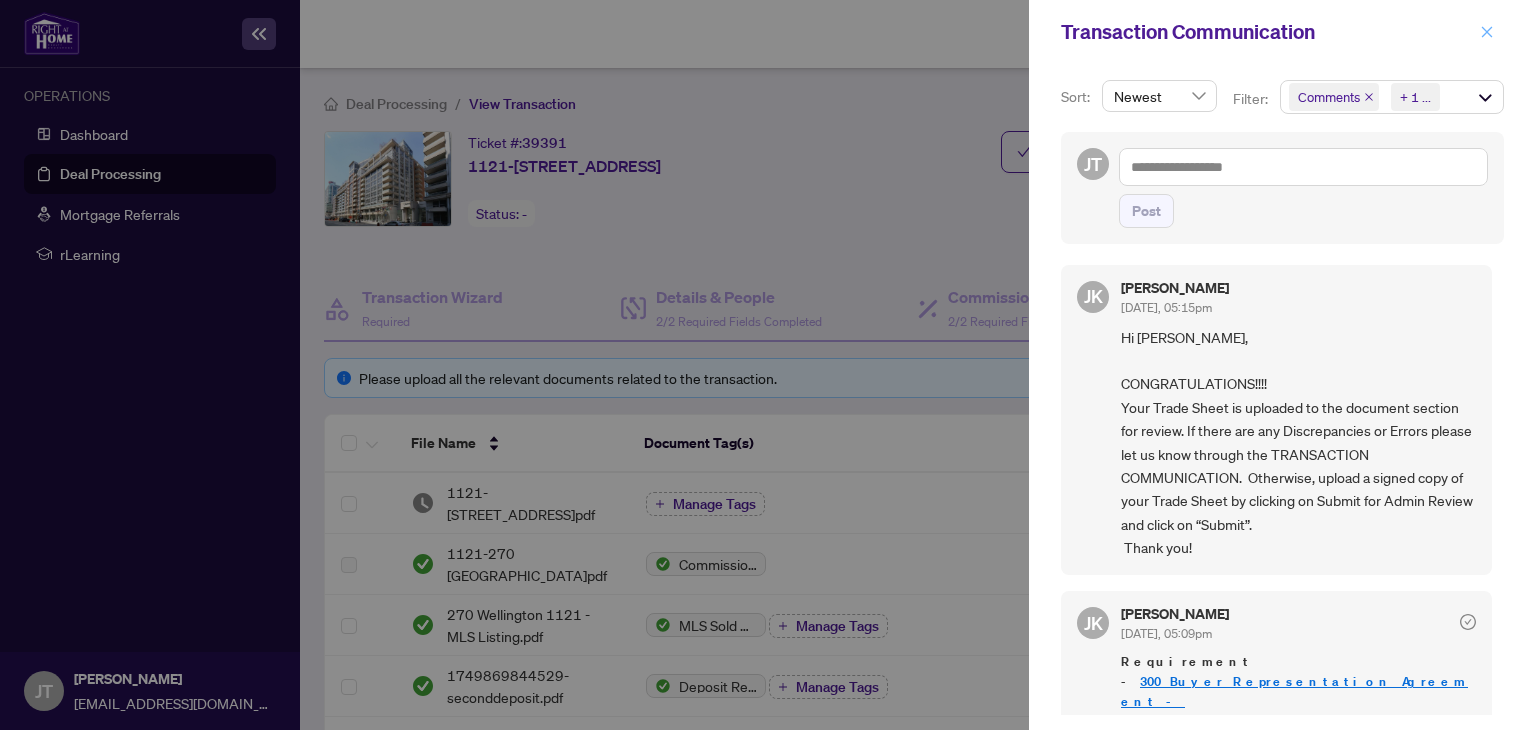 click at bounding box center [1487, 32] 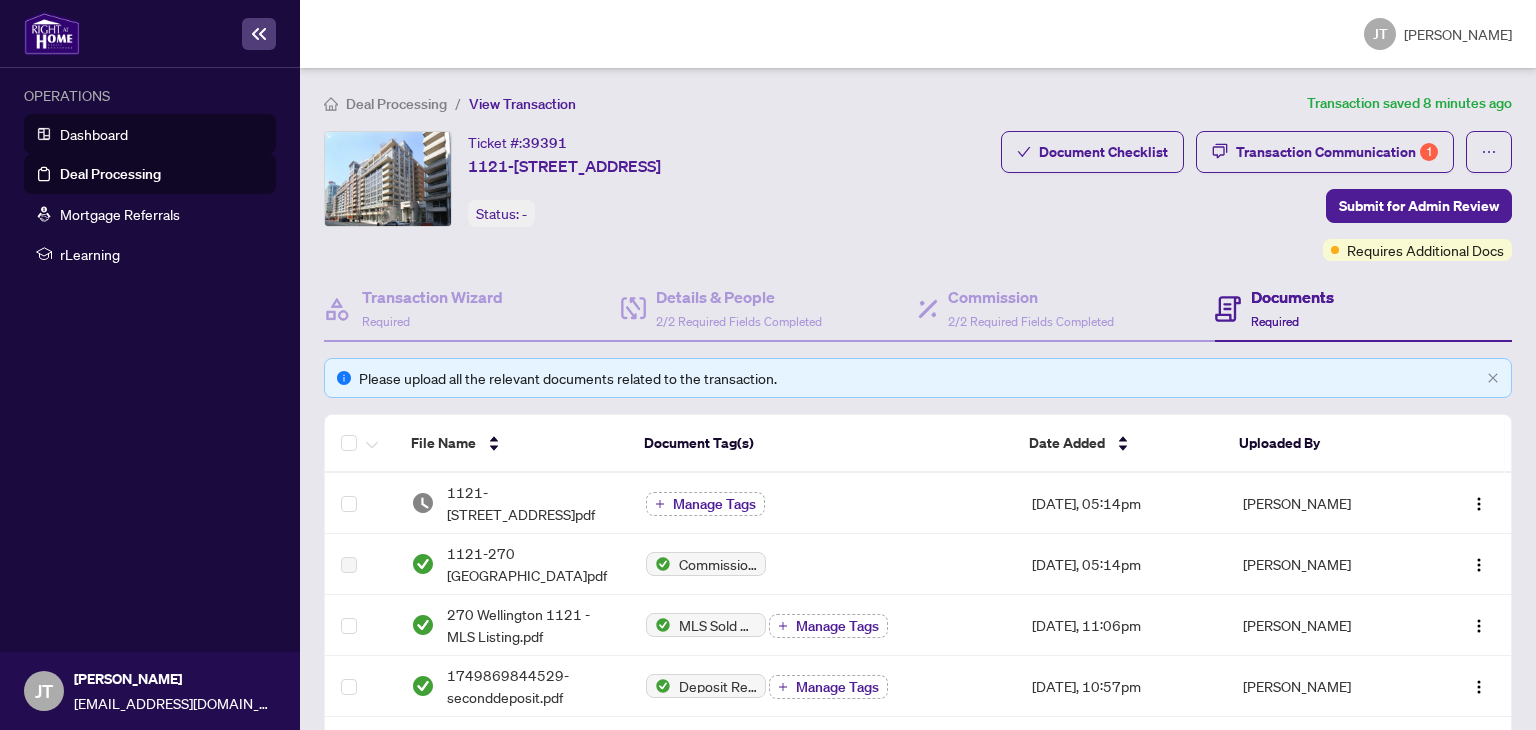 click on "Dashboard" at bounding box center [94, 134] 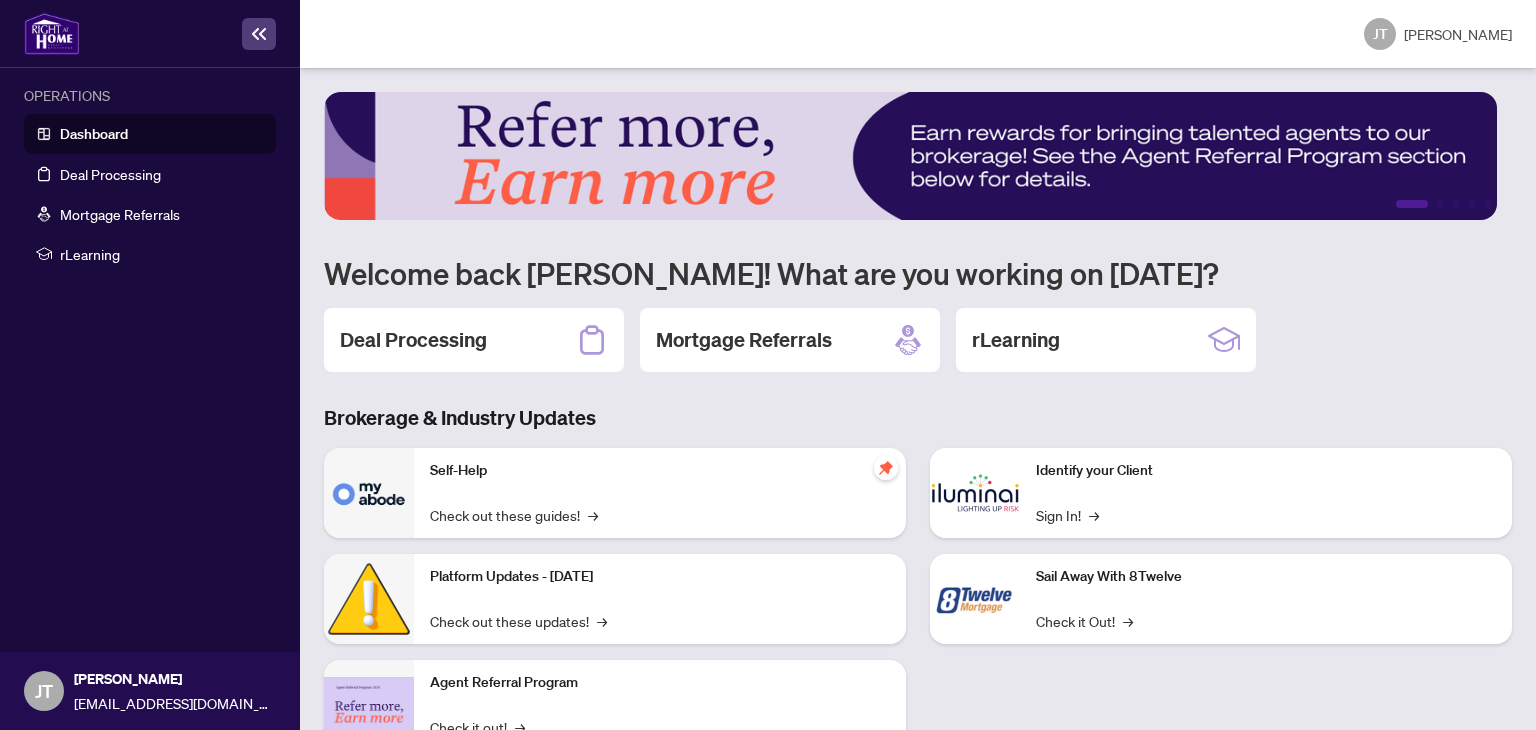 scroll, scrollTop: 178, scrollLeft: 0, axis: vertical 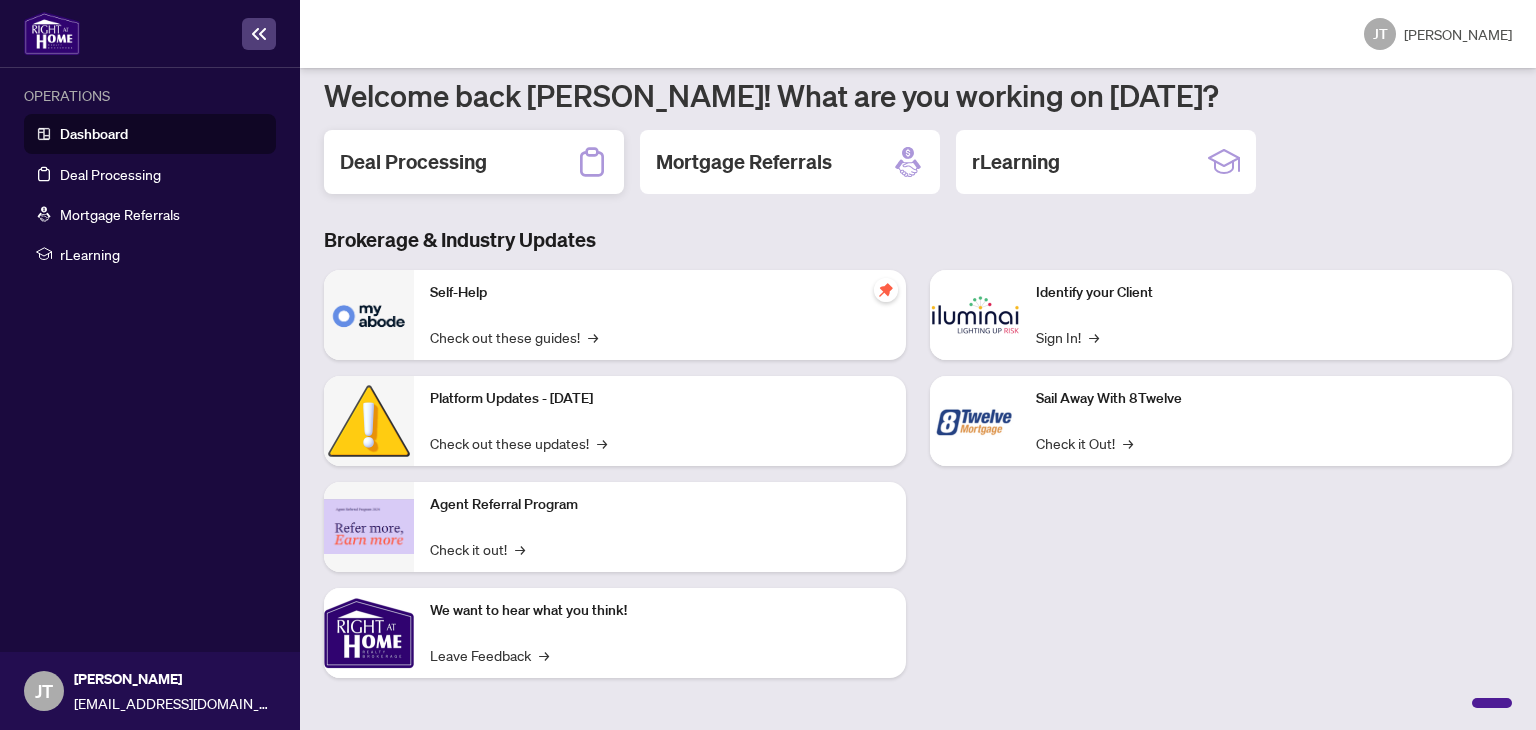 click on "Deal Processing" at bounding box center (474, 162) 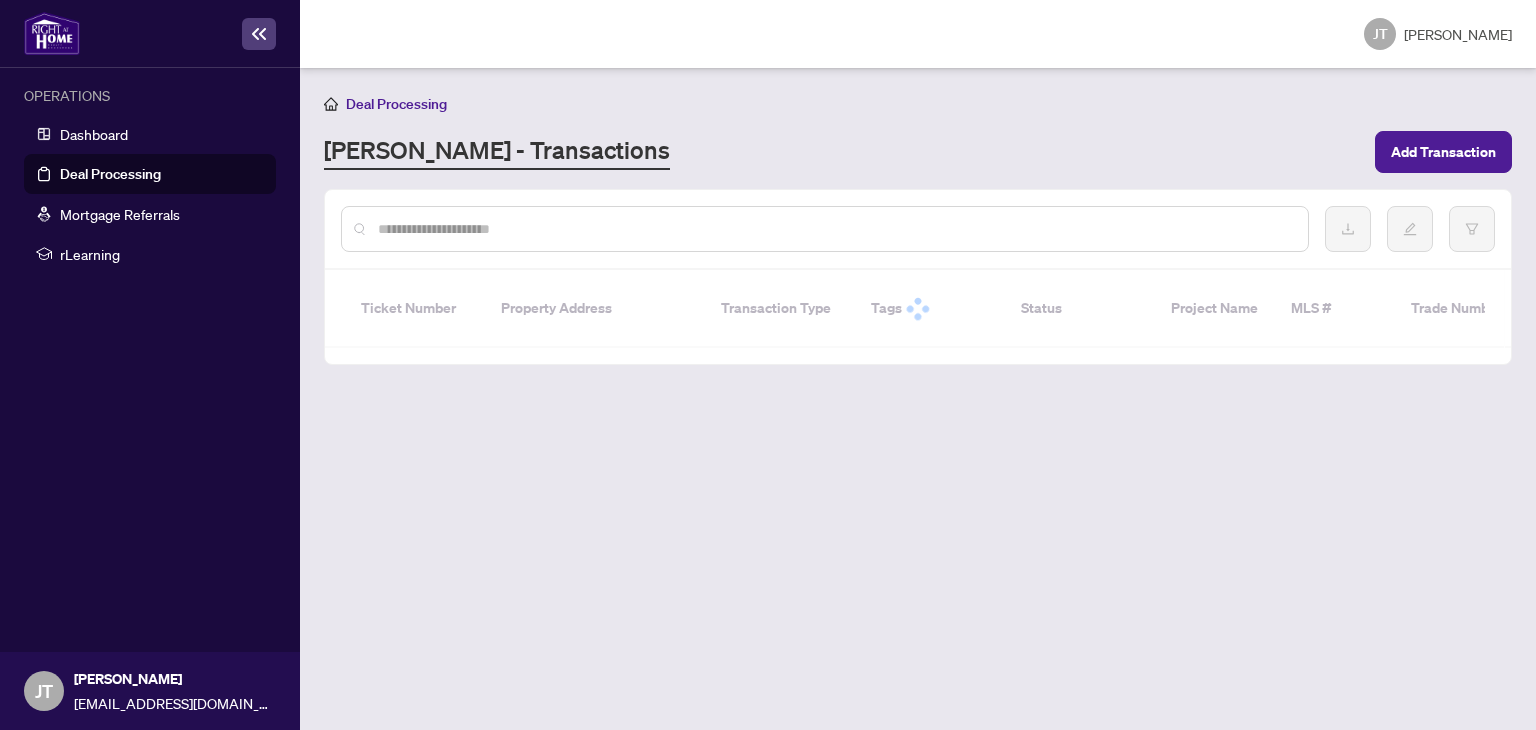 scroll, scrollTop: 0, scrollLeft: 0, axis: both 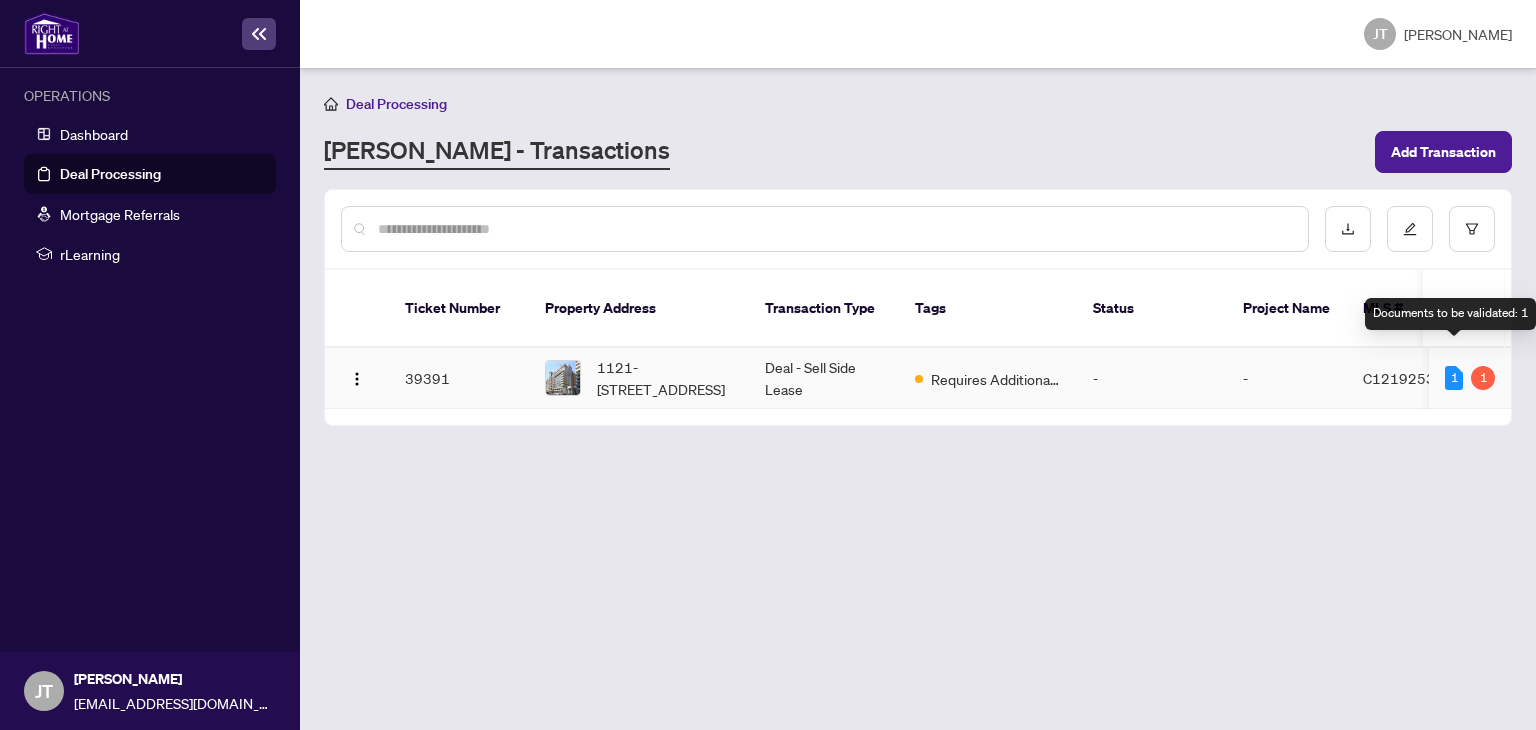 click on "1" at bounding box center (1454, 378) 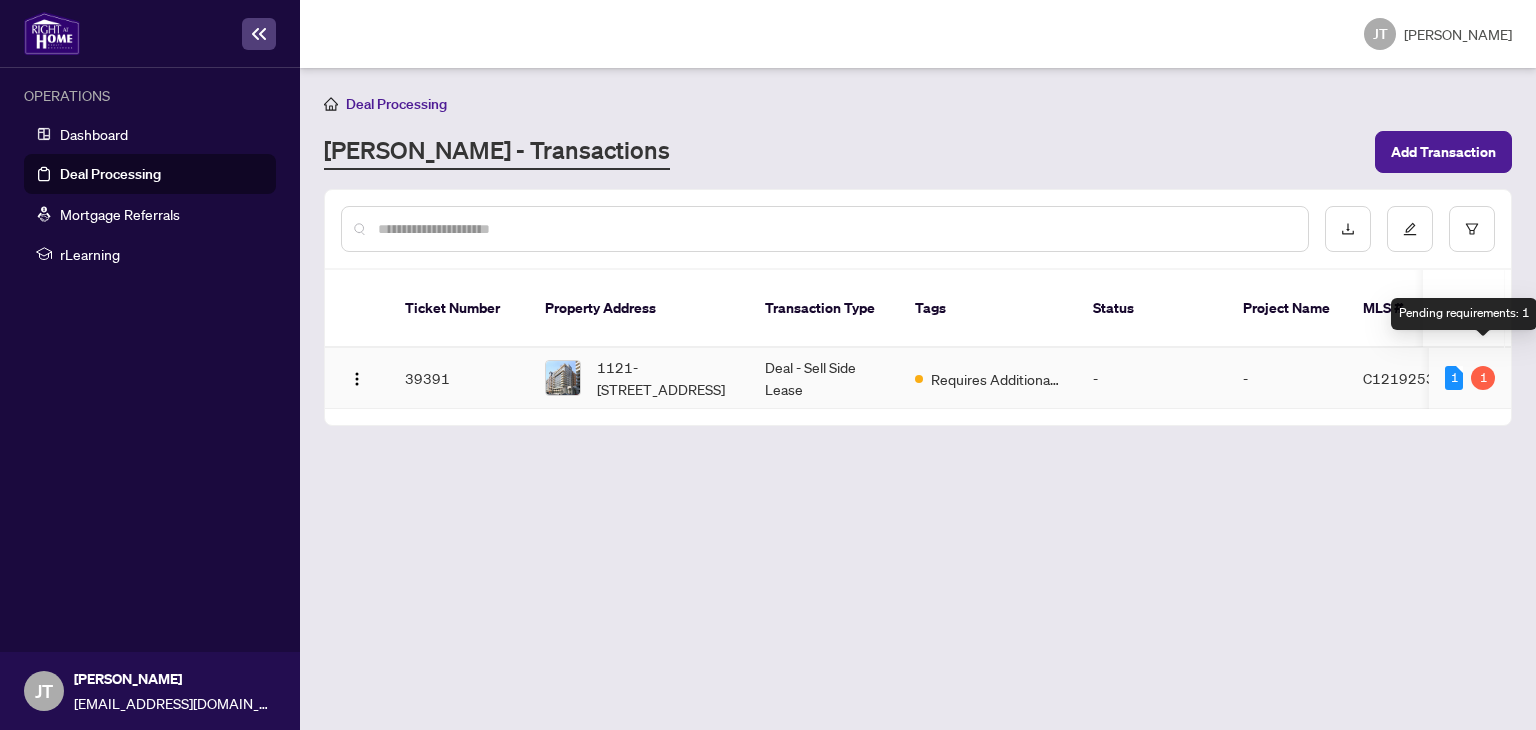 click on "1" at bounding box center (1483, 378) 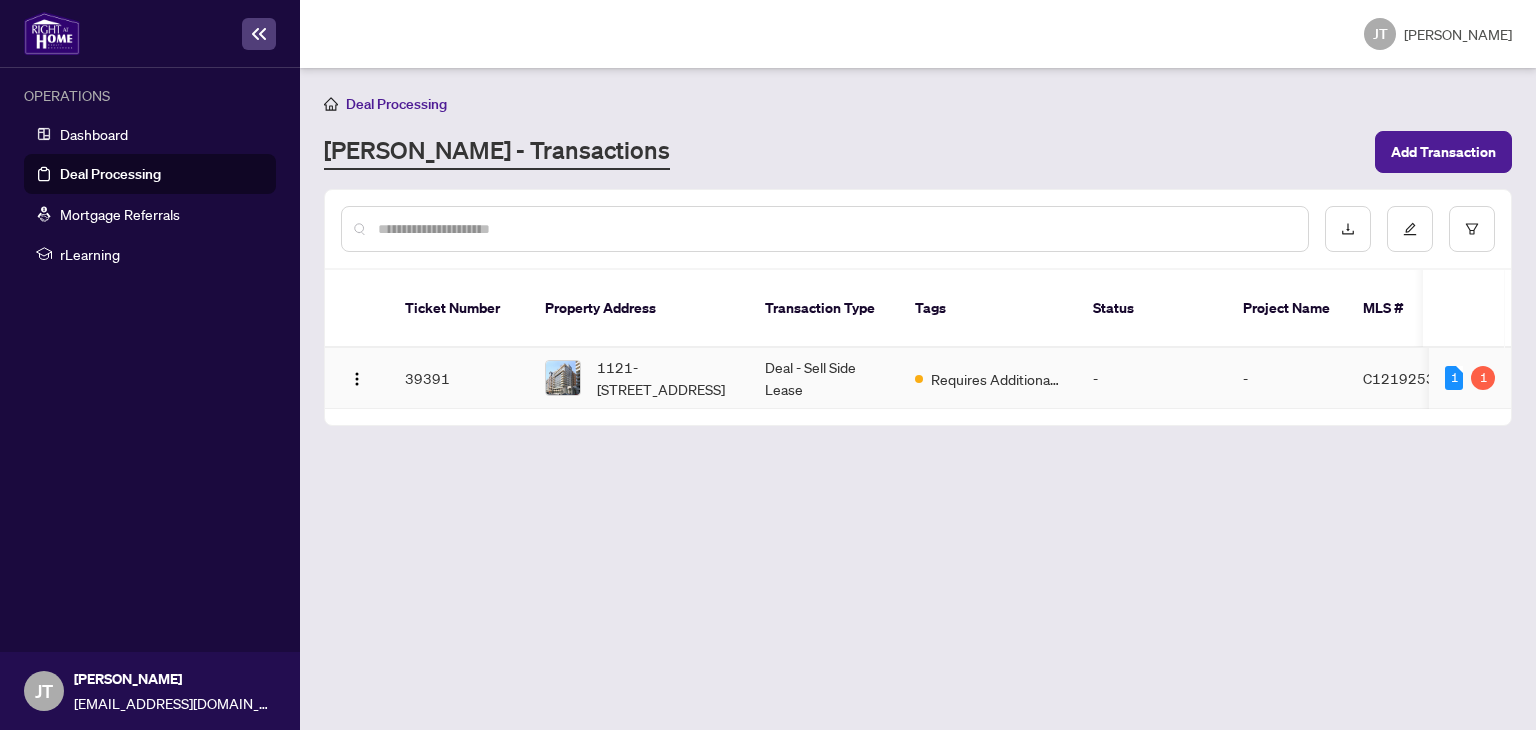 click on "1 1" at bounding box center [1470, 378] 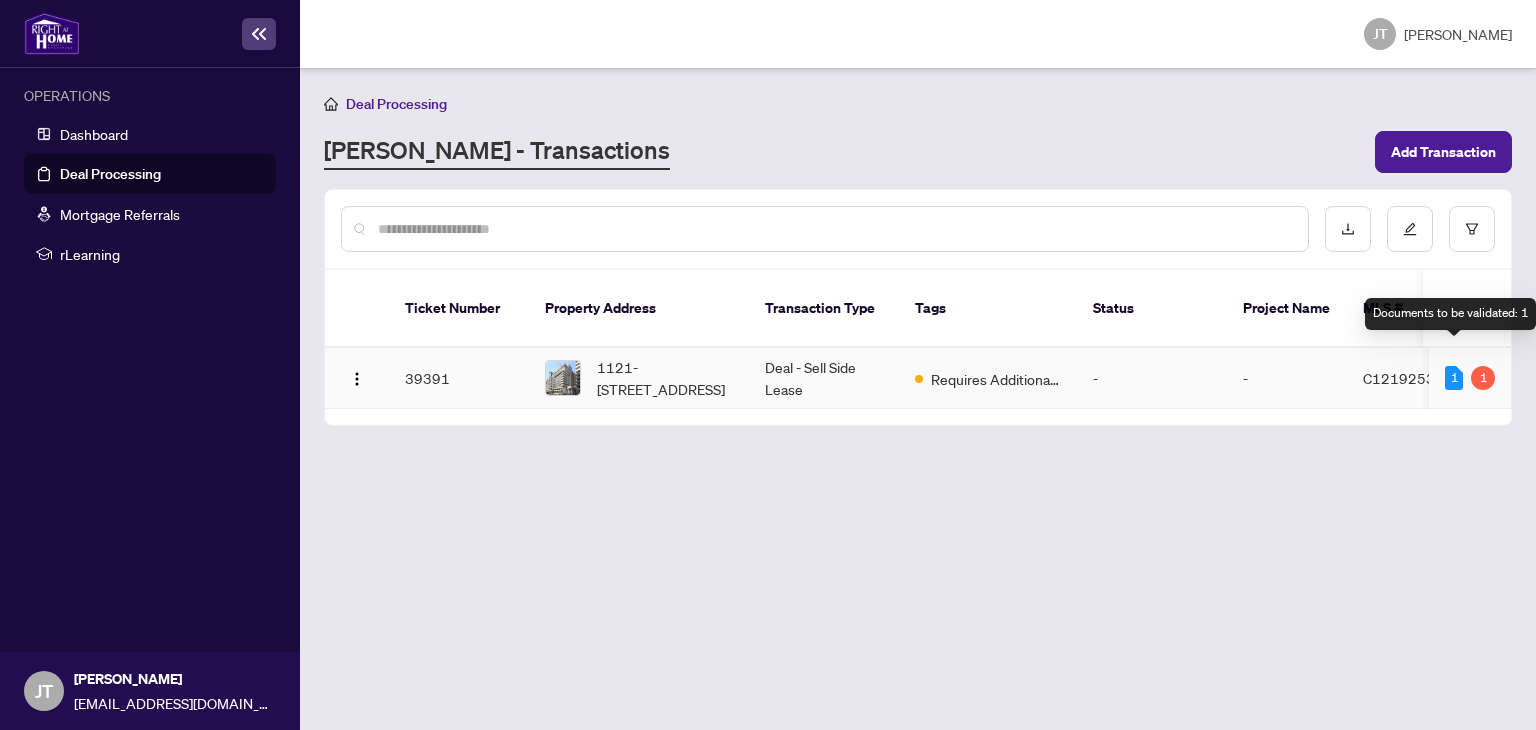 click on "1" at bounding box center (1454, 378) 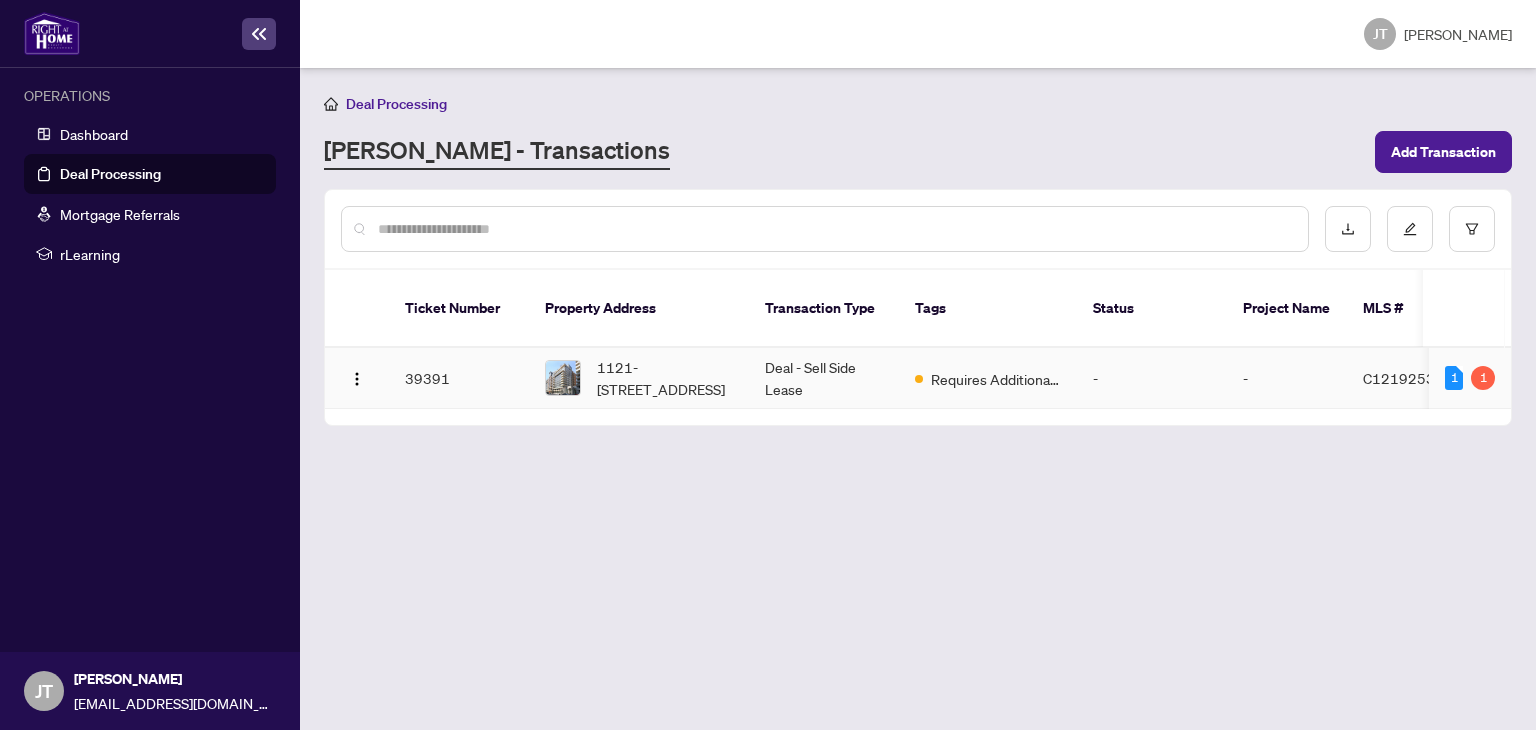 click on "39391" at bounding box center [459, 378] 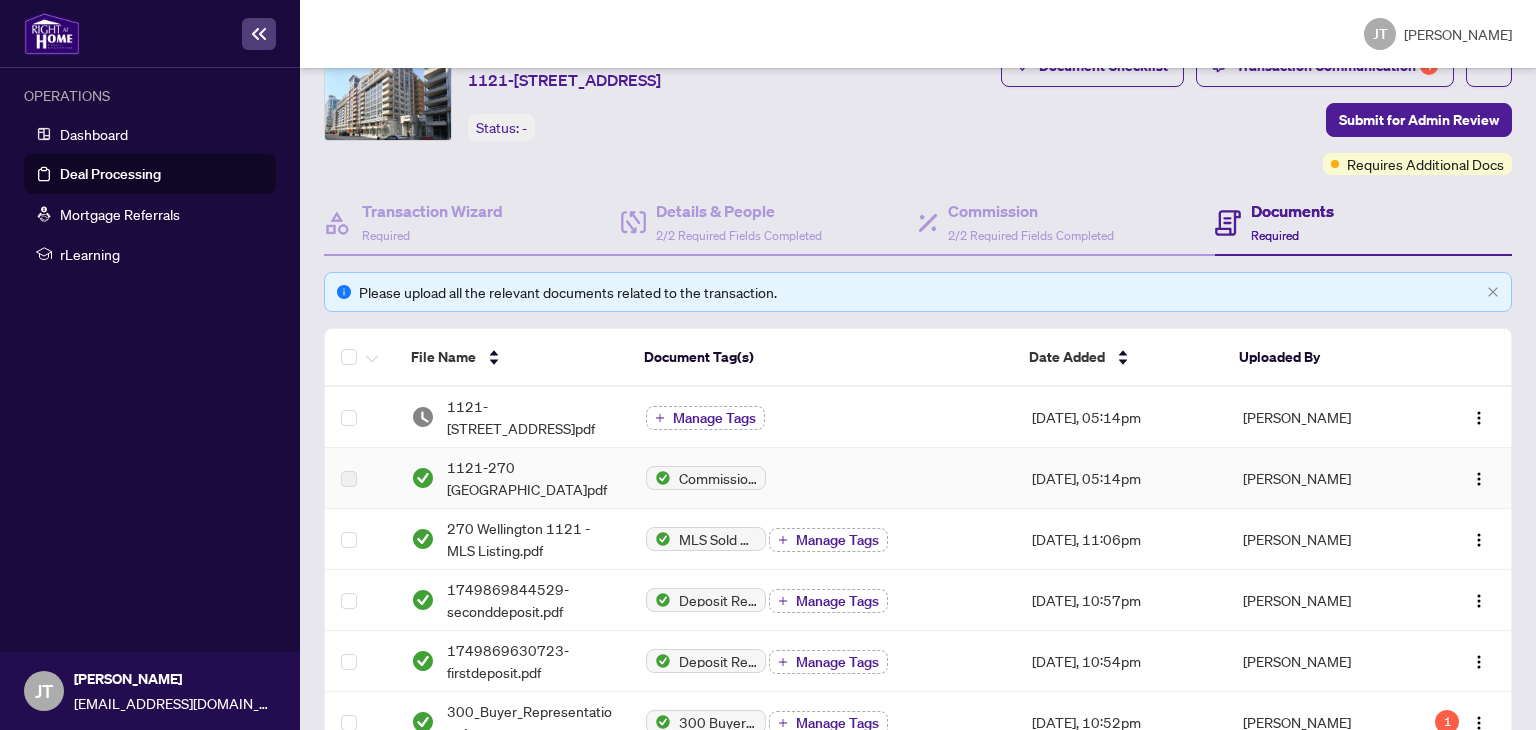scroll, scrollTop: 0, scrollLeft: 0, axis: both 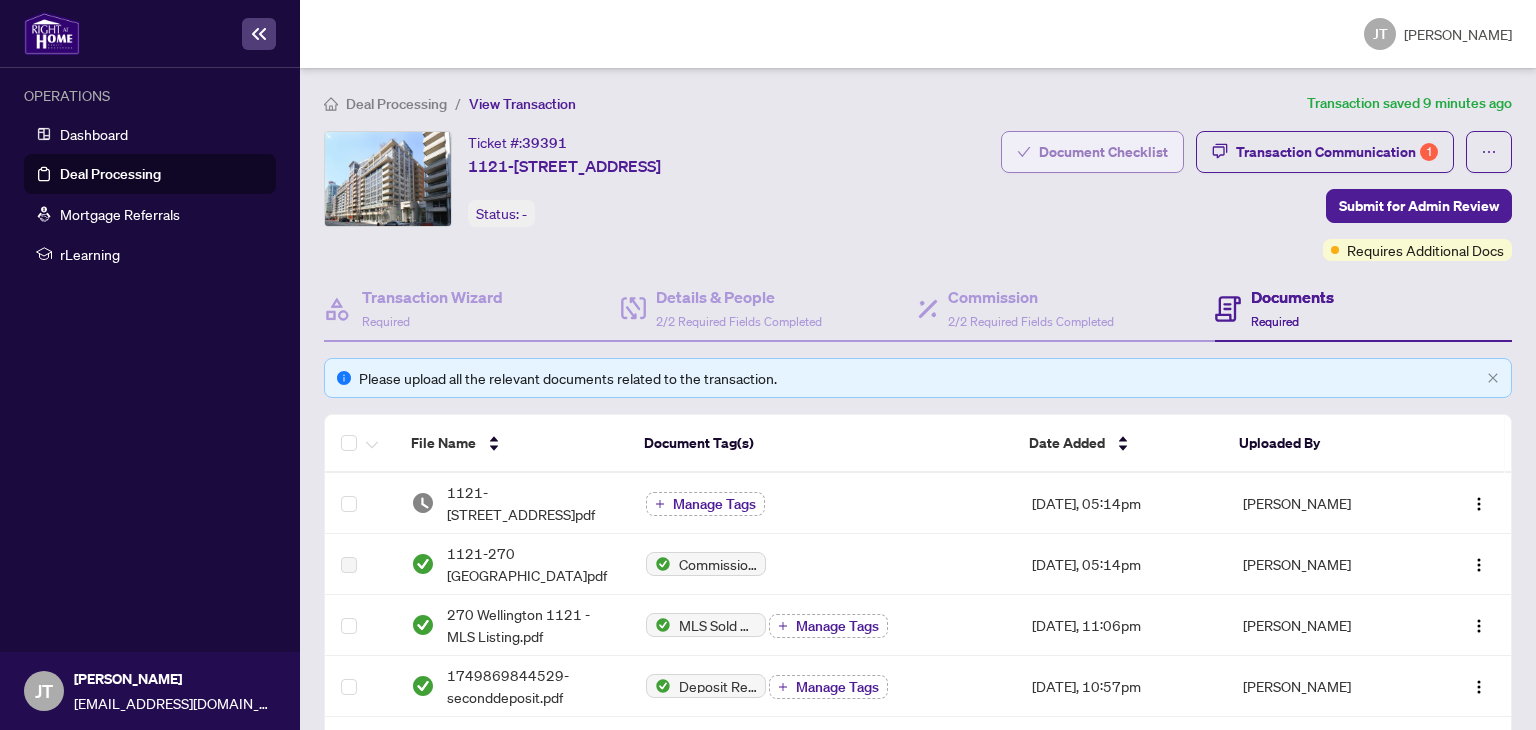 click on "Document Checklist" at bounding box center [1103, 152] 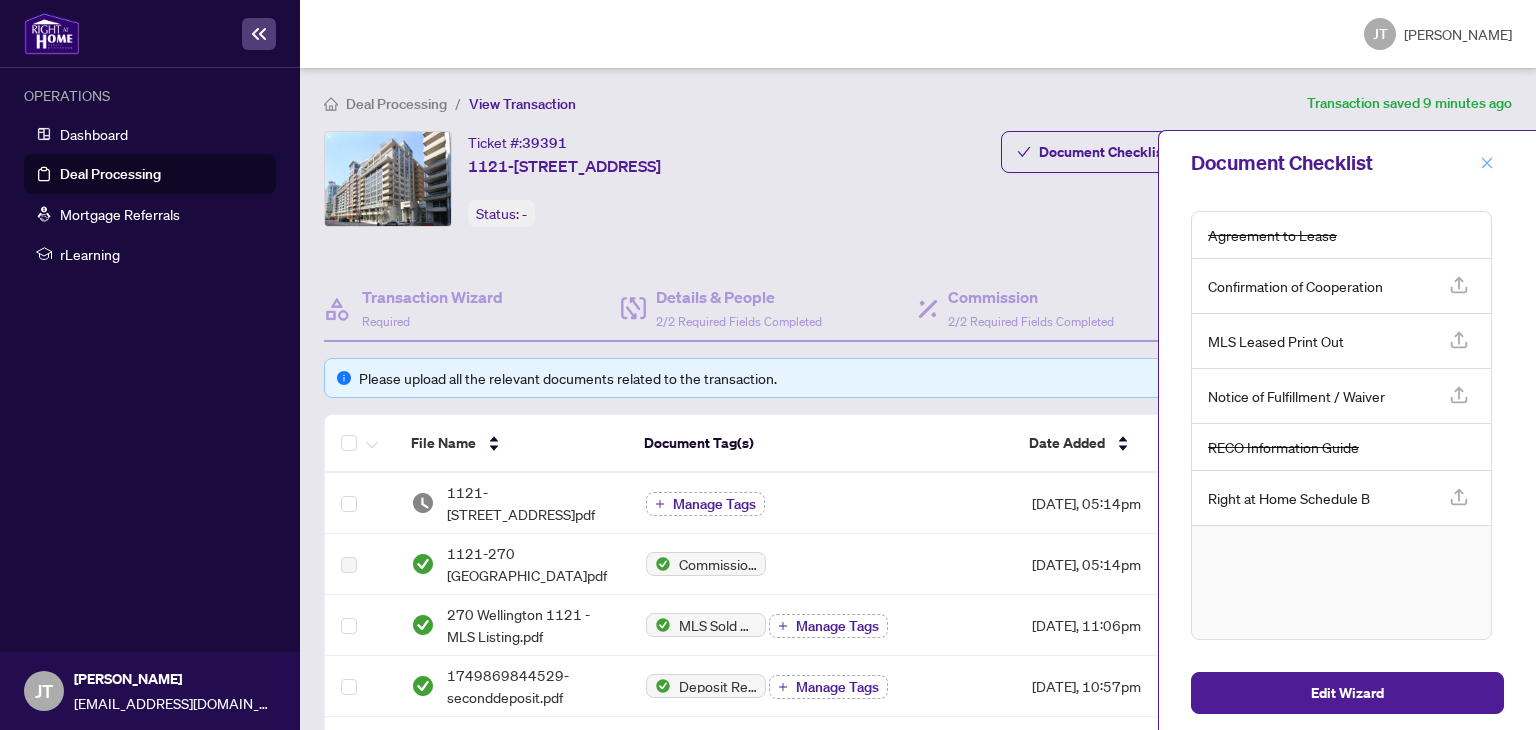 click 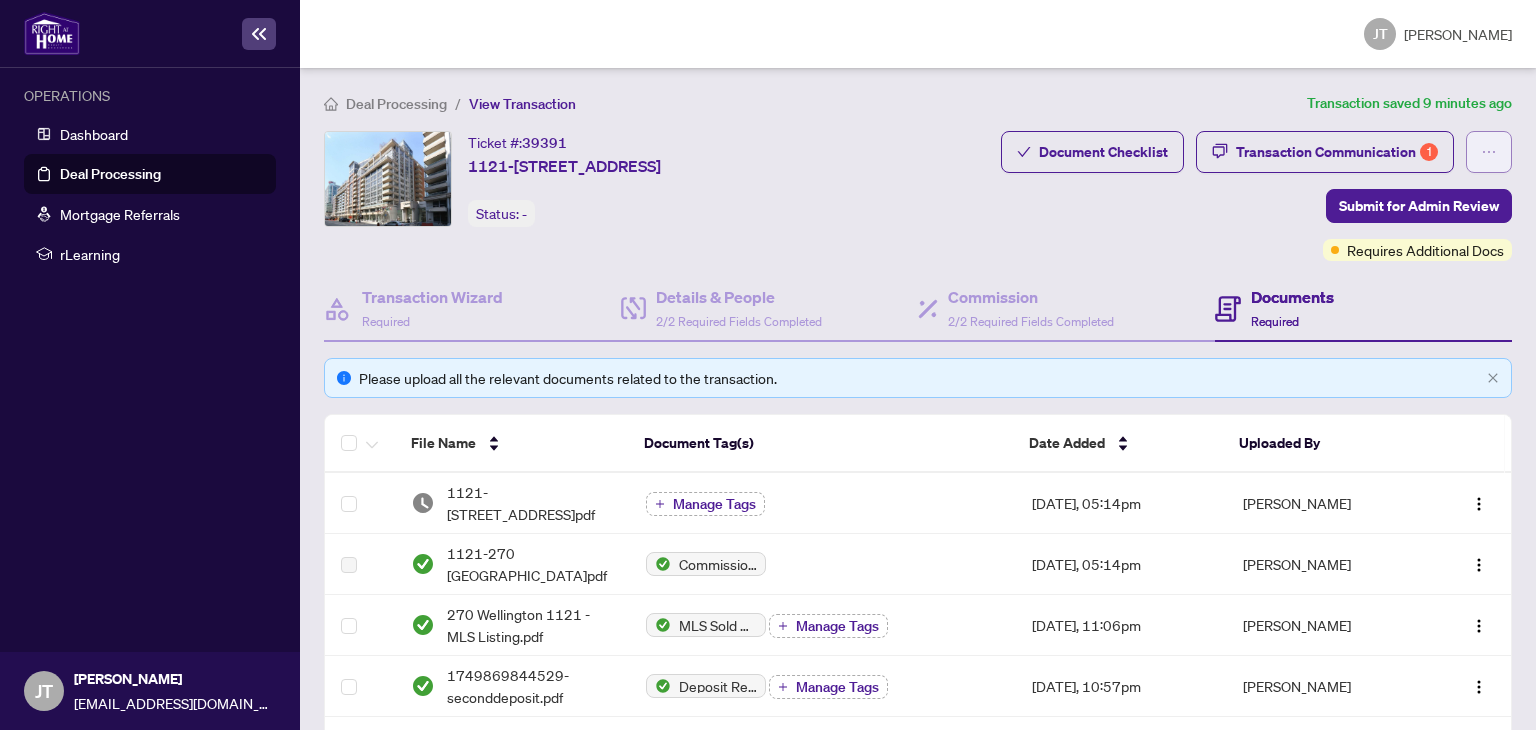 click at bounding box center [1489, 152] 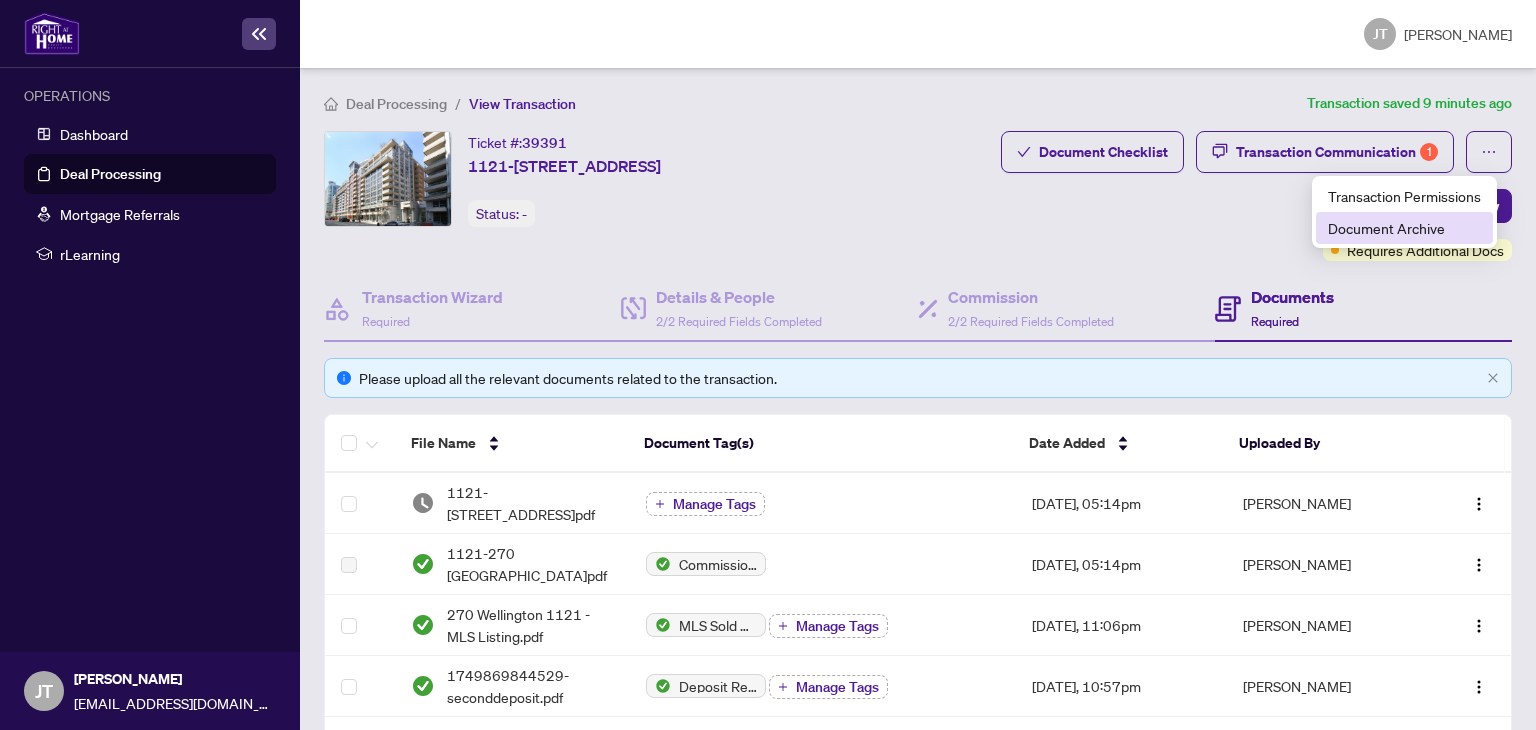 click on "Document Archive" at bounding box center [1404, 228] 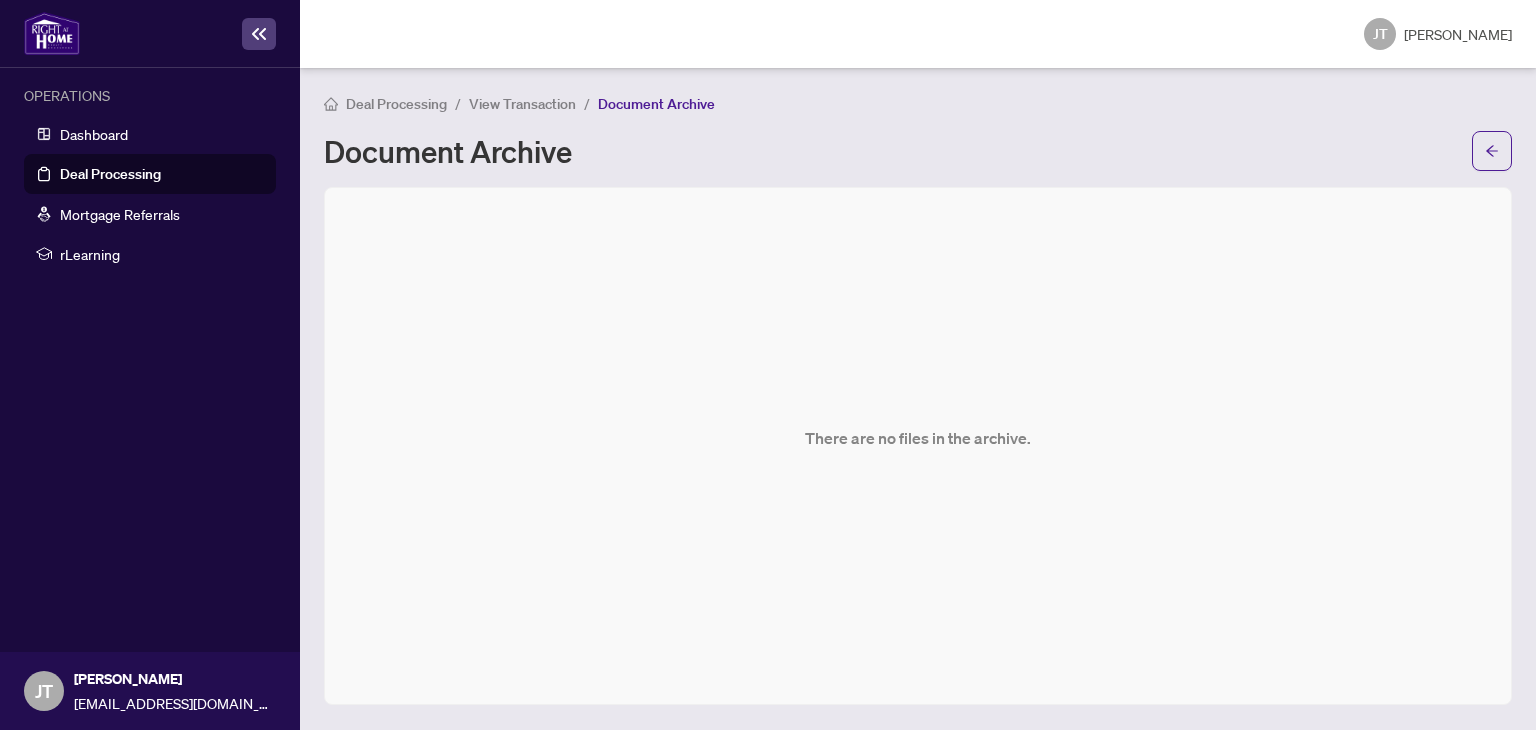 click on "Deal Processing" at bounding box center [396, 104] 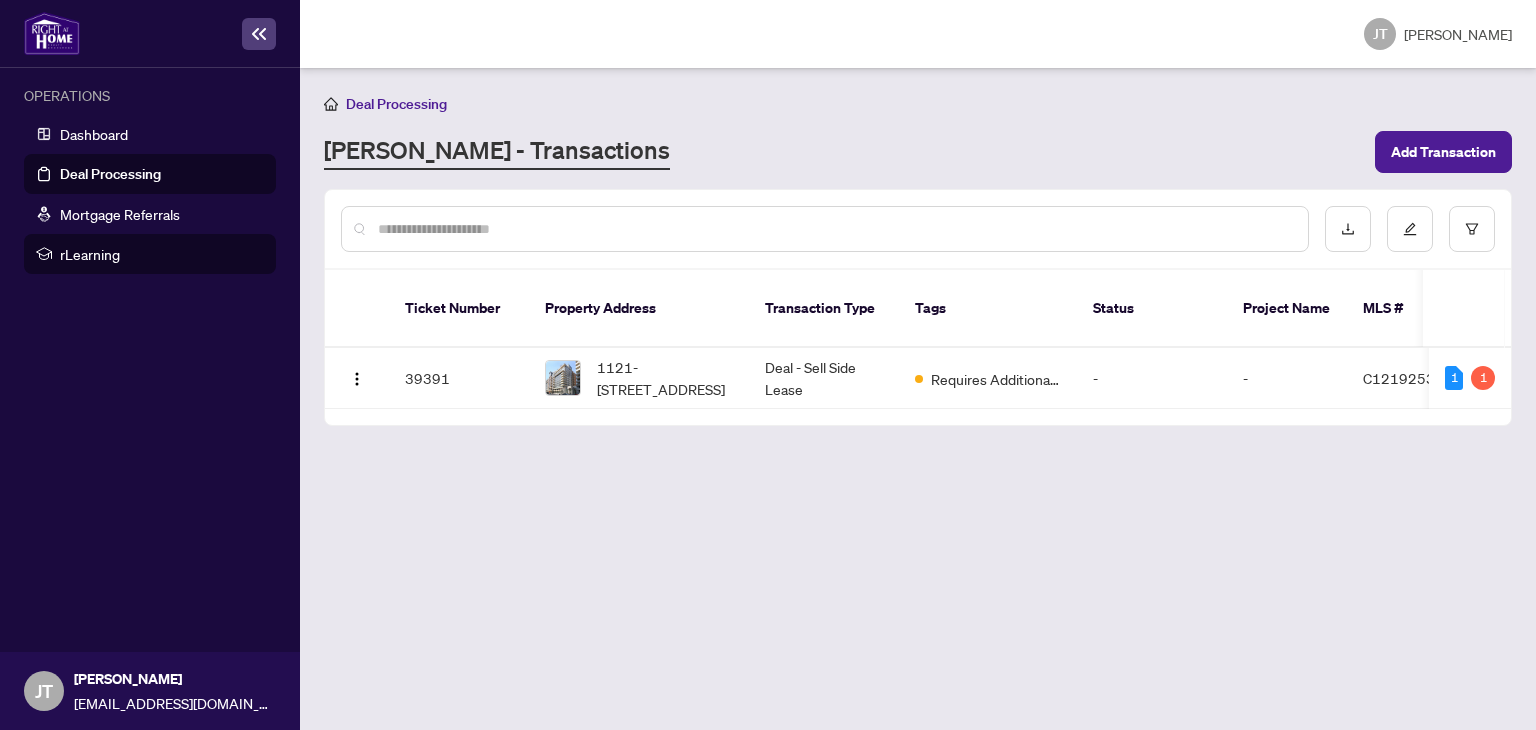 click on "rLearning" at bounding box center [162, 254] 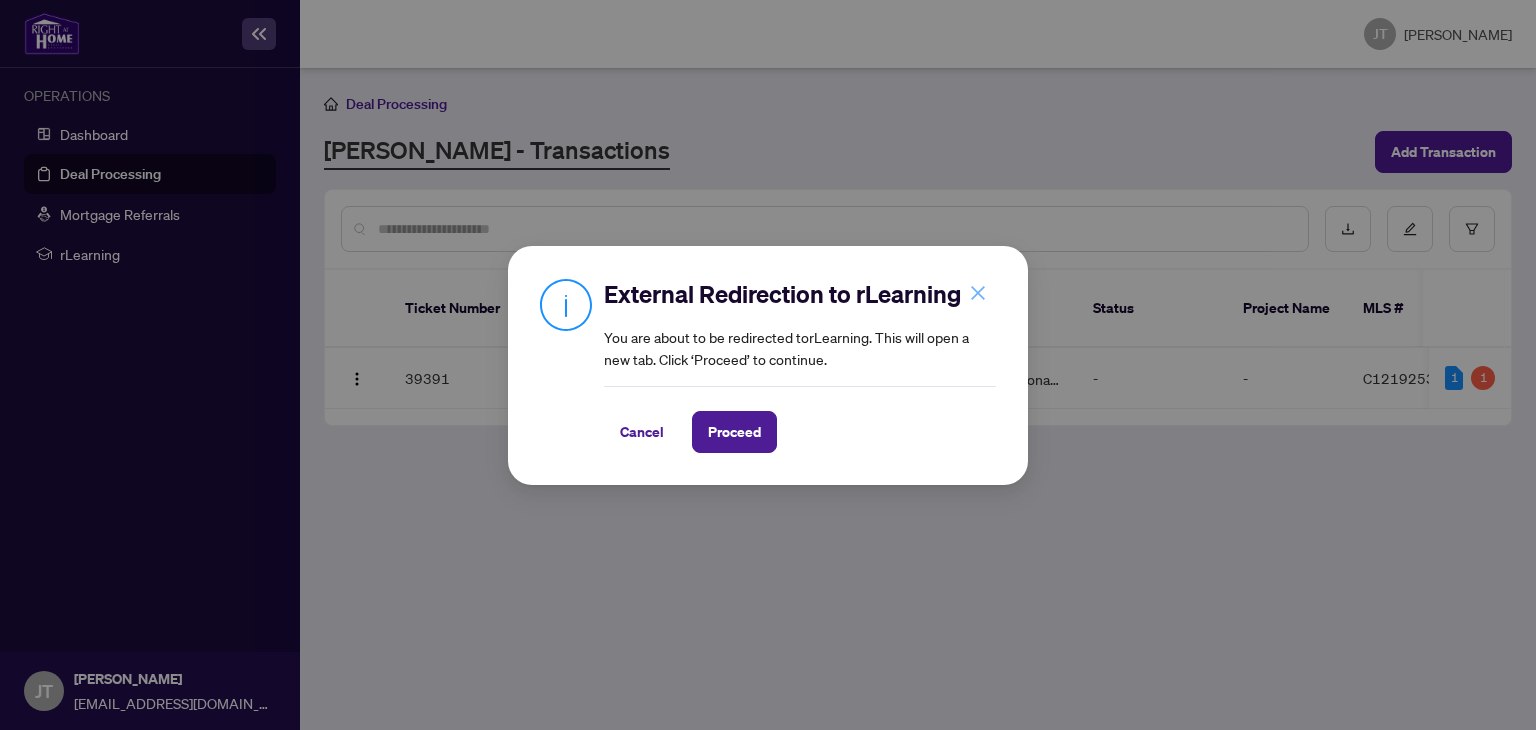 click 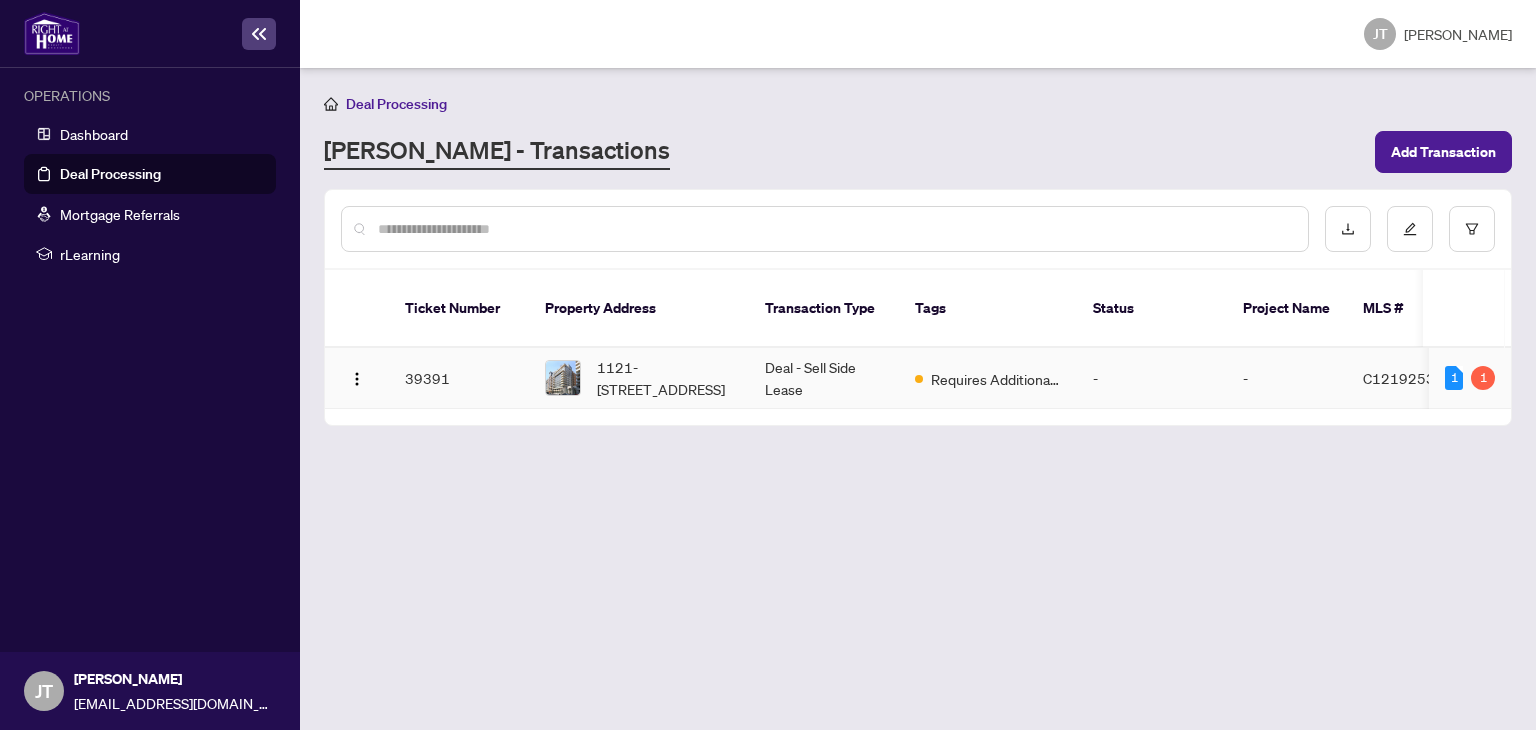 click on "Deal - Sell Side Lease" at bounding box center [824, 378] 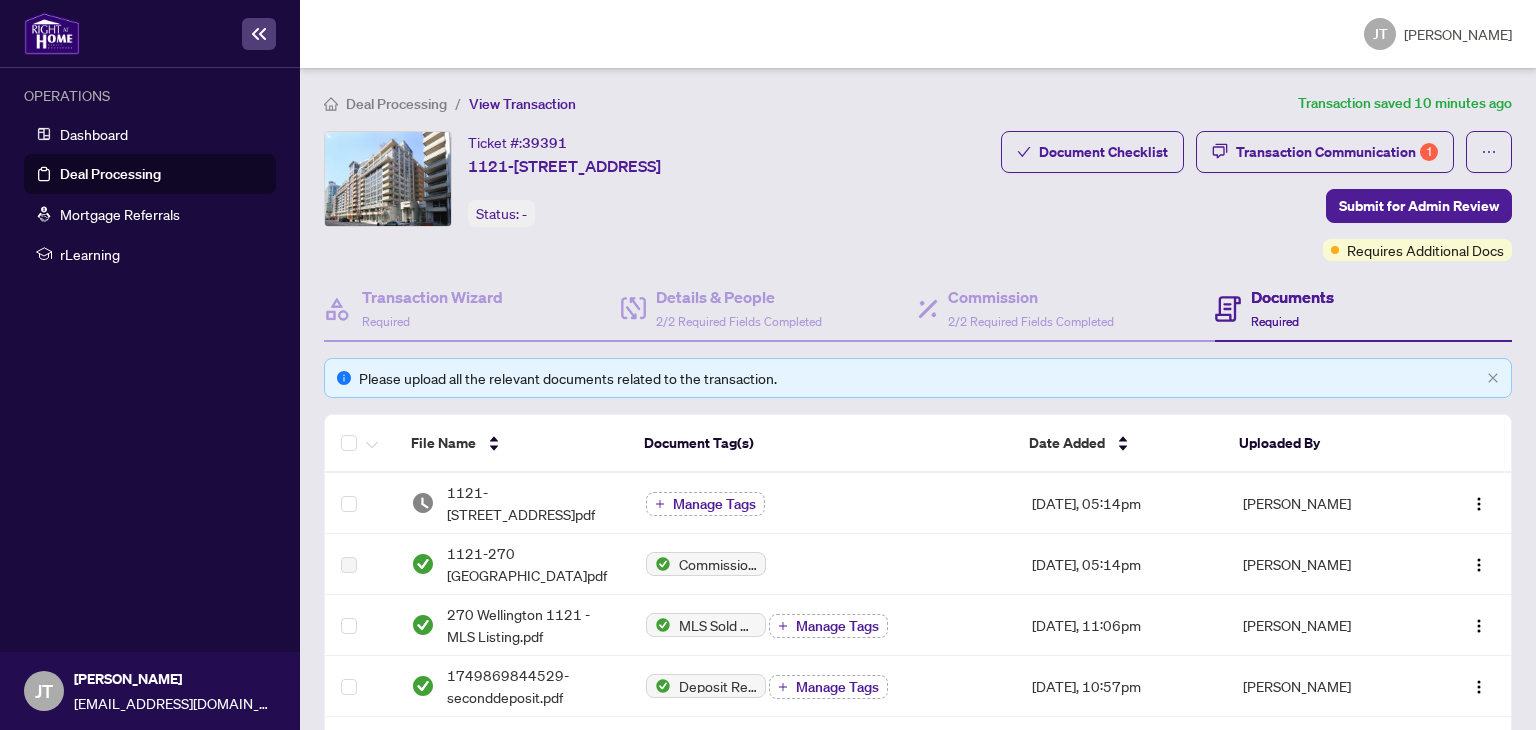 scroll, scrollTop: 112, scrollLeft: 0, axis: vertical 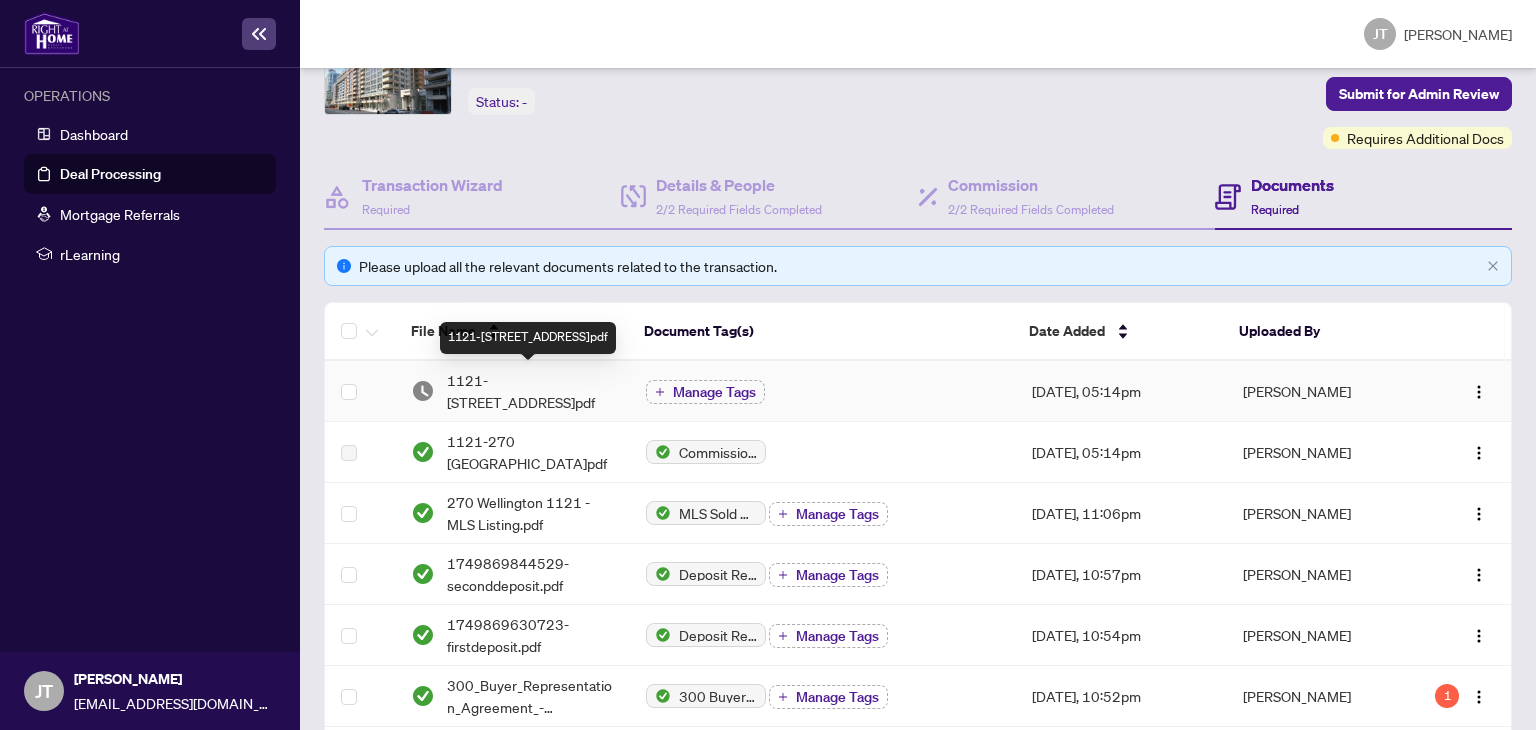 click on "1121-[STREET_ADDRESS]pdf" at bounding box center (530, 391) 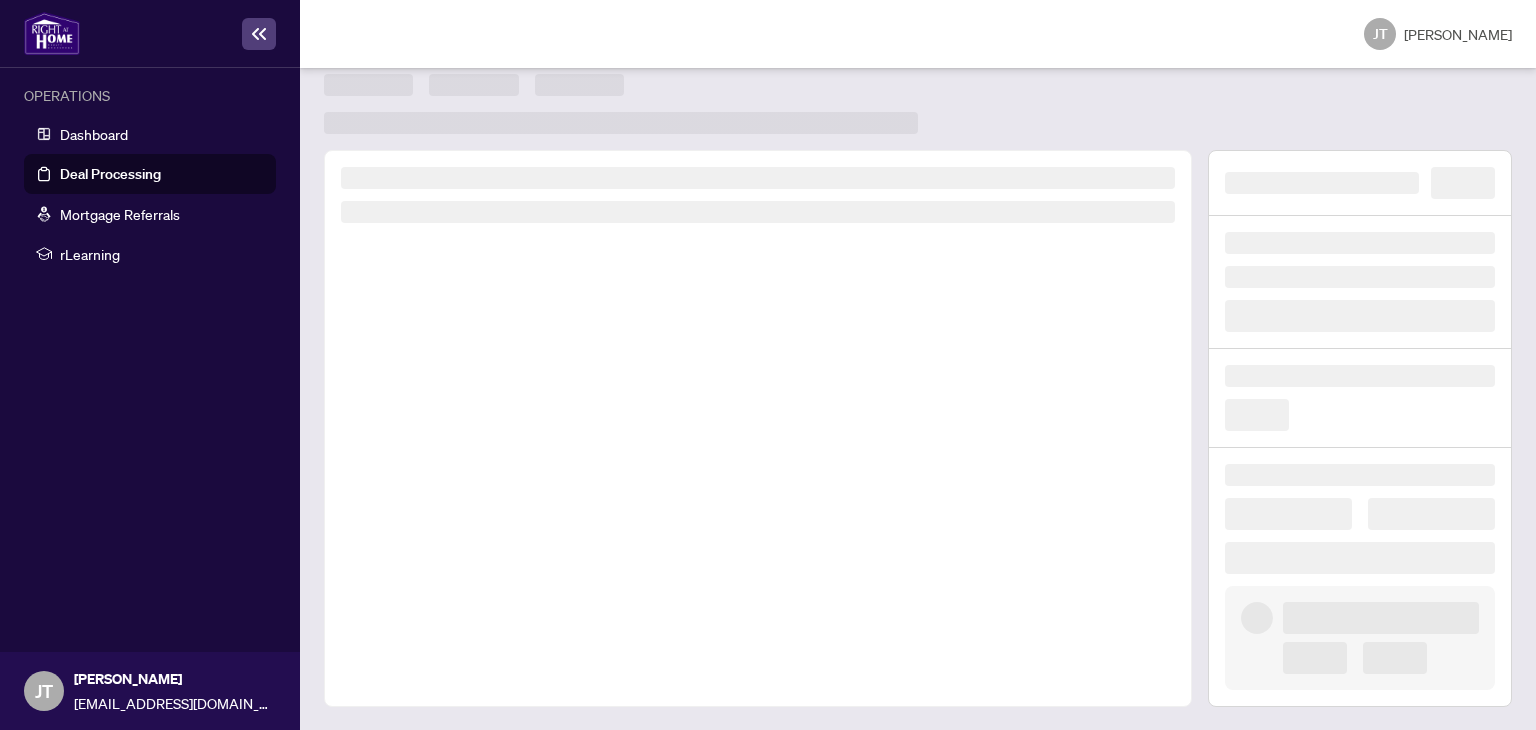 scroll, scrollTop: 0, scrollLeft: 0, axis: both 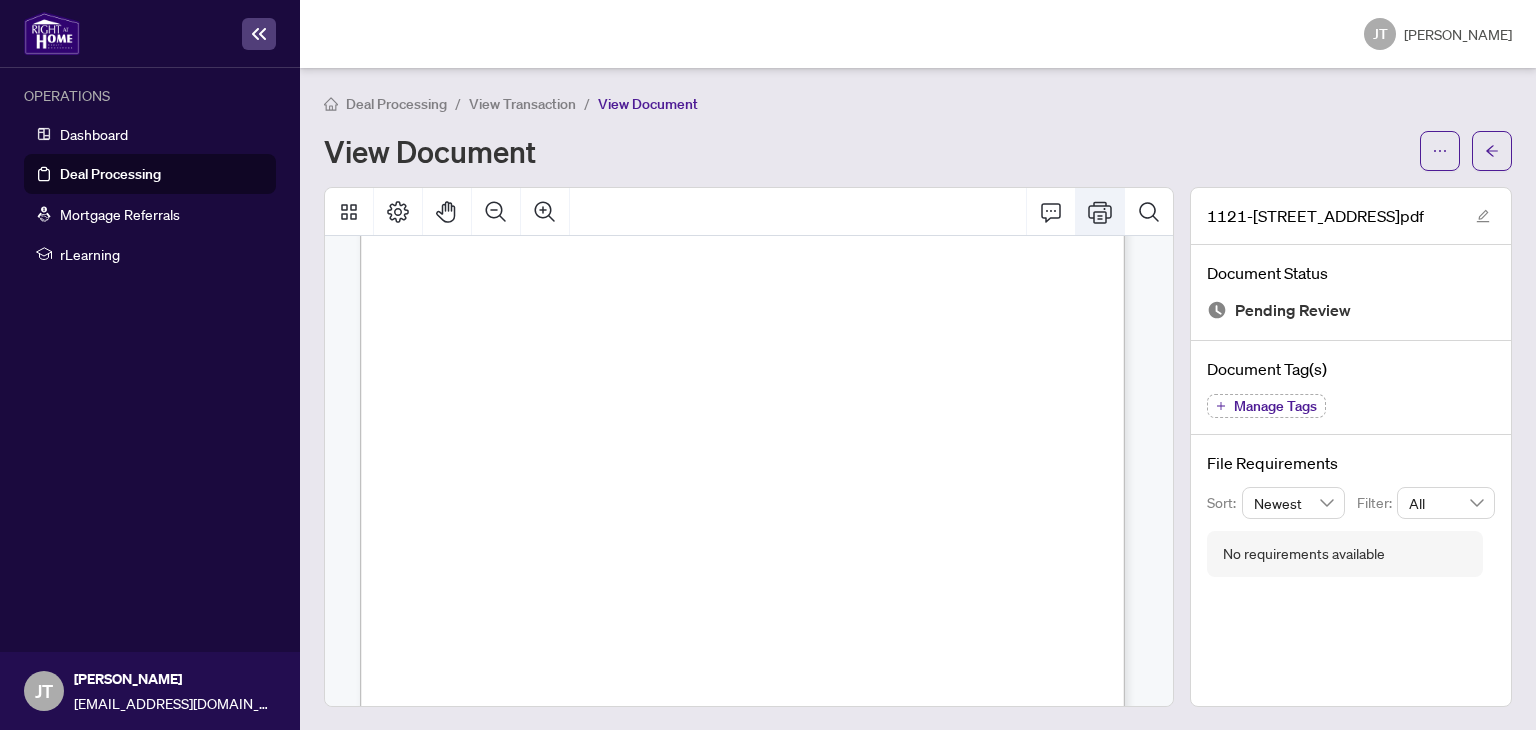 click 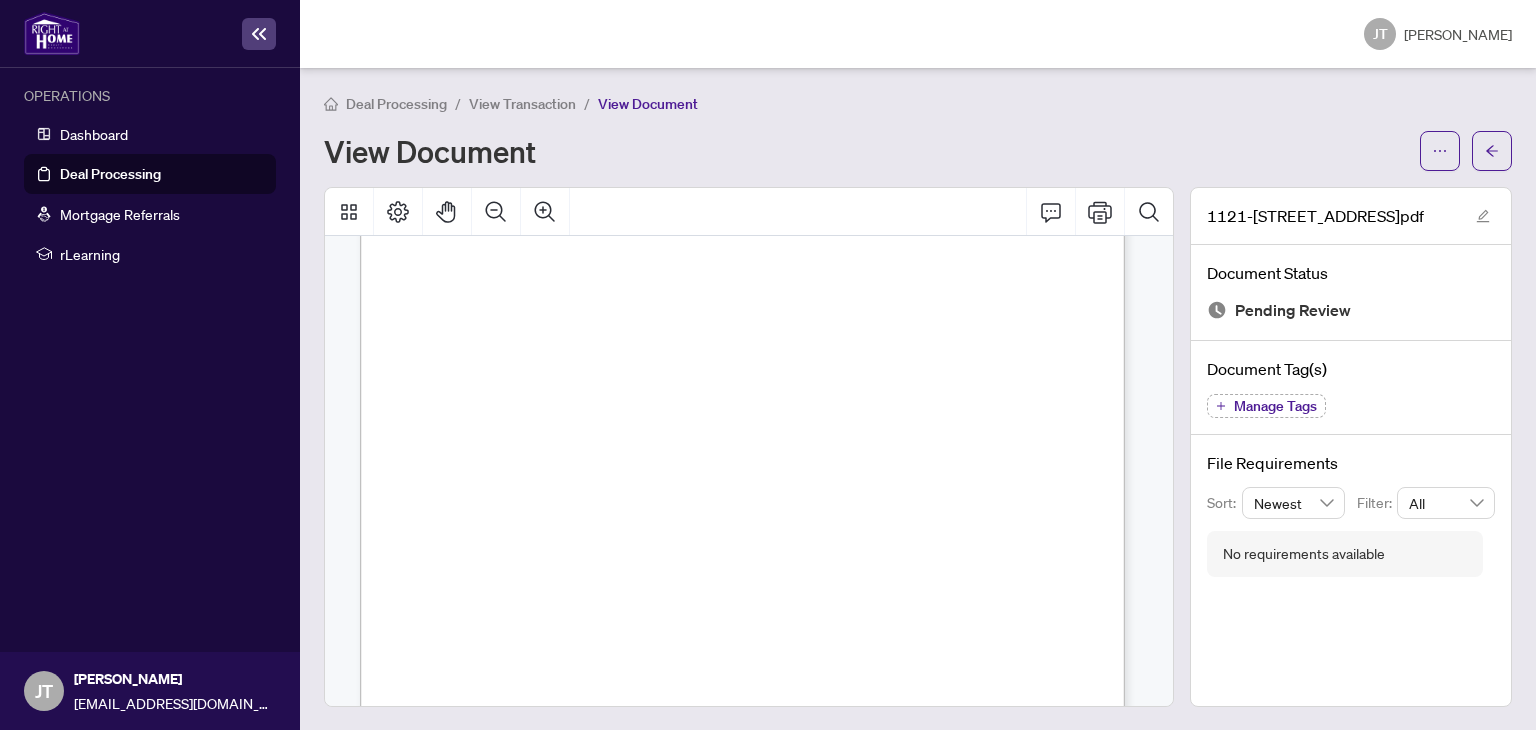 scroll, scrollTop: 84, scrollLeft: 0, axis: vertical 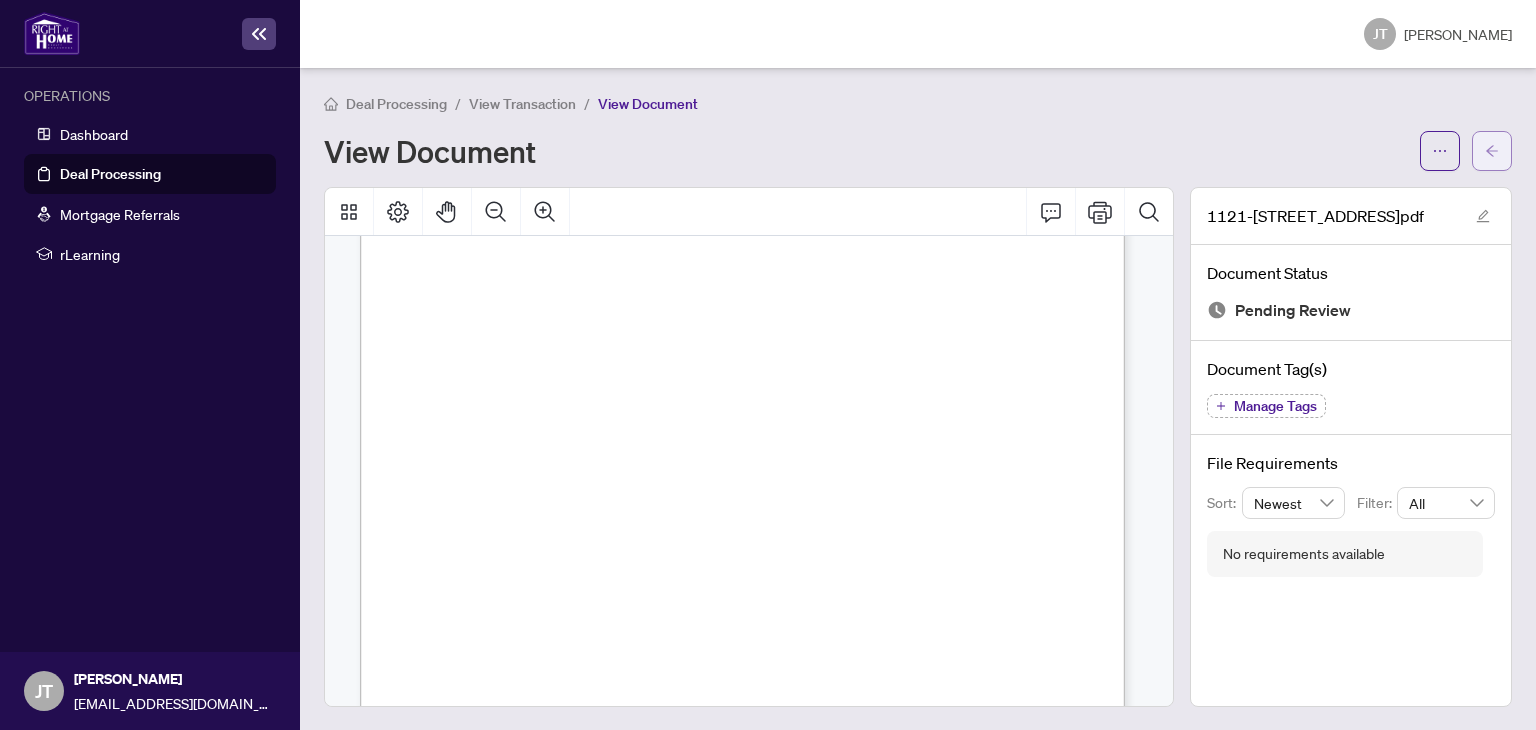click 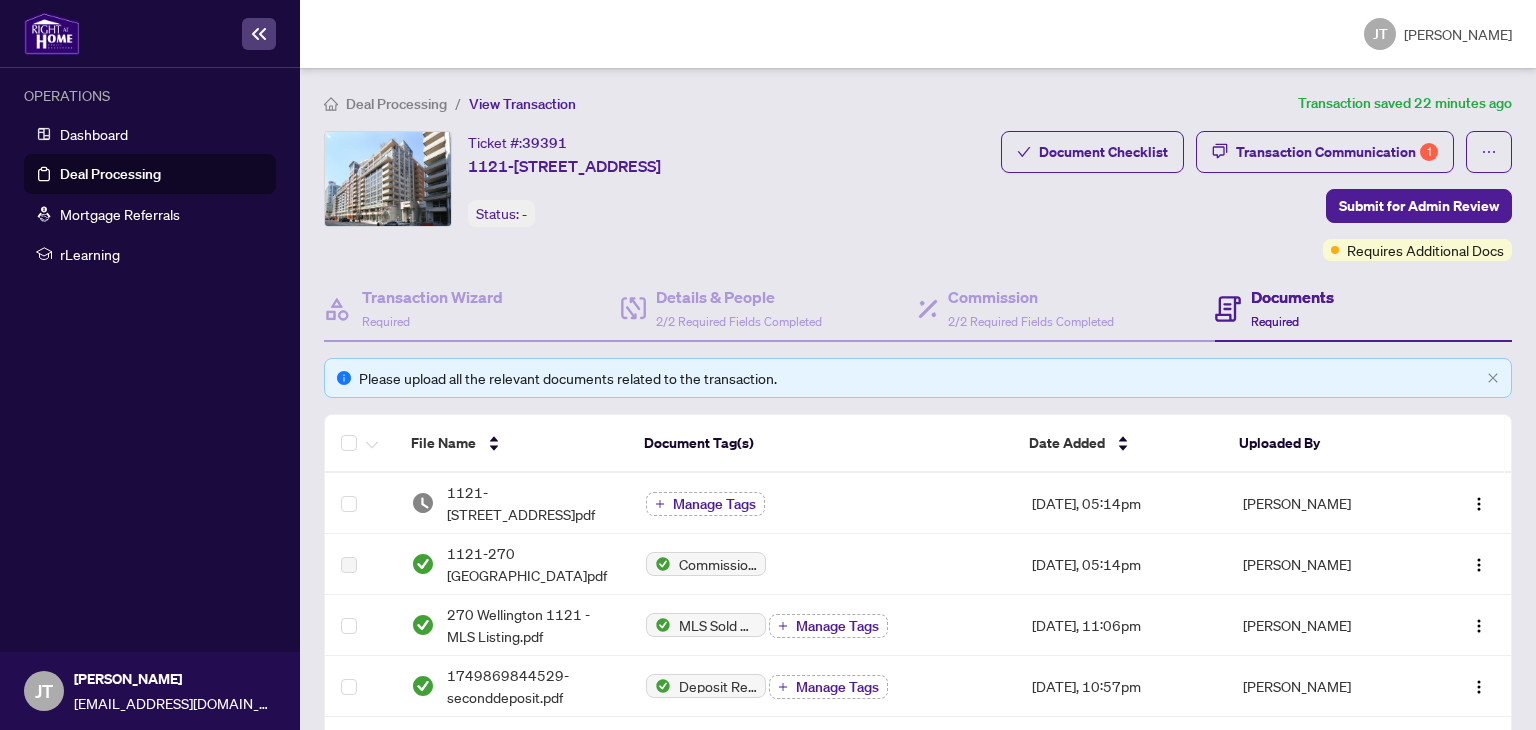 drag, startPoint x: 1406, startPoint y: 198, endPoint x: 1142, endPoint y: 242, distance: 267.64154 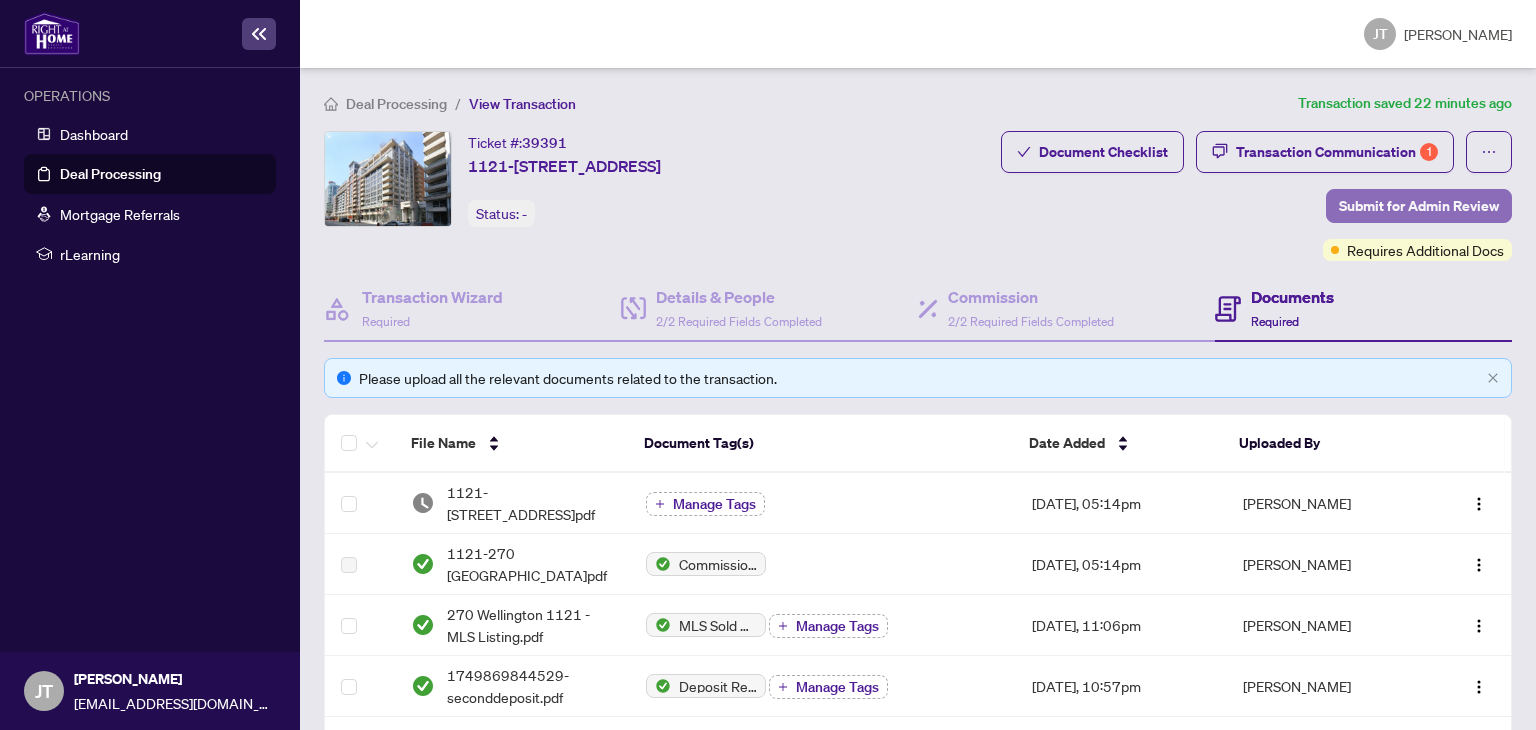 click on "Submit for Admin Review" at bounding box center (1419, 206) 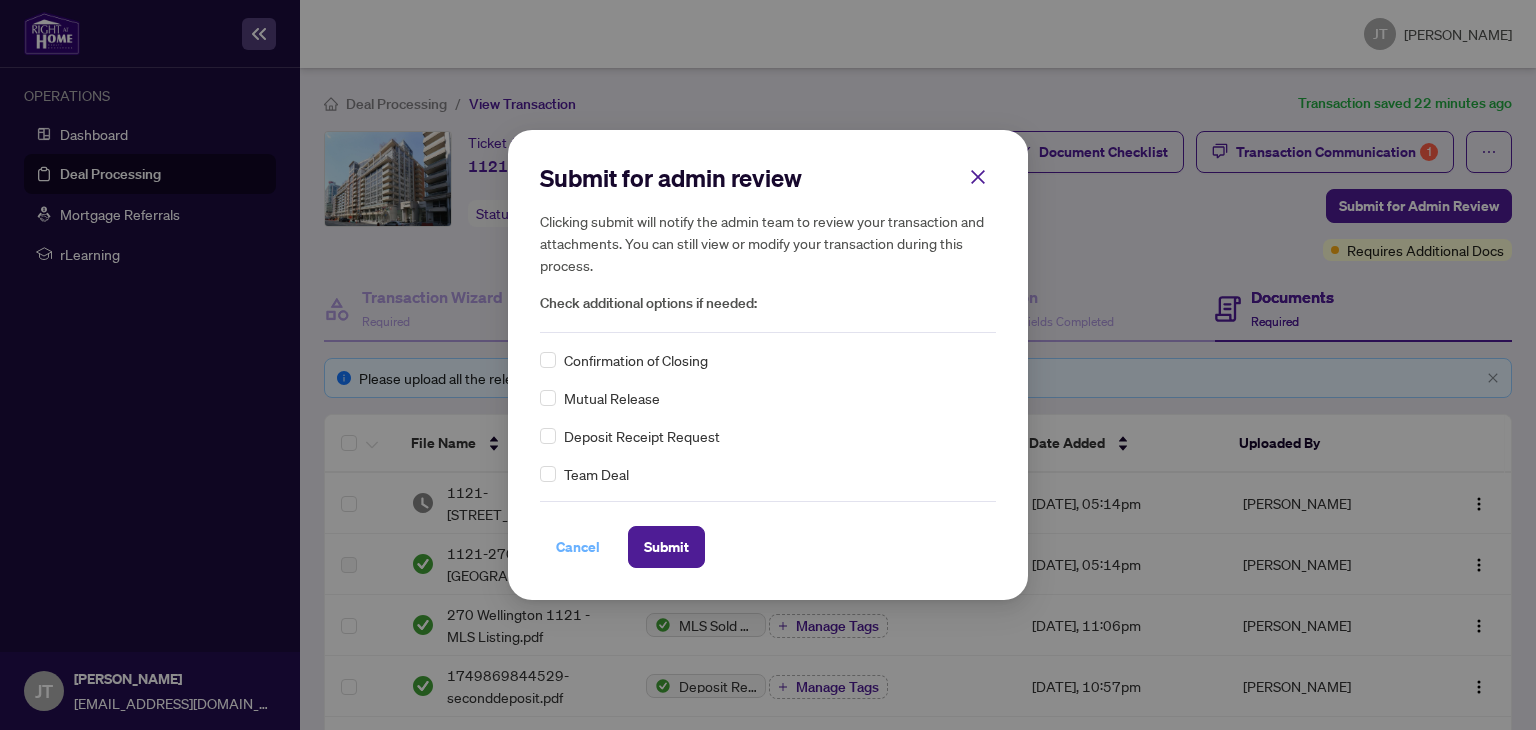 click on "Cancel" at bounding box center [578, 547] 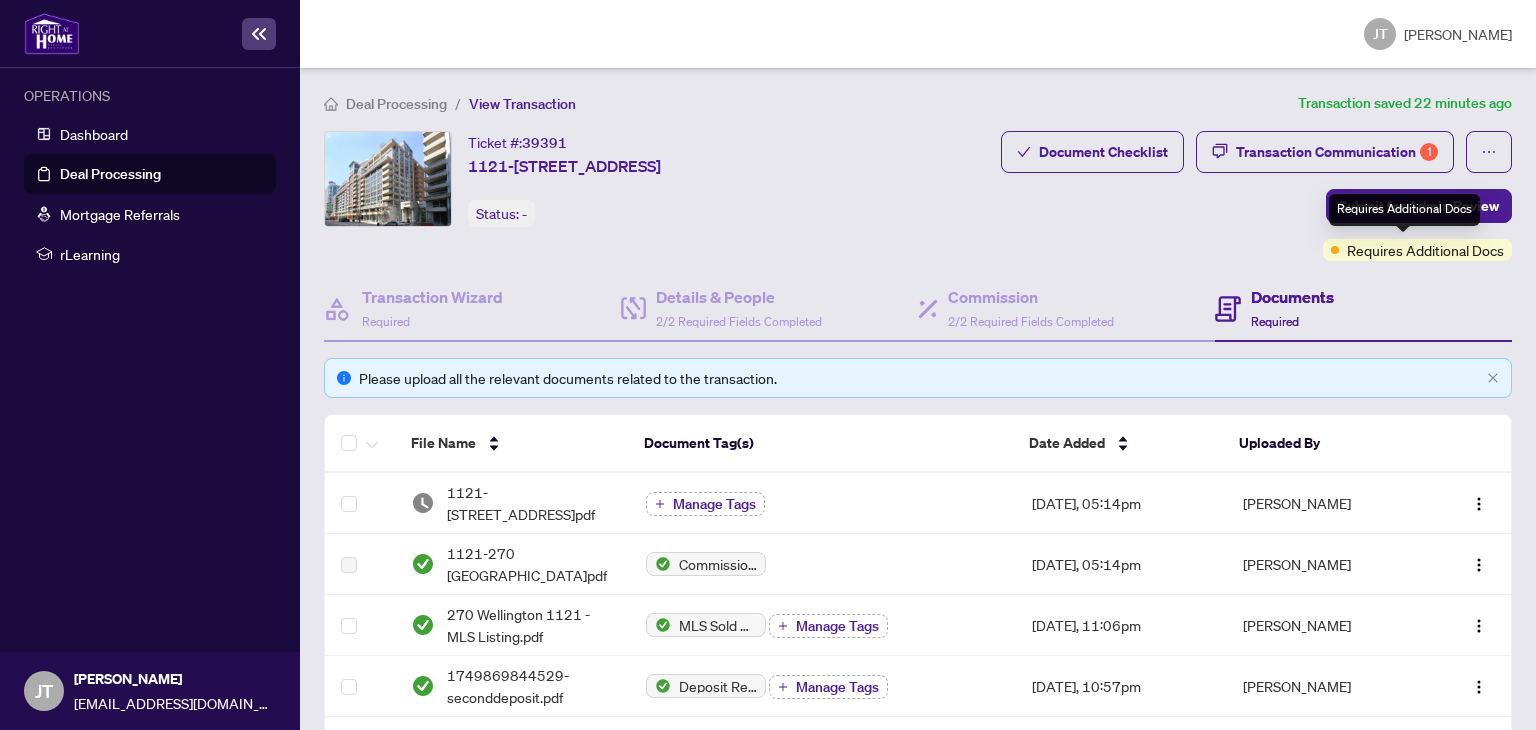 click on "Requires Additional Docs" at bounding box center (1425, 250) 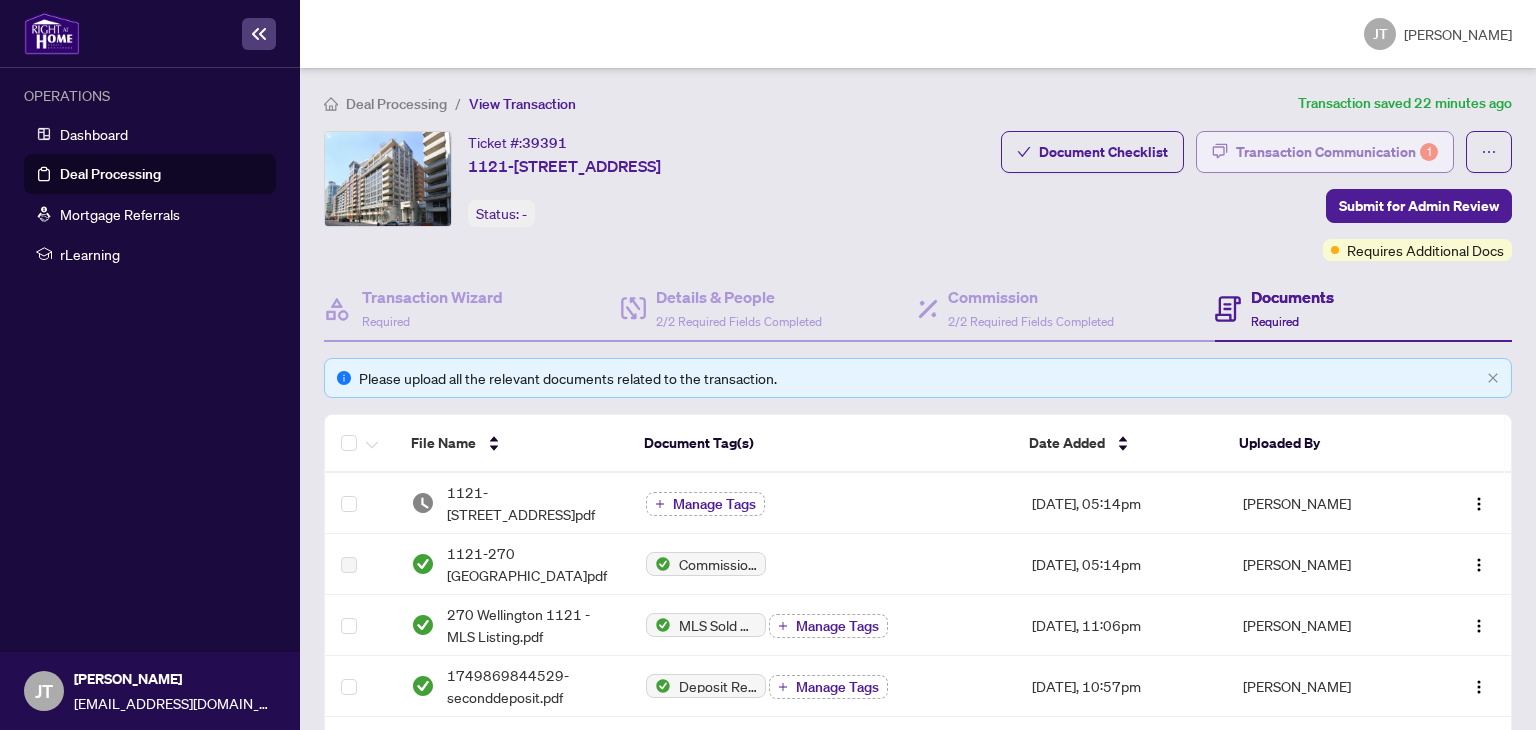 click on "Transaction Communication 1" at bounding box center (1337, 152) 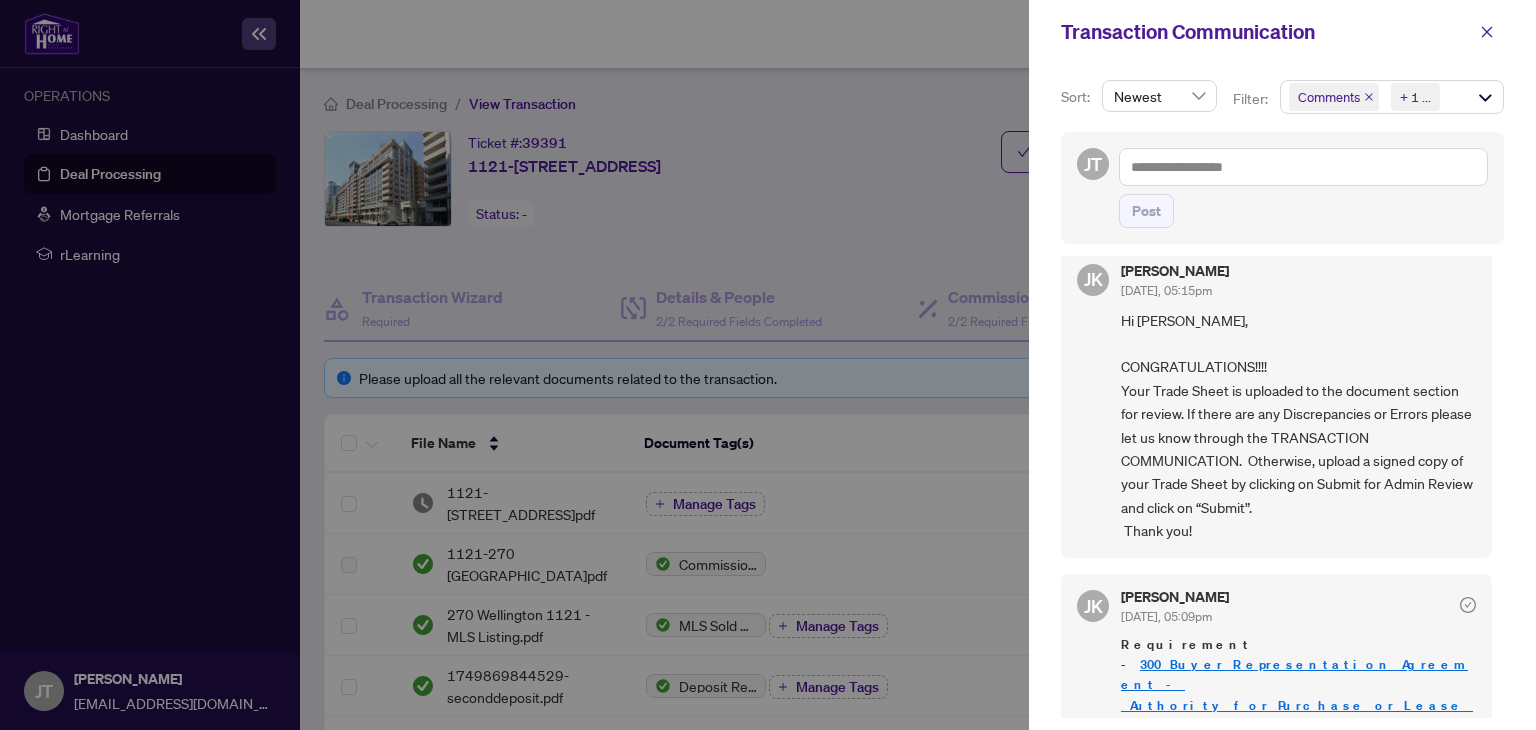 scroll, scrollTop: 0, scrollLeft: 0, axis: both 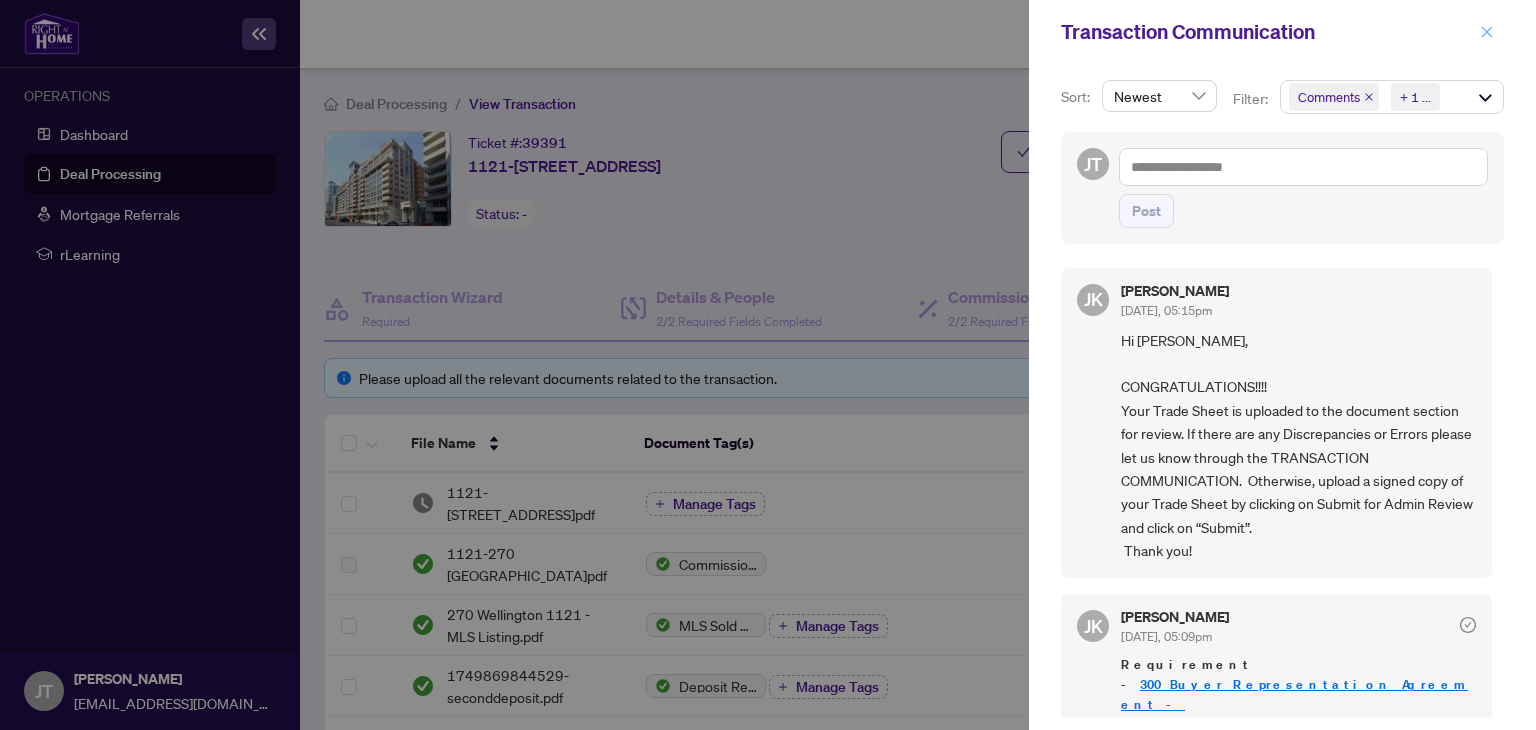 click at bounding box center [1487, 32] 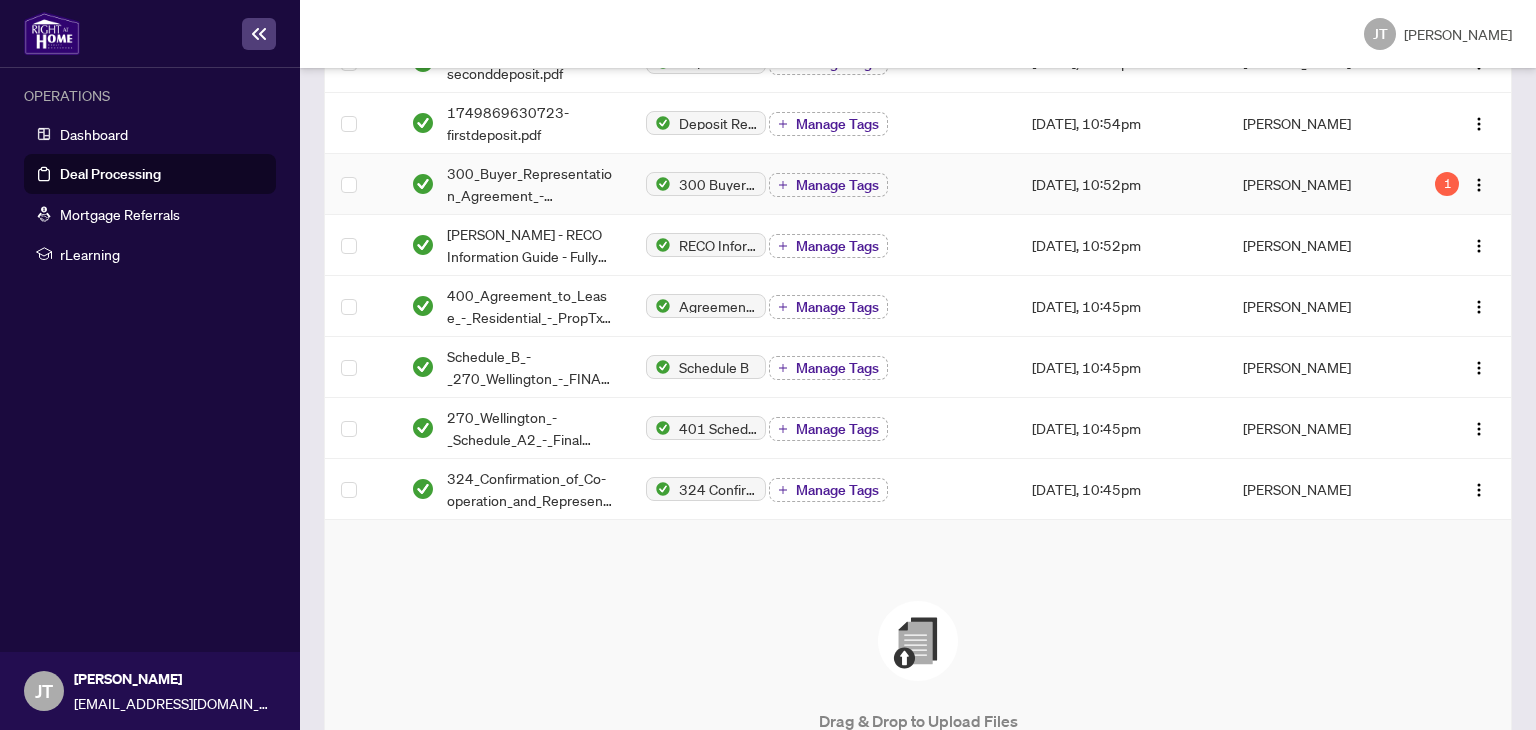 scroll, scrollTop: 632, scrollLeft: 0, axis: vertical 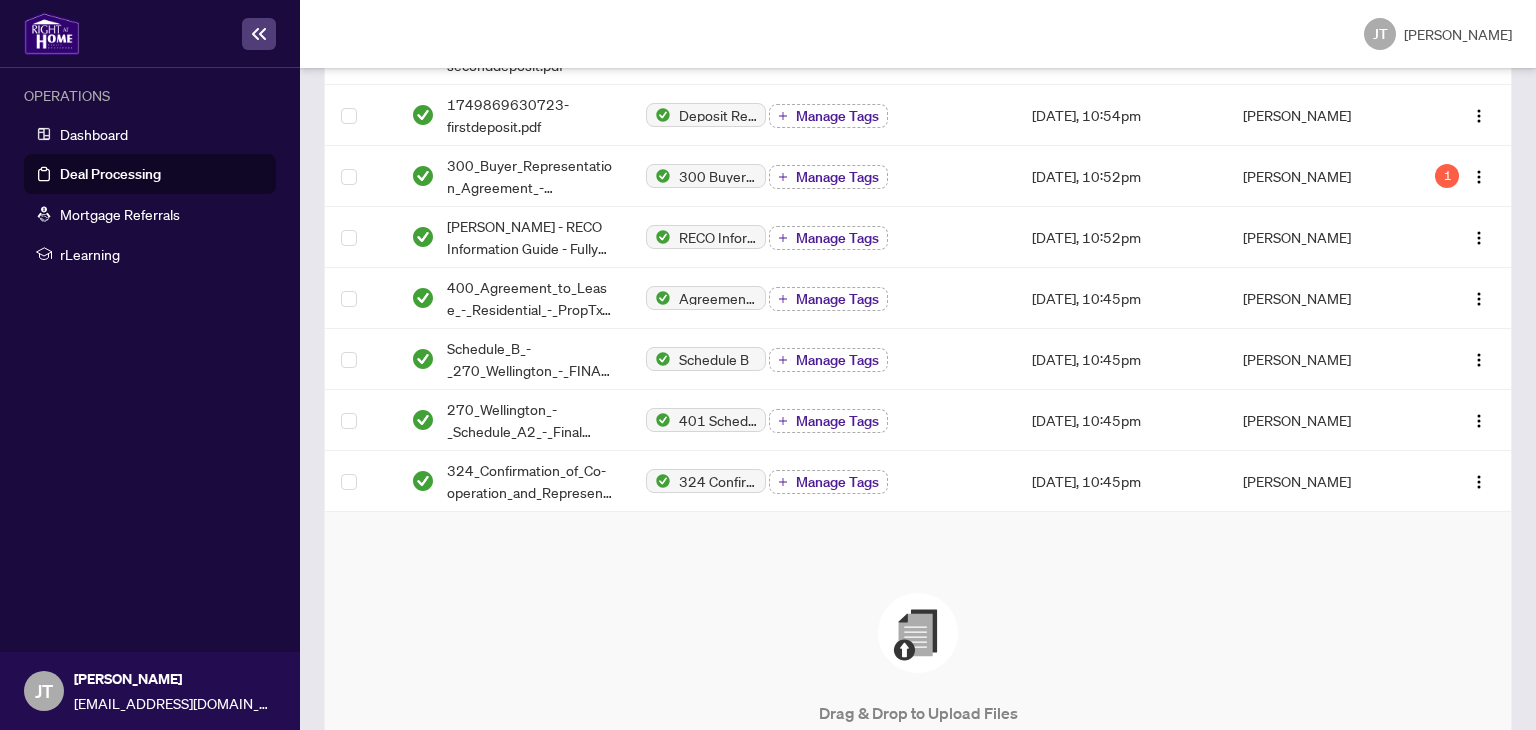 click at bounding box center (918, 633) 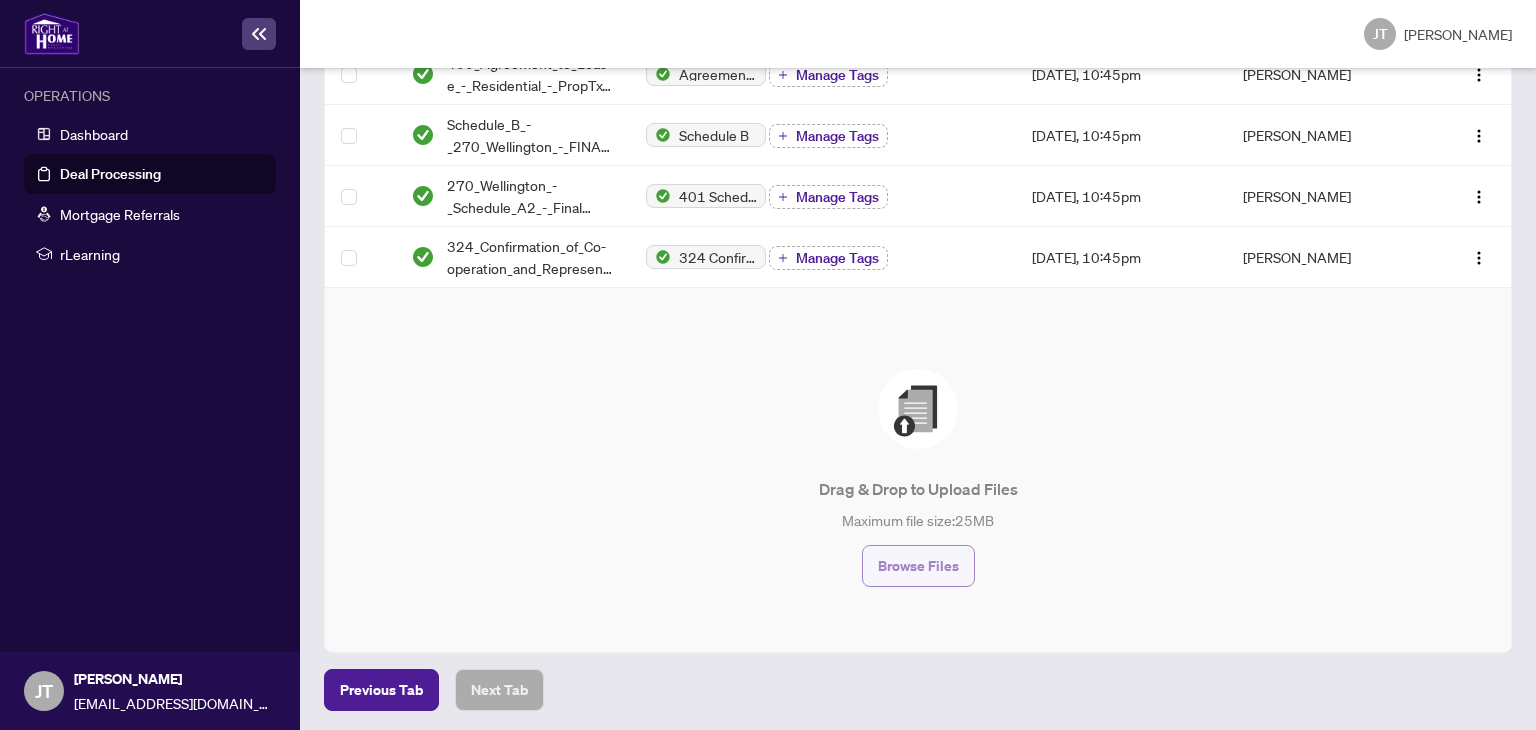 click on "Browse Files" at bounding box center [918, 566] 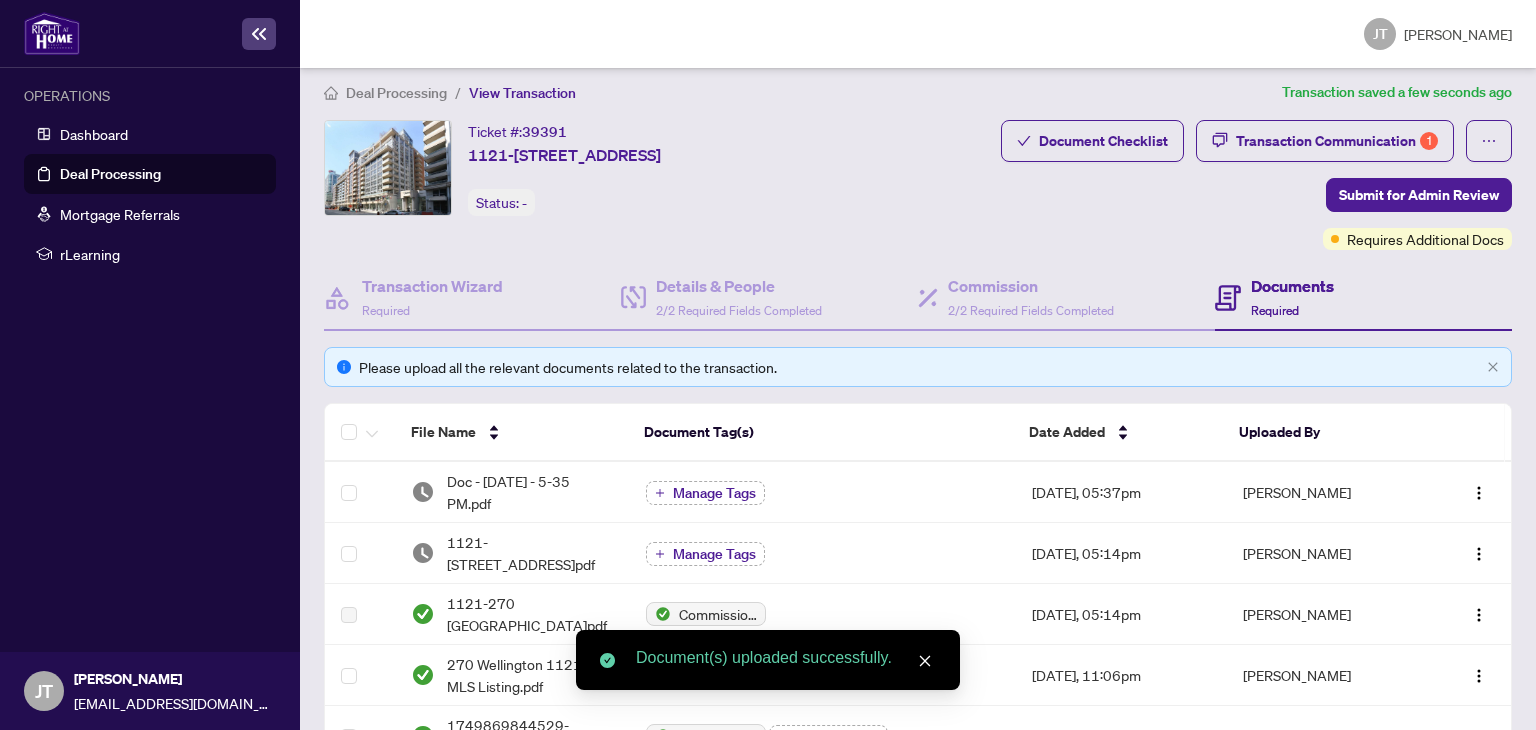 scroll, scrollTop: 0, scrollLeft: 0, axis: both 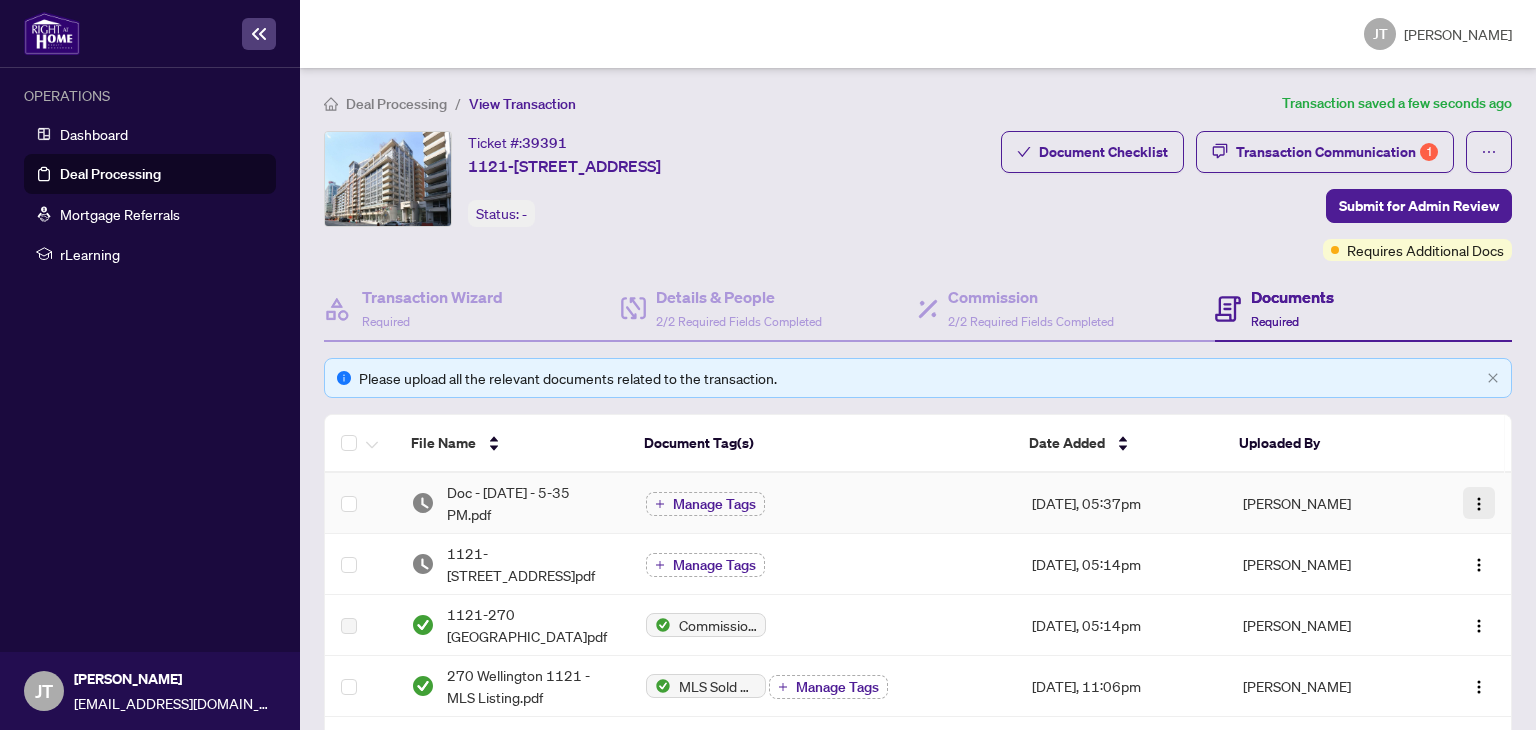 click at bounding box center (1479, 504) 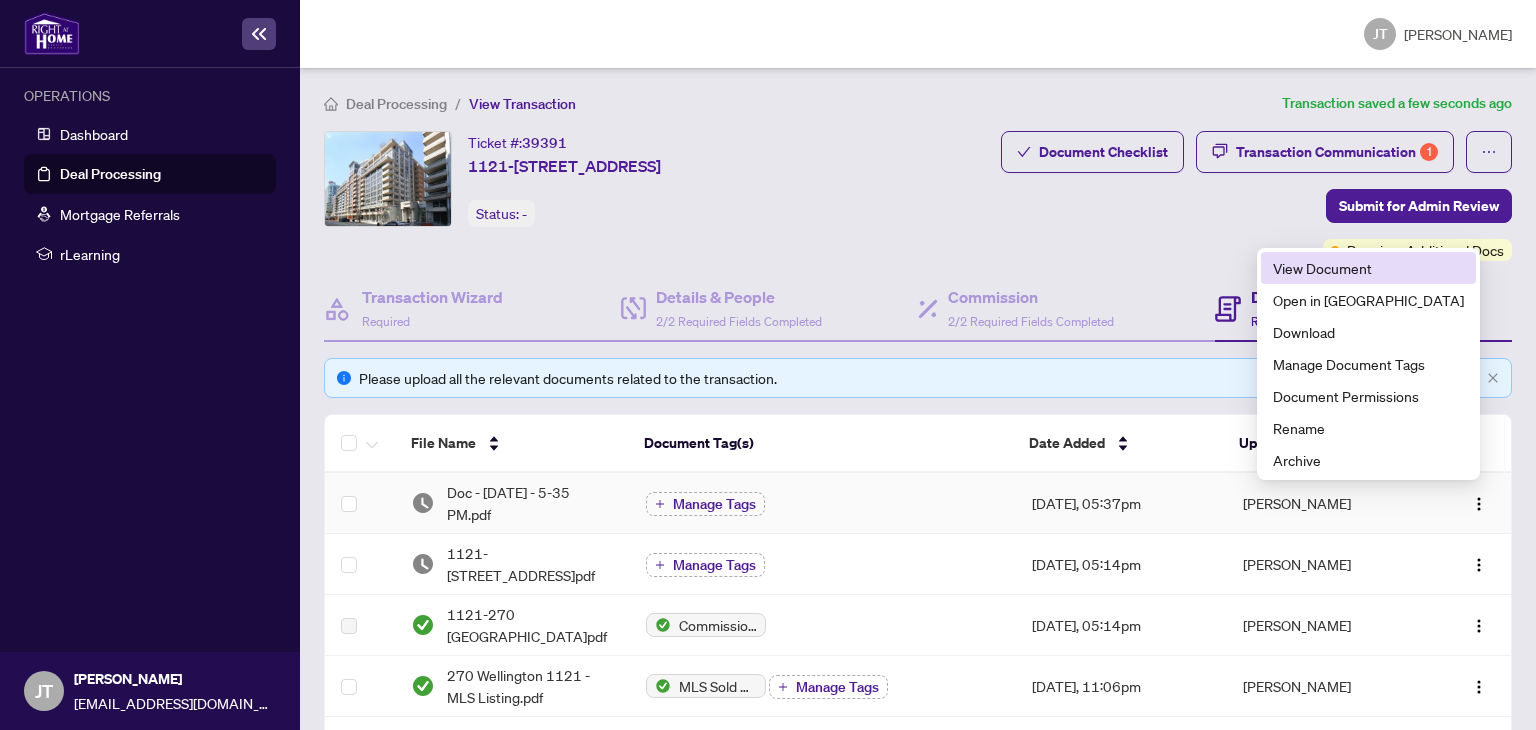click on "View Document" at bounding box center (1368, 268) 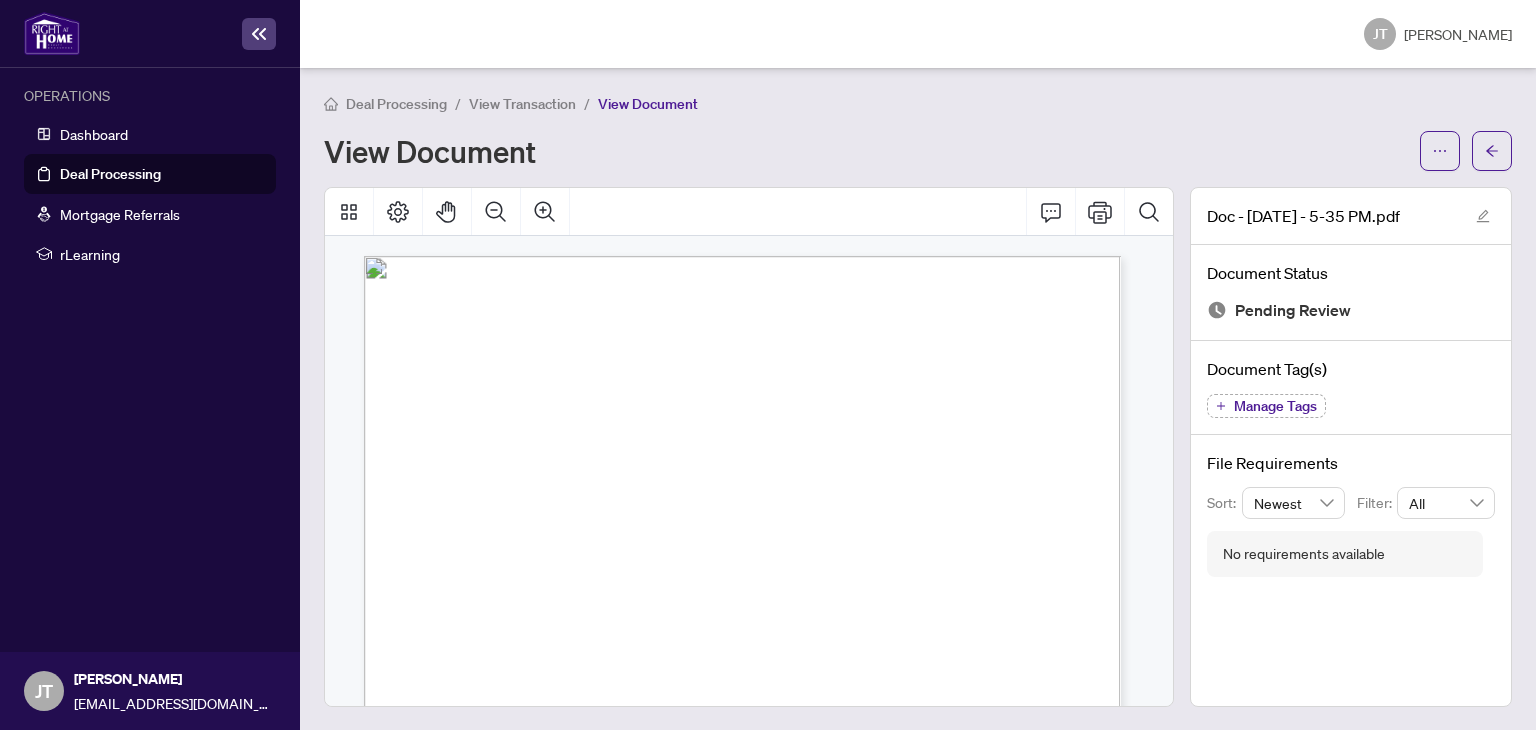click on "Manage Tags" at bounding box center (1275, 406) 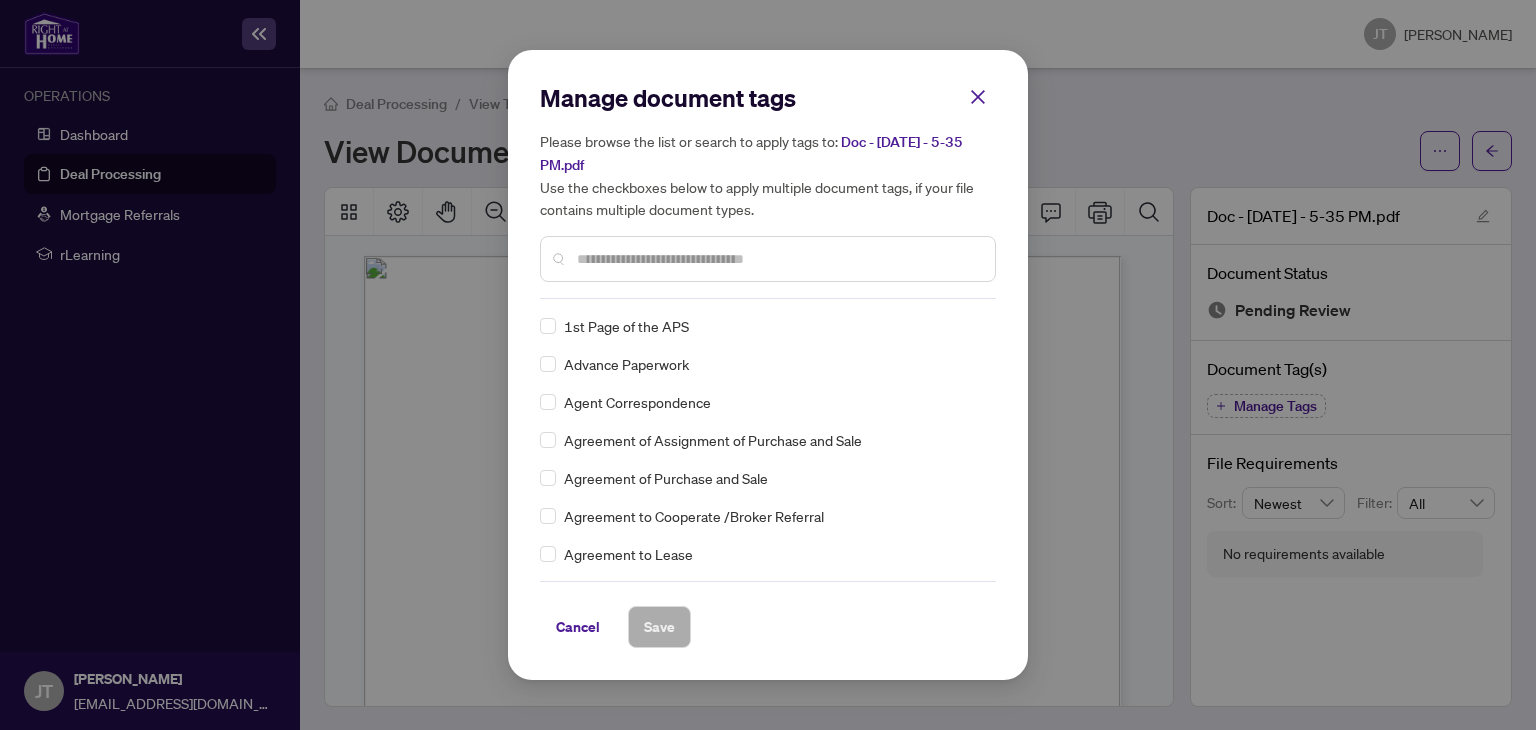 click at bounding box center [778, 259] 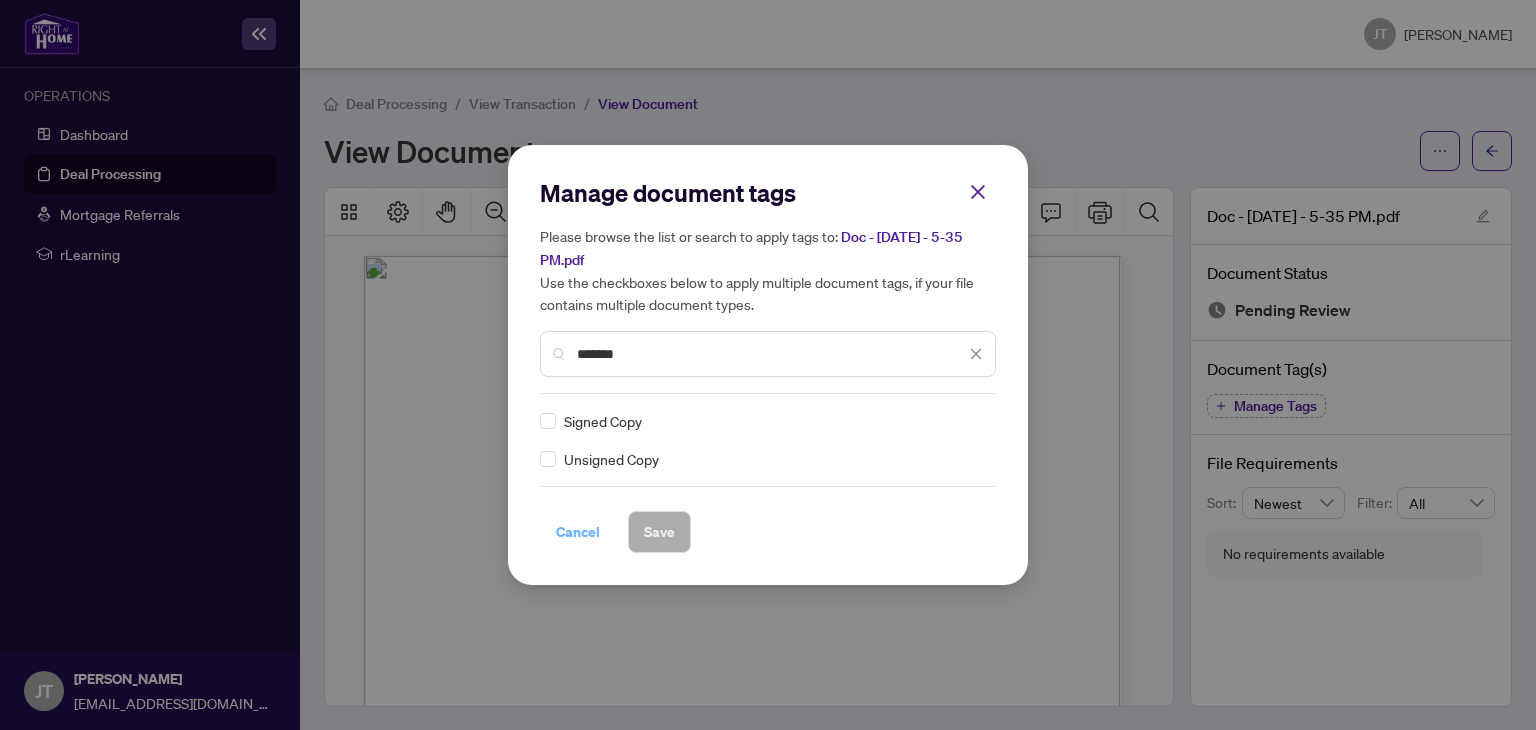 type on "******" 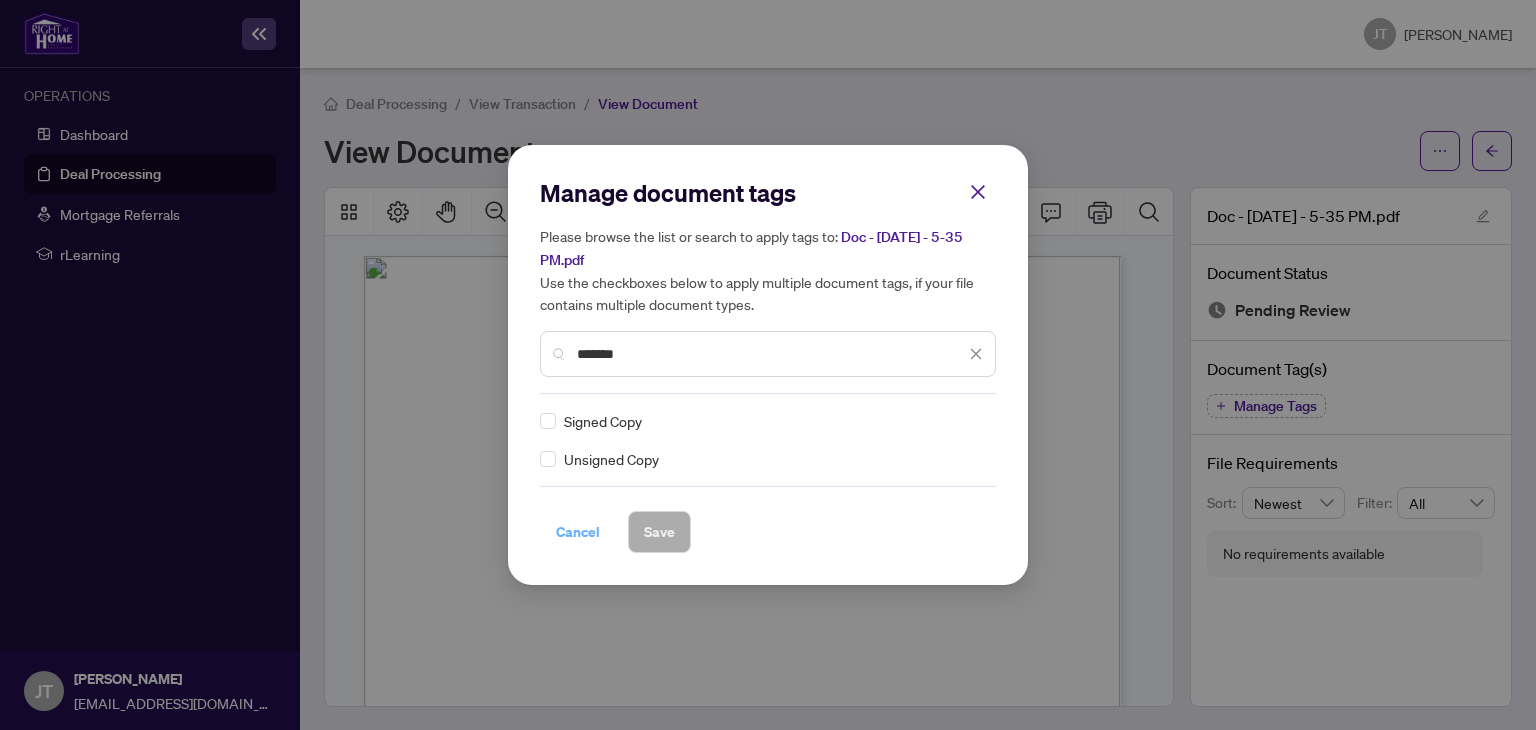 click on "Cancel" at bounding box center [578, 532] 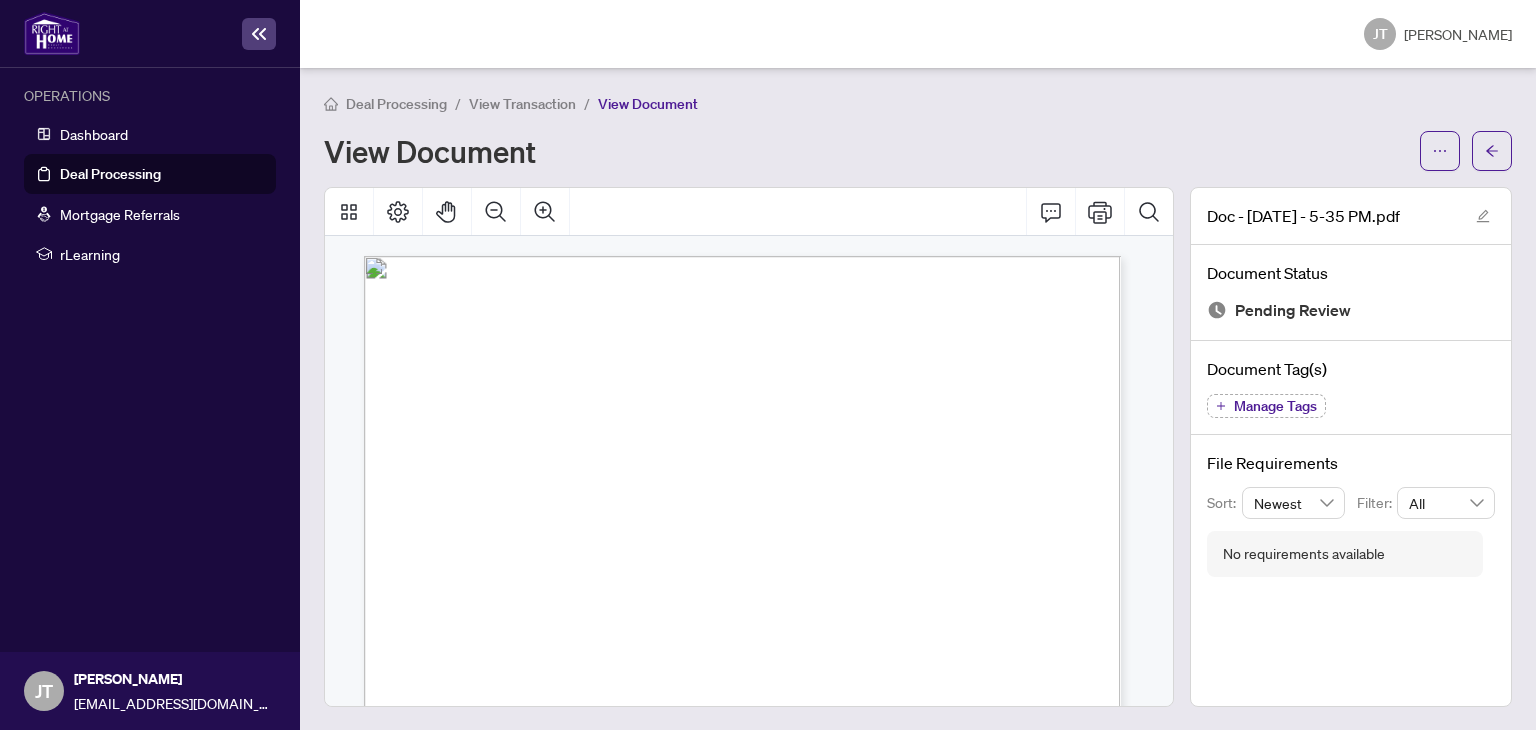 click on "Manage document tags Please browse the list or search to apply tags to:   Doc - [DATE] - 5-35 PM.pdf   Use the checkboxes below to apply multiple document tags, if your file contains multiple document types.   ****** Signed Copy Unsigned Copy Cancel Save Cancel OK" at bounding box center [768, 365] 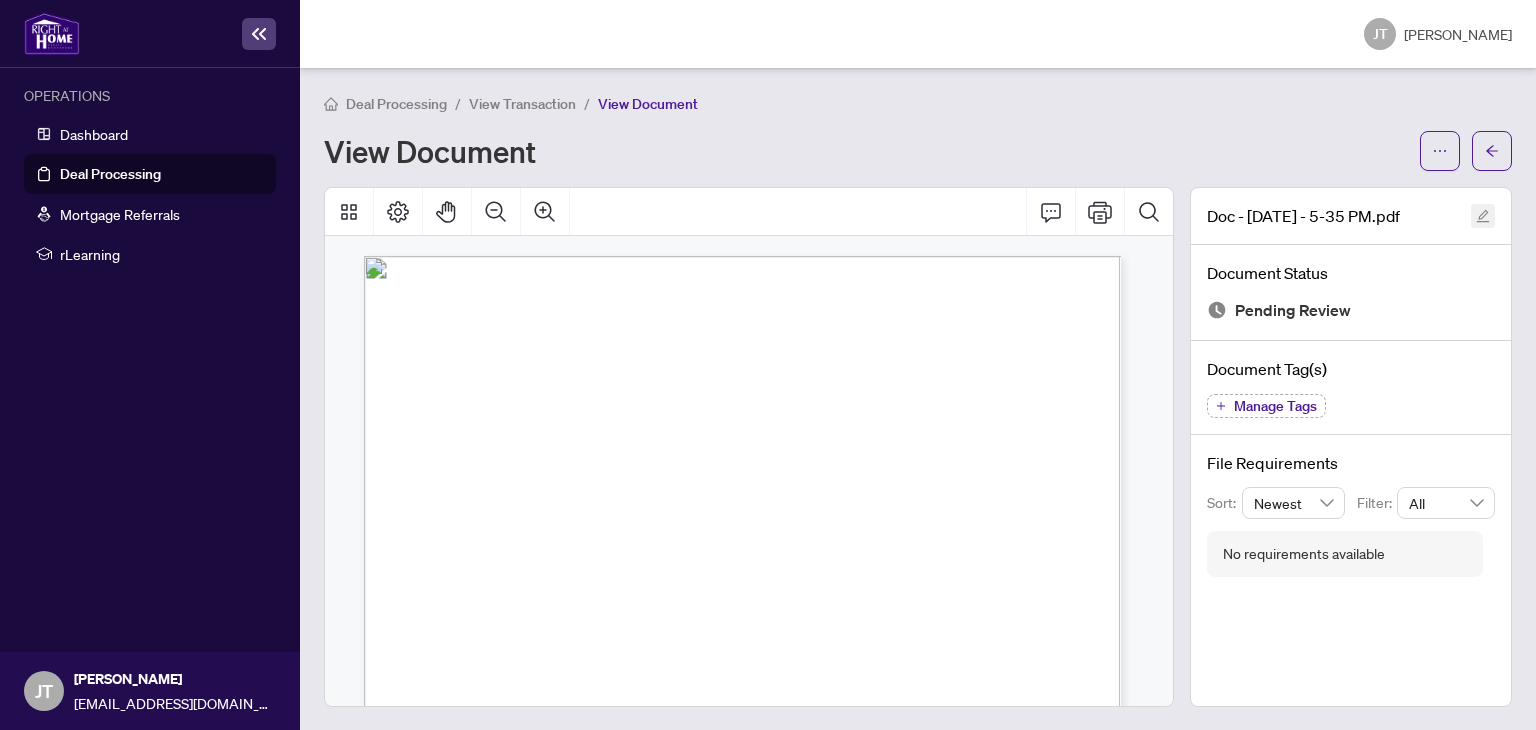drag, startPoint x: 1491, startPoint y: 148, endPoint x: 1483, endPoint y: 217, distance: 69.46222 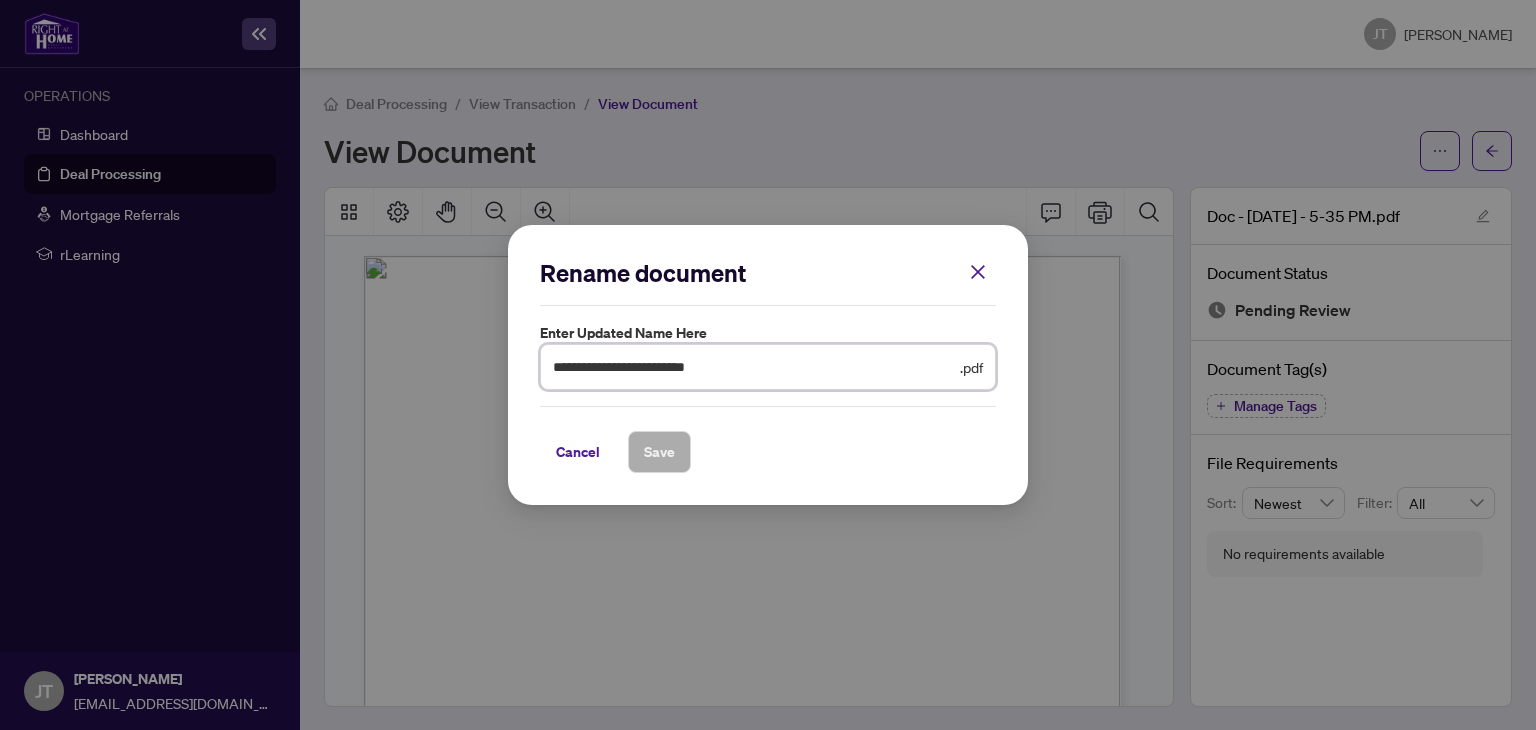 click on "**********" at bounding box center (754, 367) 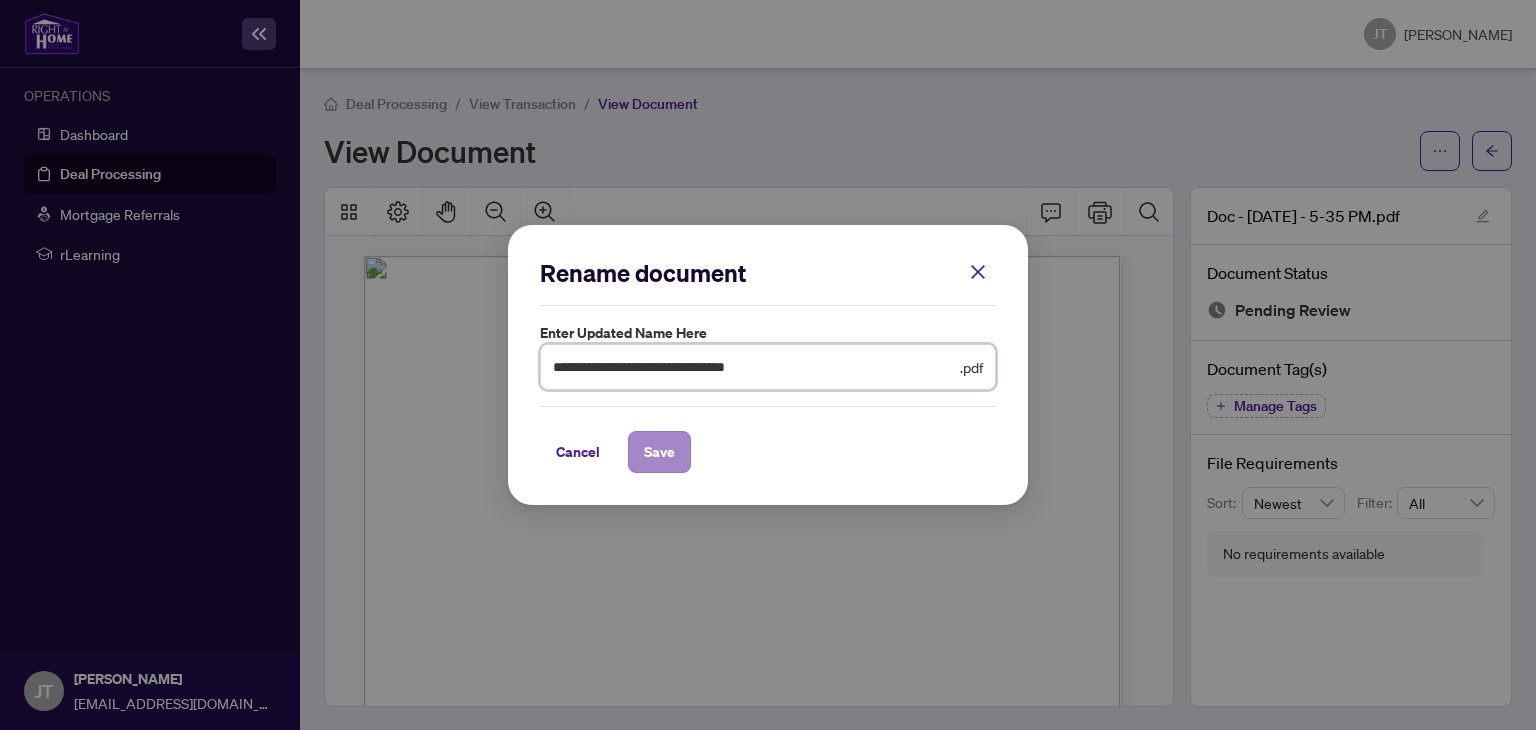 type on "**********" 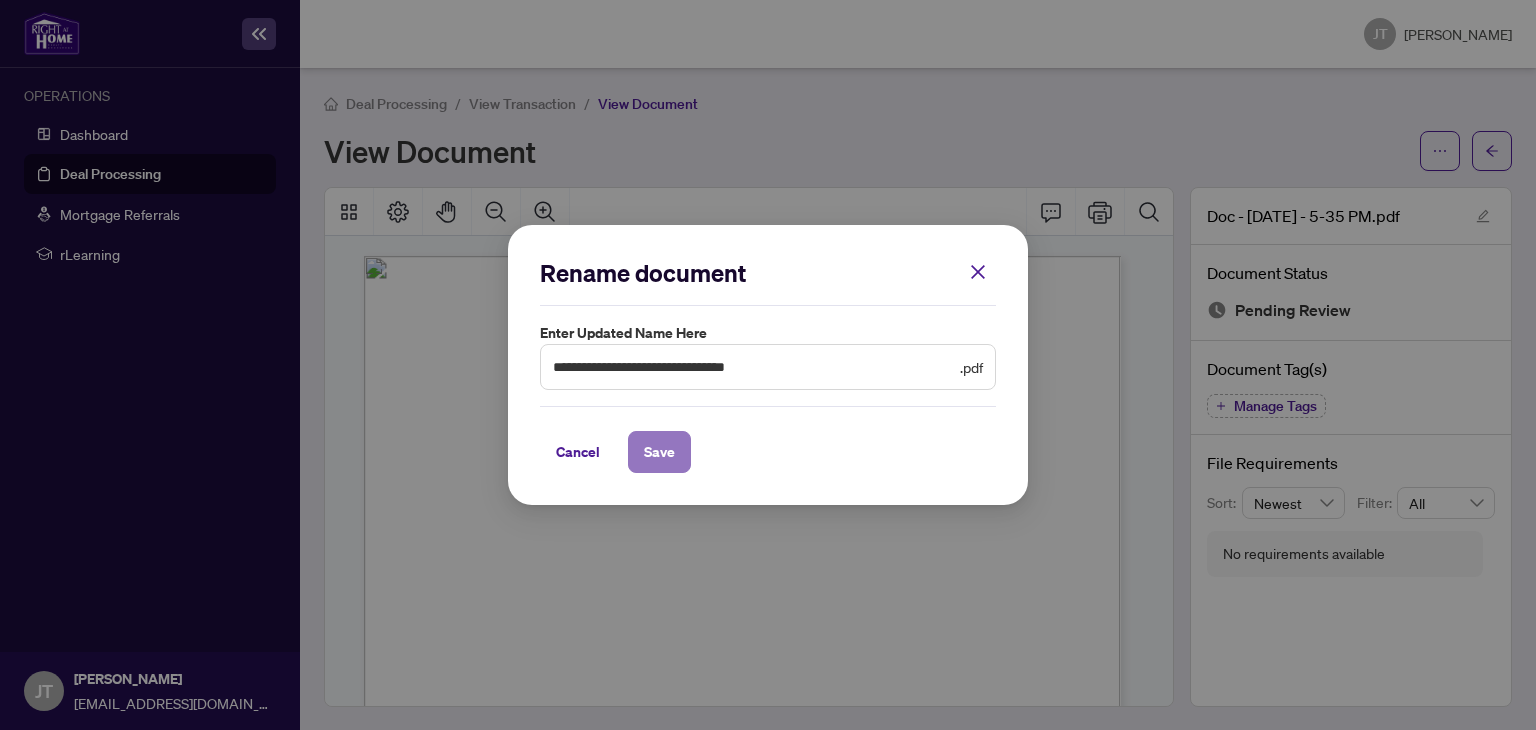 click on "Save" at bounding box center (659, 452) 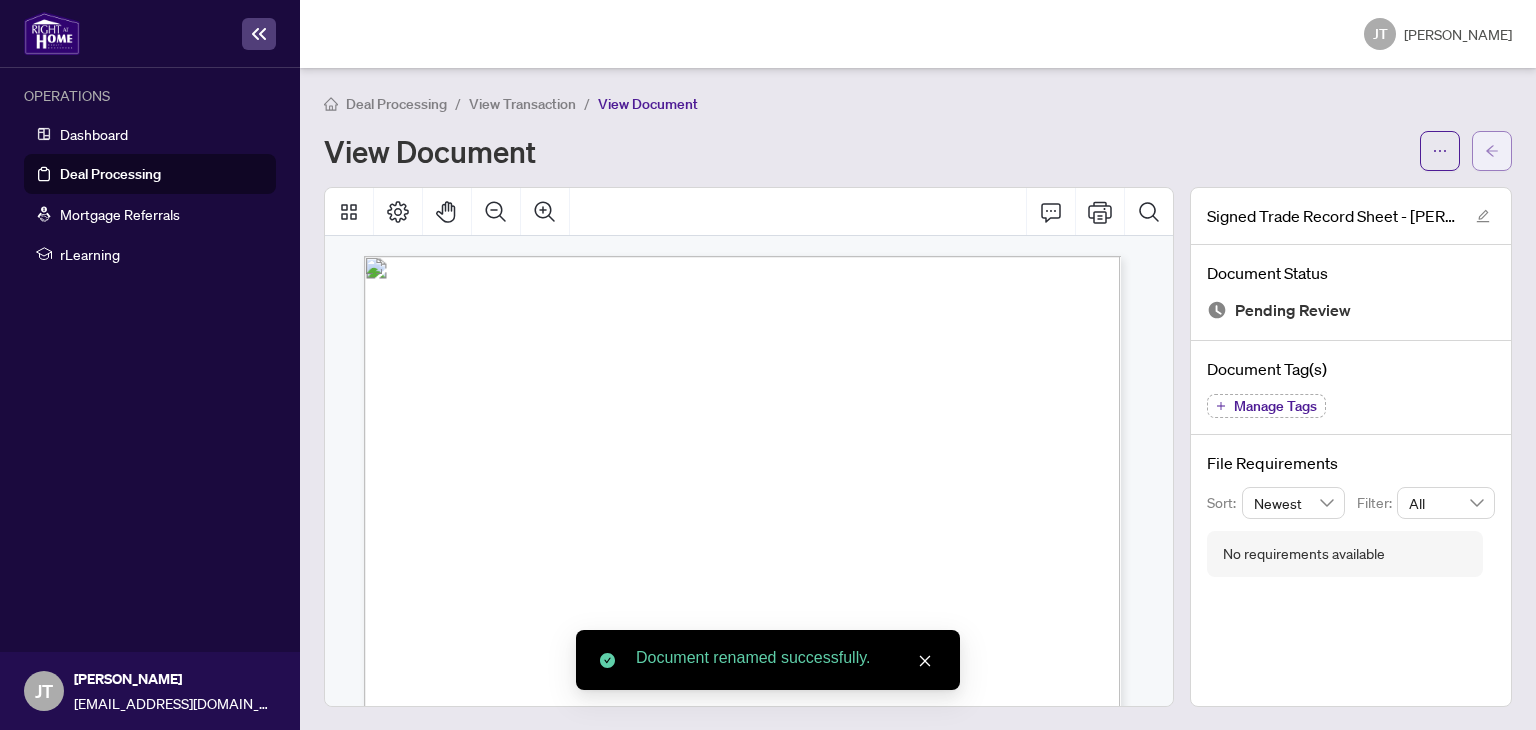 click at bounding box center [1492, 151] 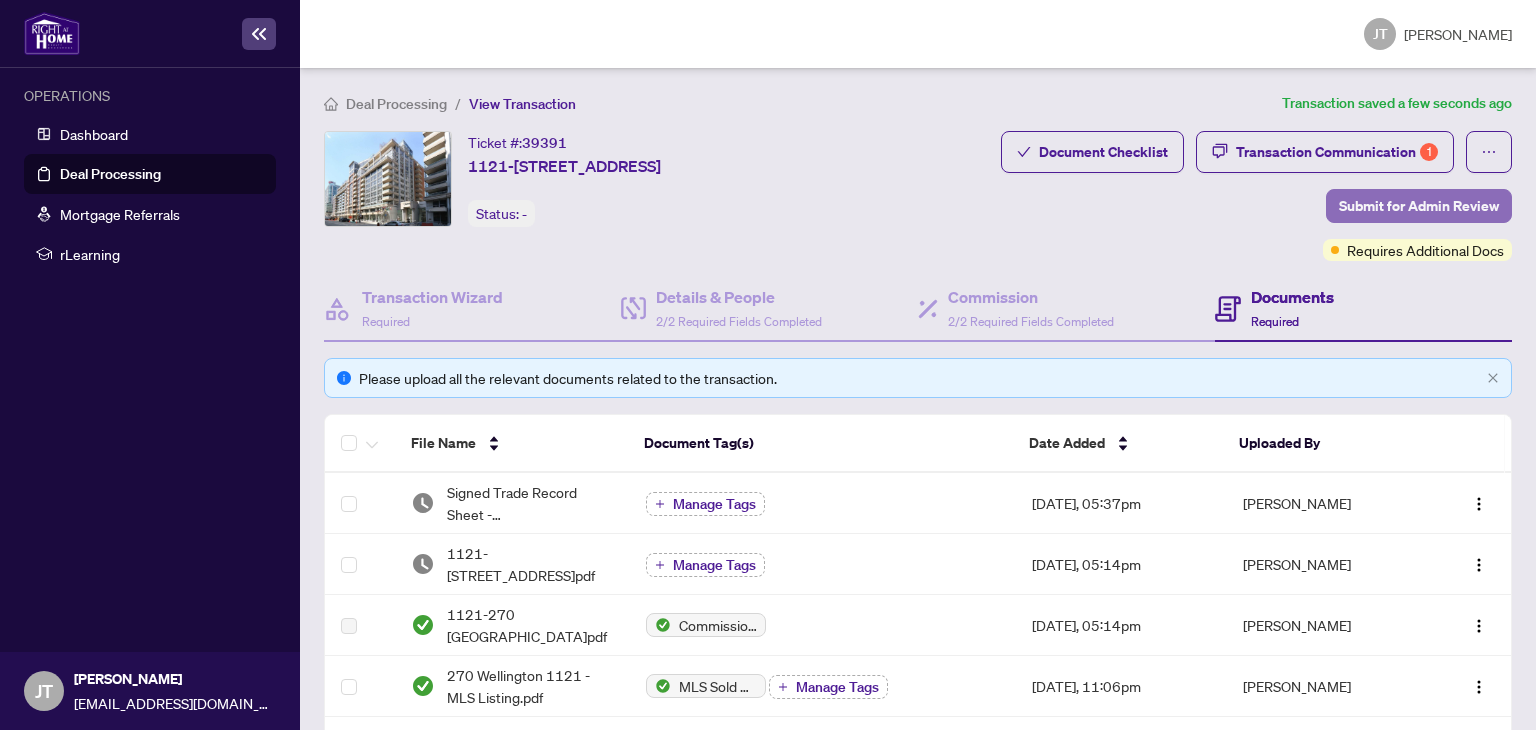 click on "Submit for Admin Review" at bounding box center [1419, 206] 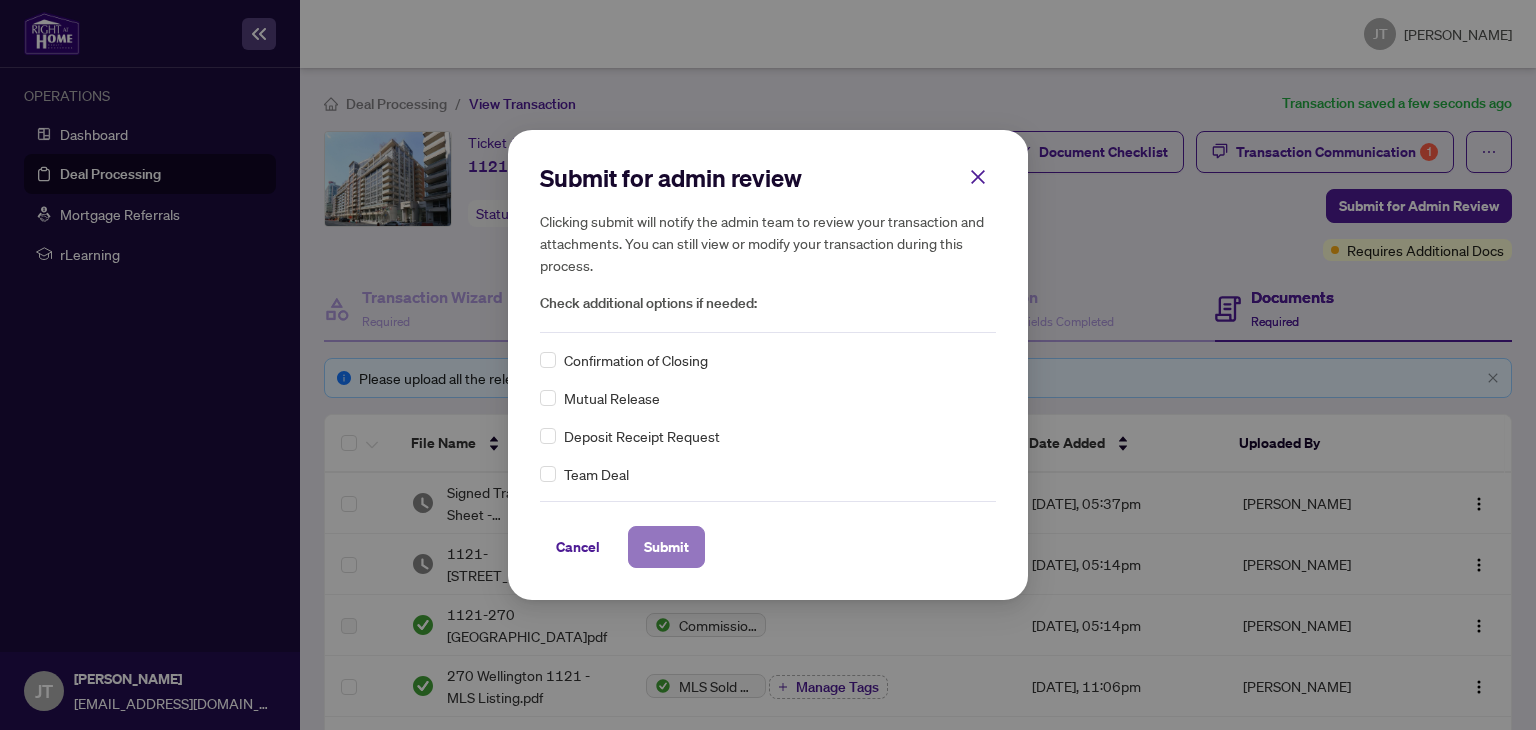 click on "Submit" at bounding box center [666, 547] 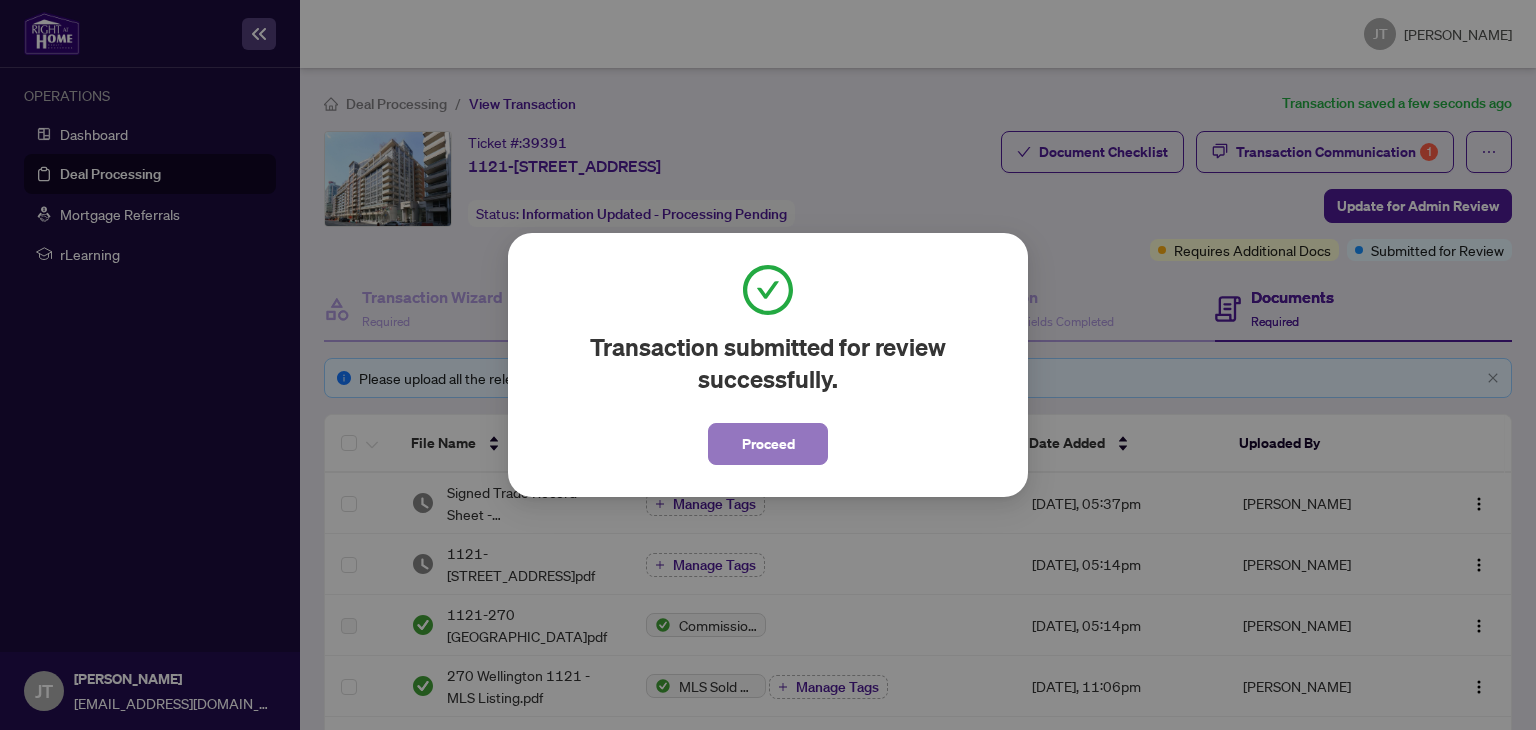 click on "Proceed" at bounding box center (768, 444) 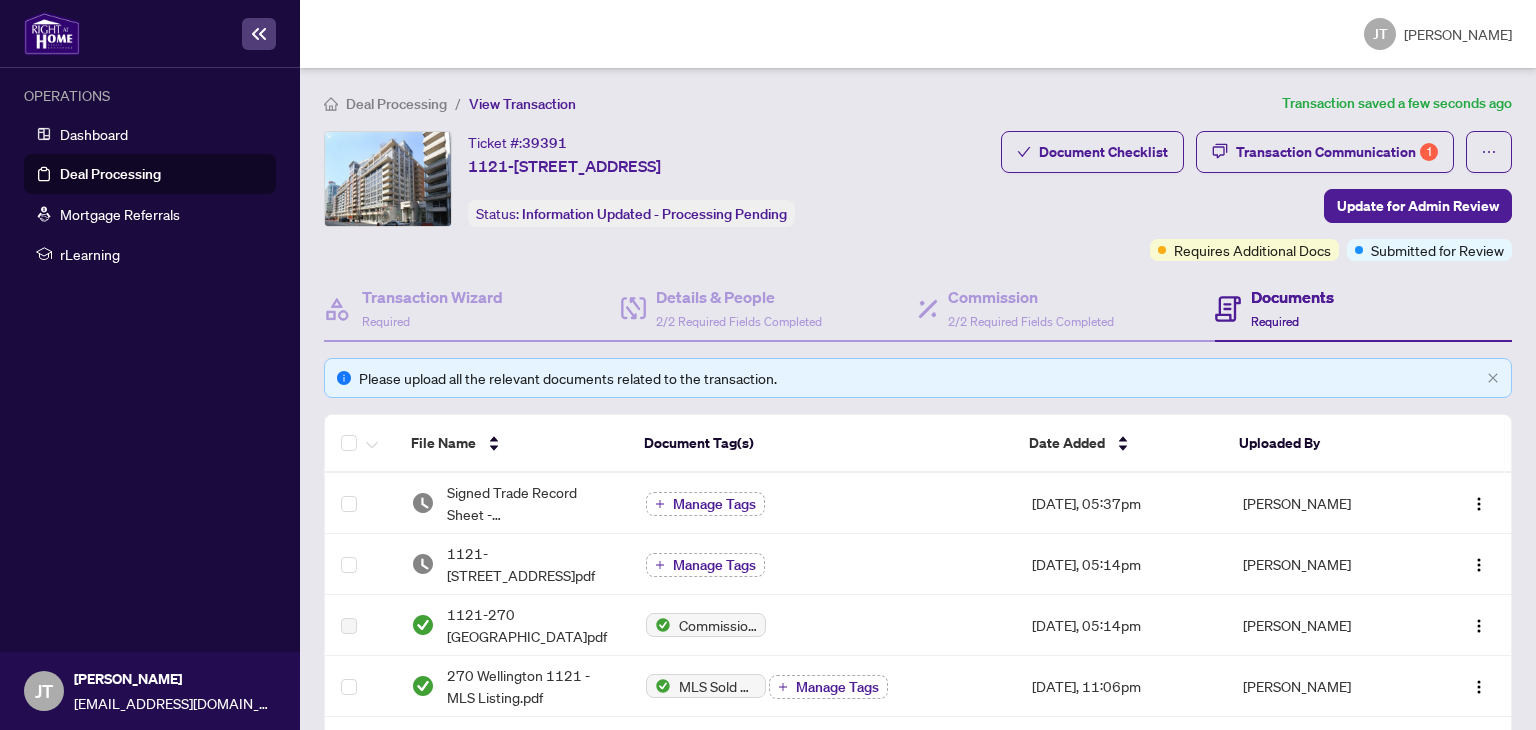 click 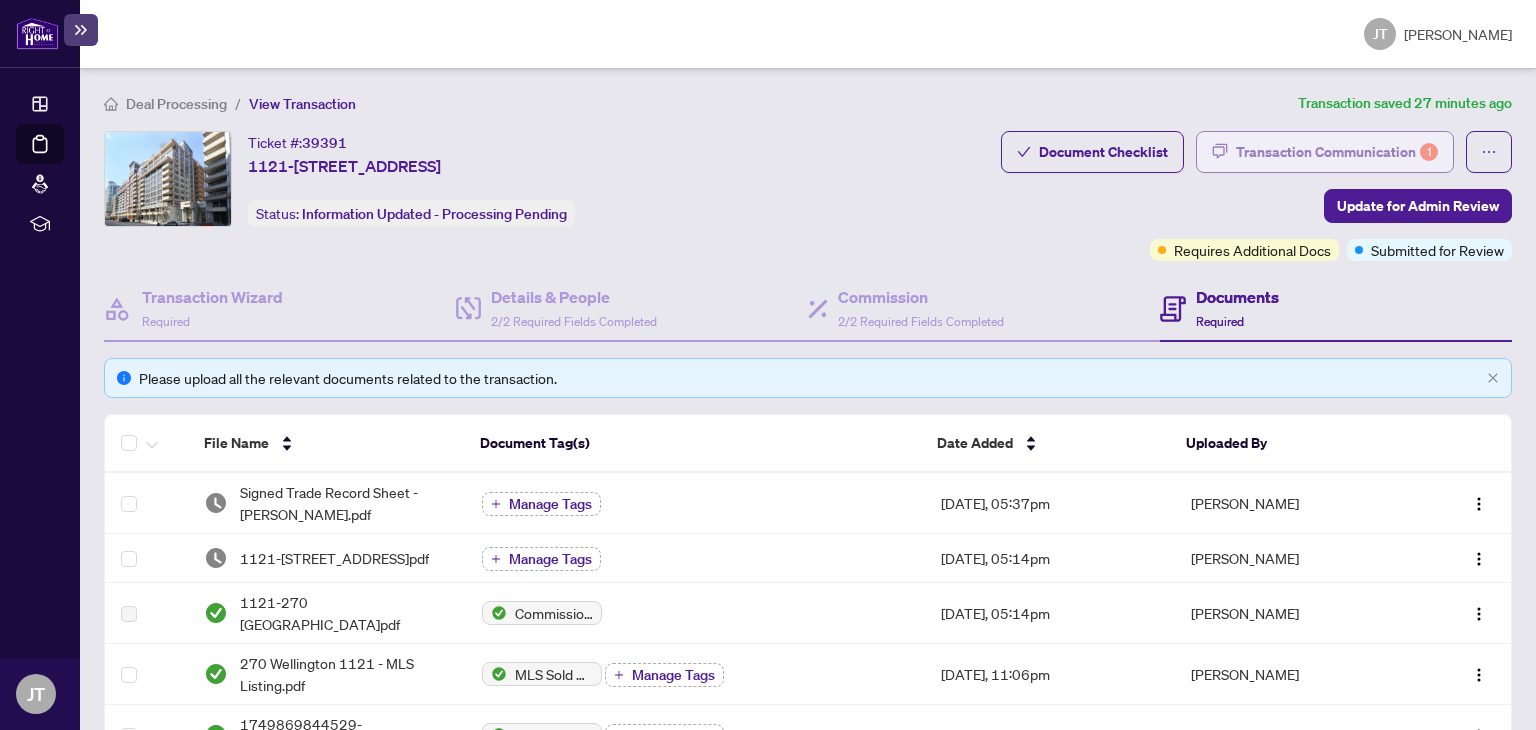 click on "Transaction Communication 1" at bounding box center [1337, 152] 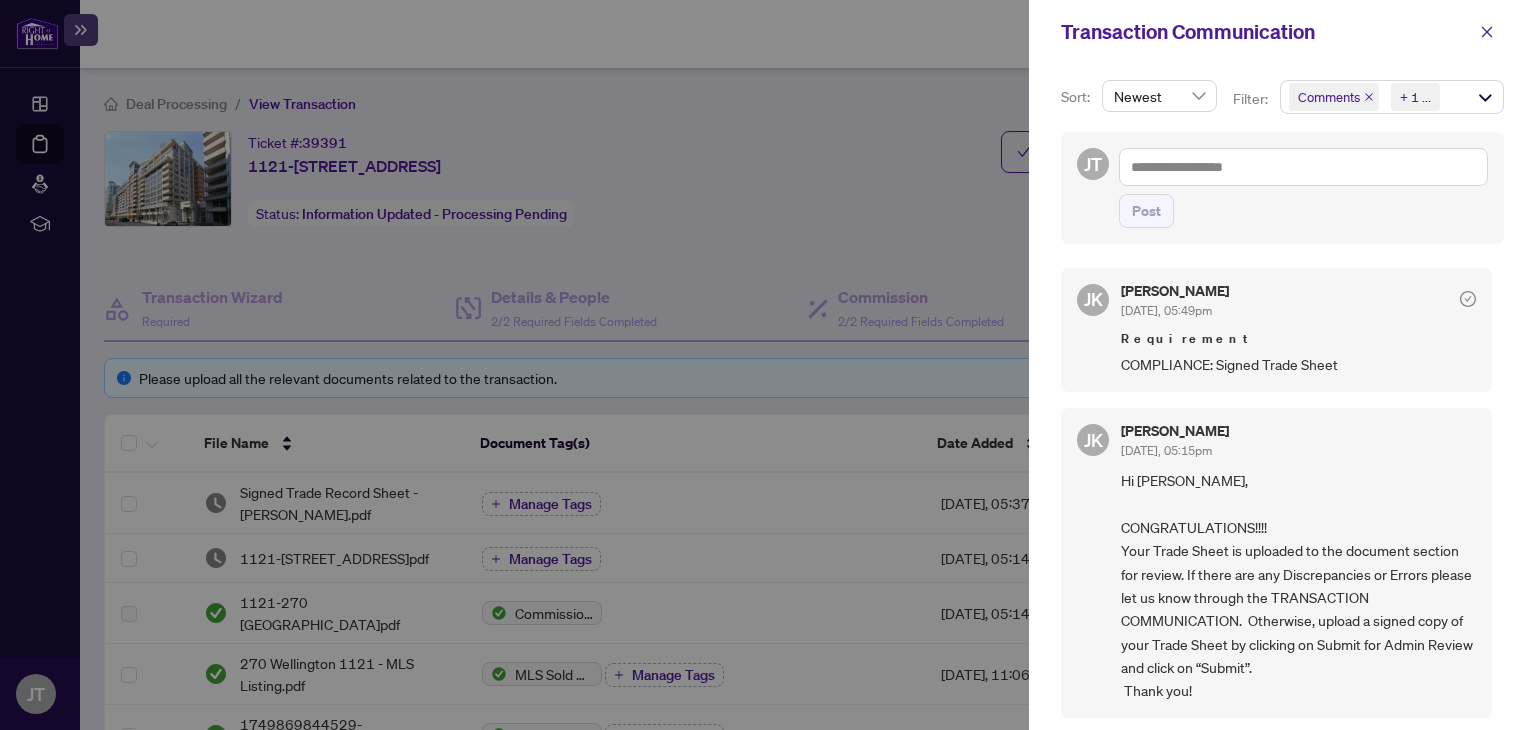 scroll, scrollTop: 160, scrollLeft: 0, axis: vertical 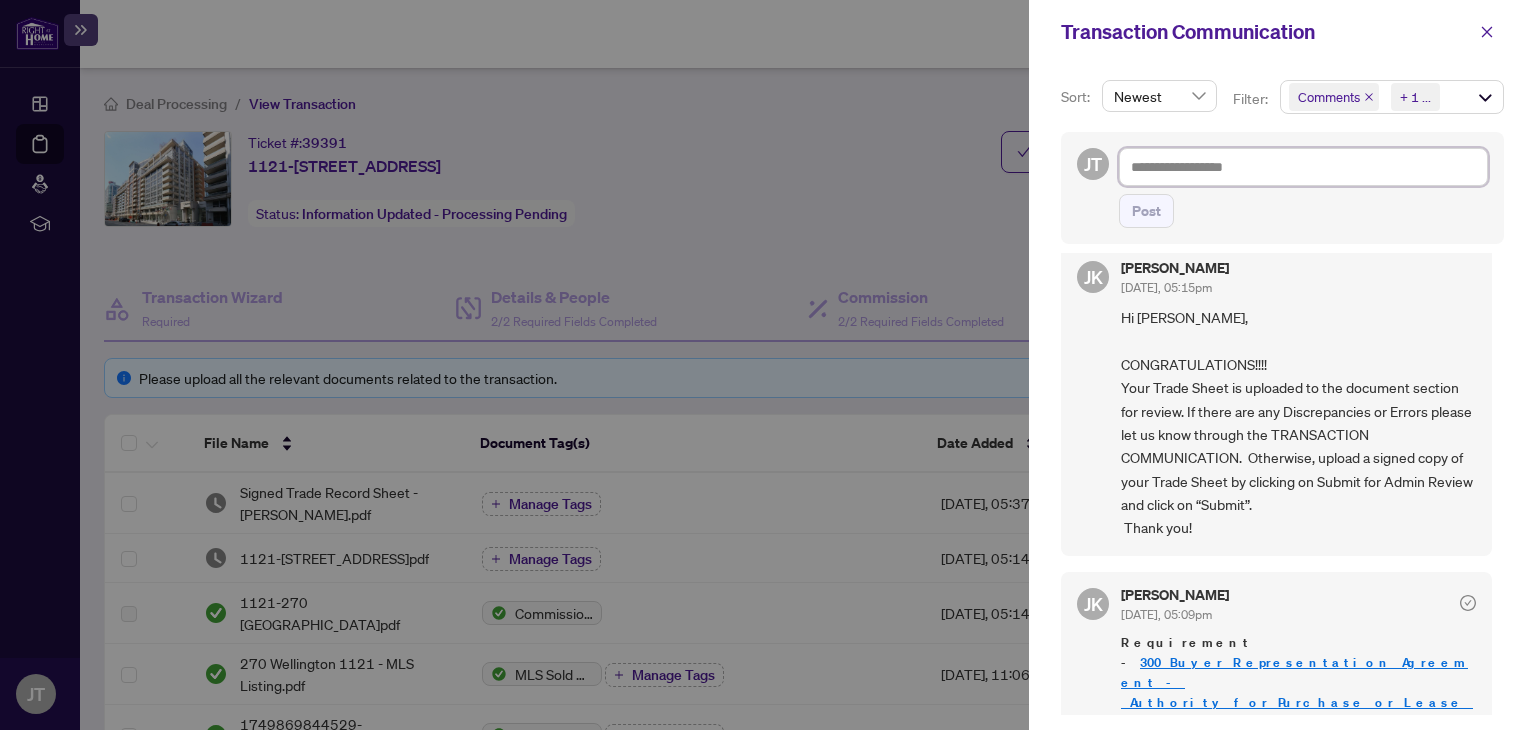 click at bounding box center [1303, 167] 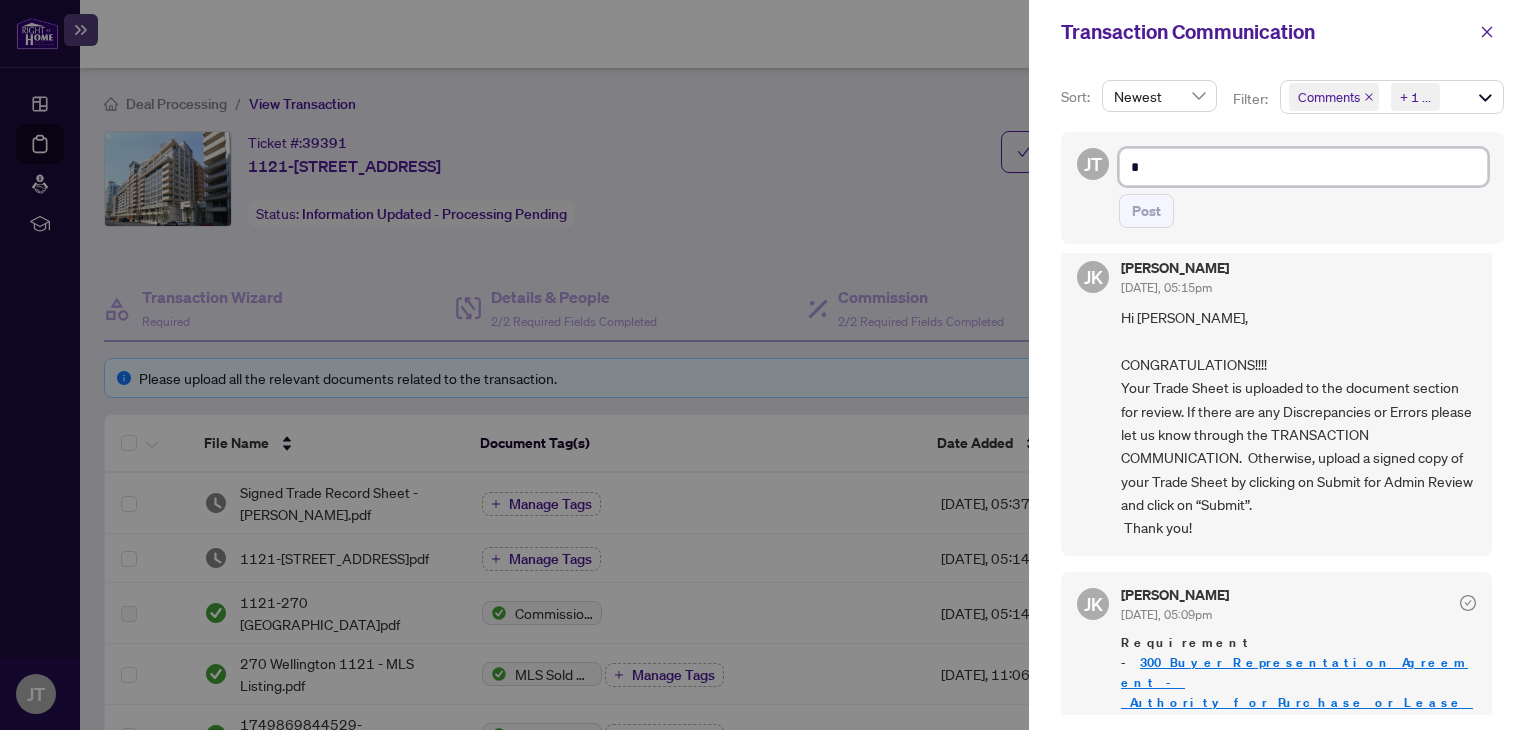type on "**" 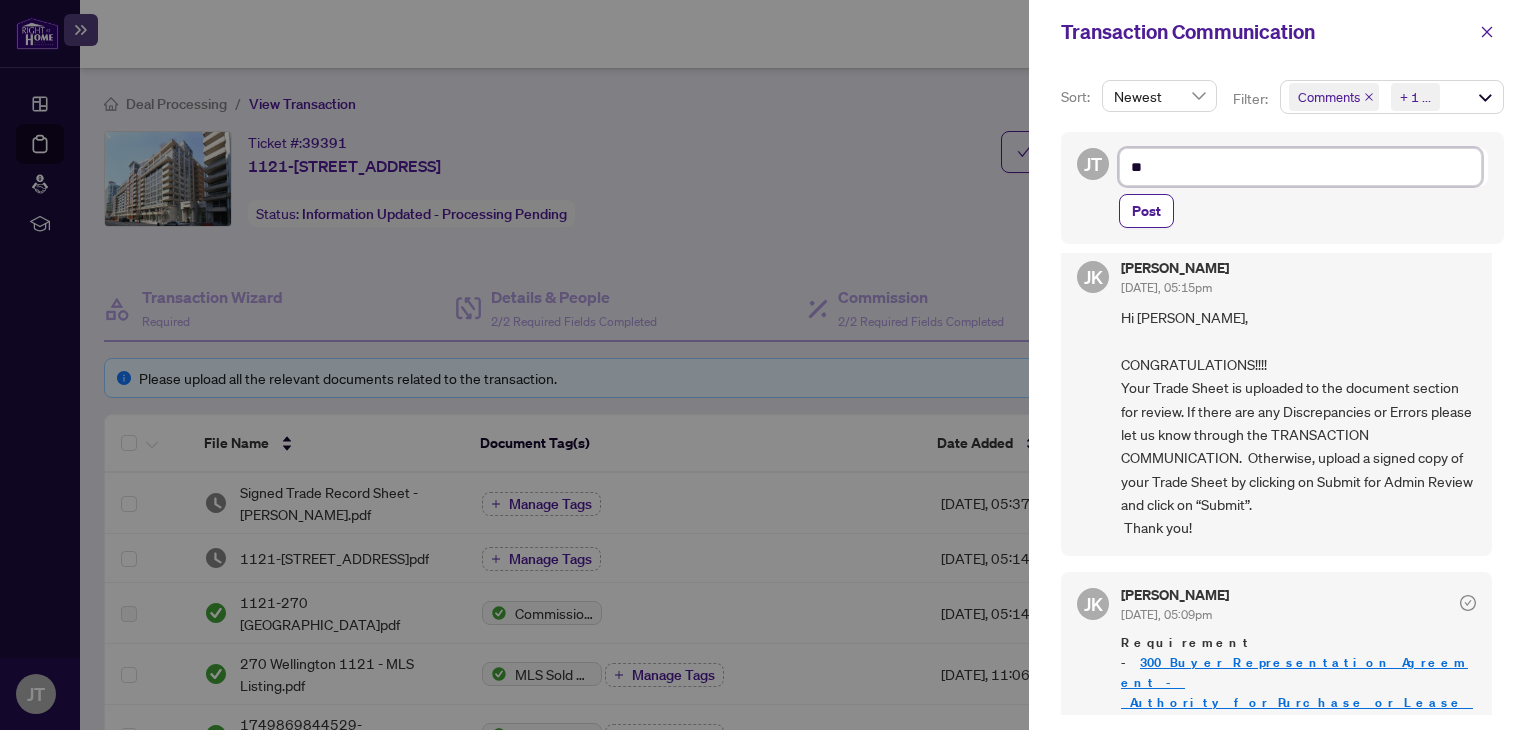 type on "***" 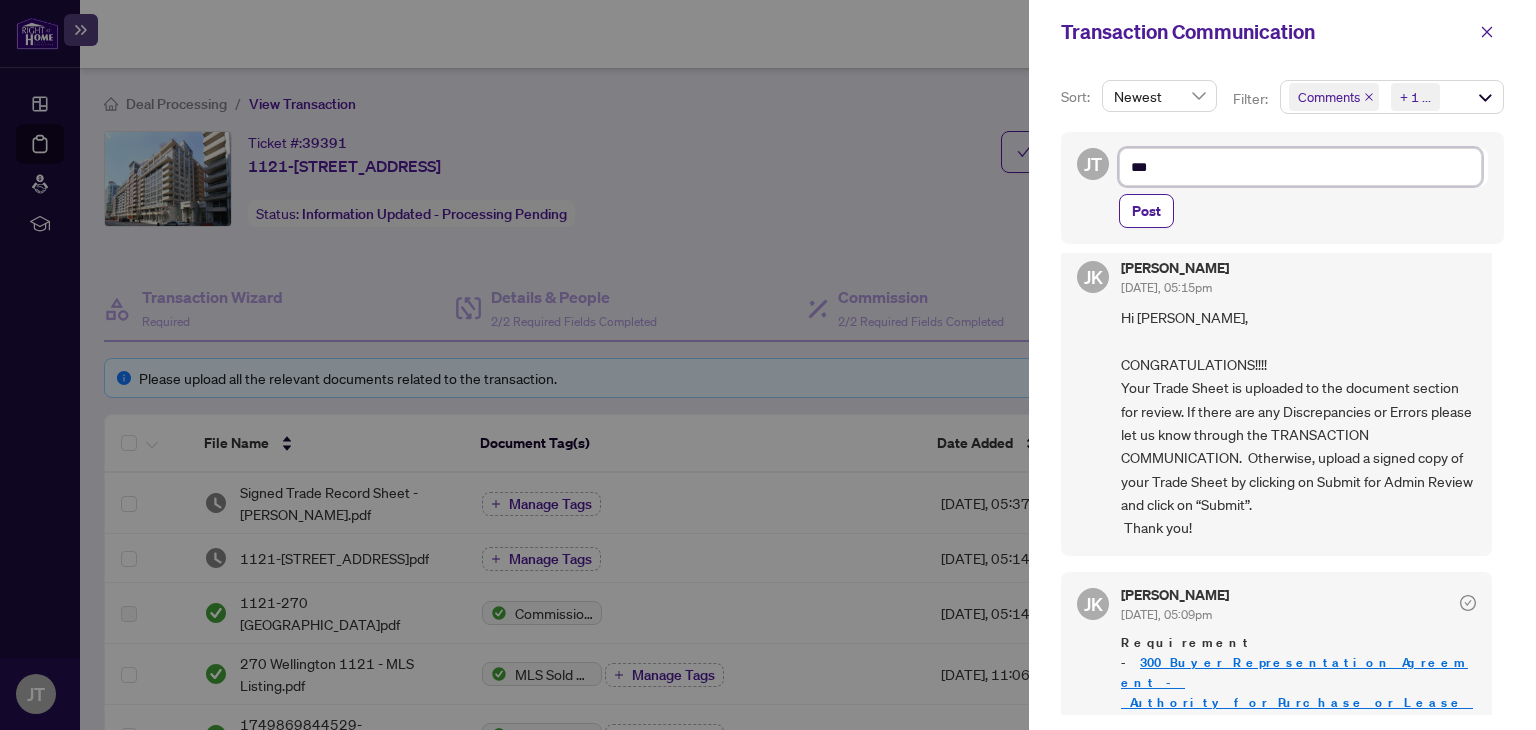 type on "***" 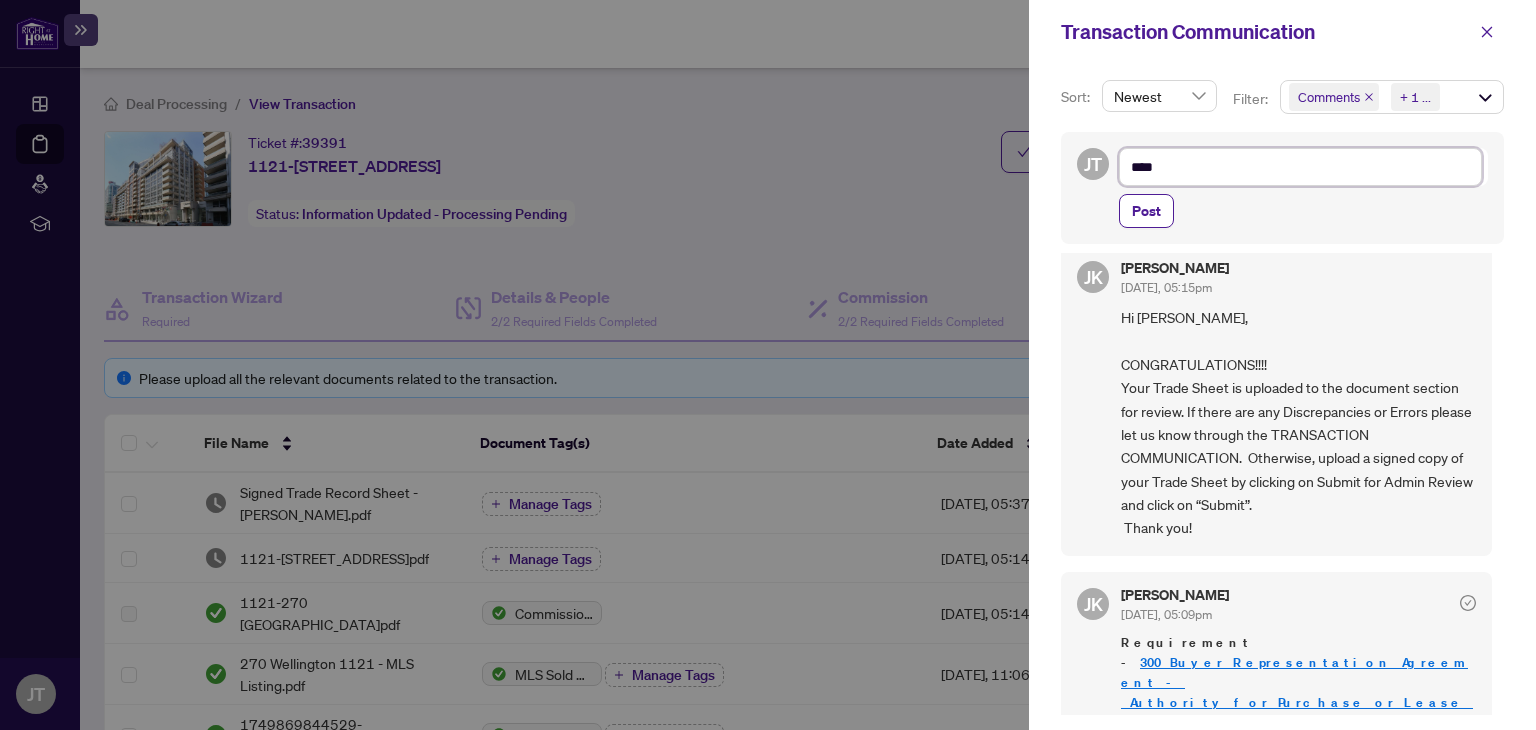 type on "*****" 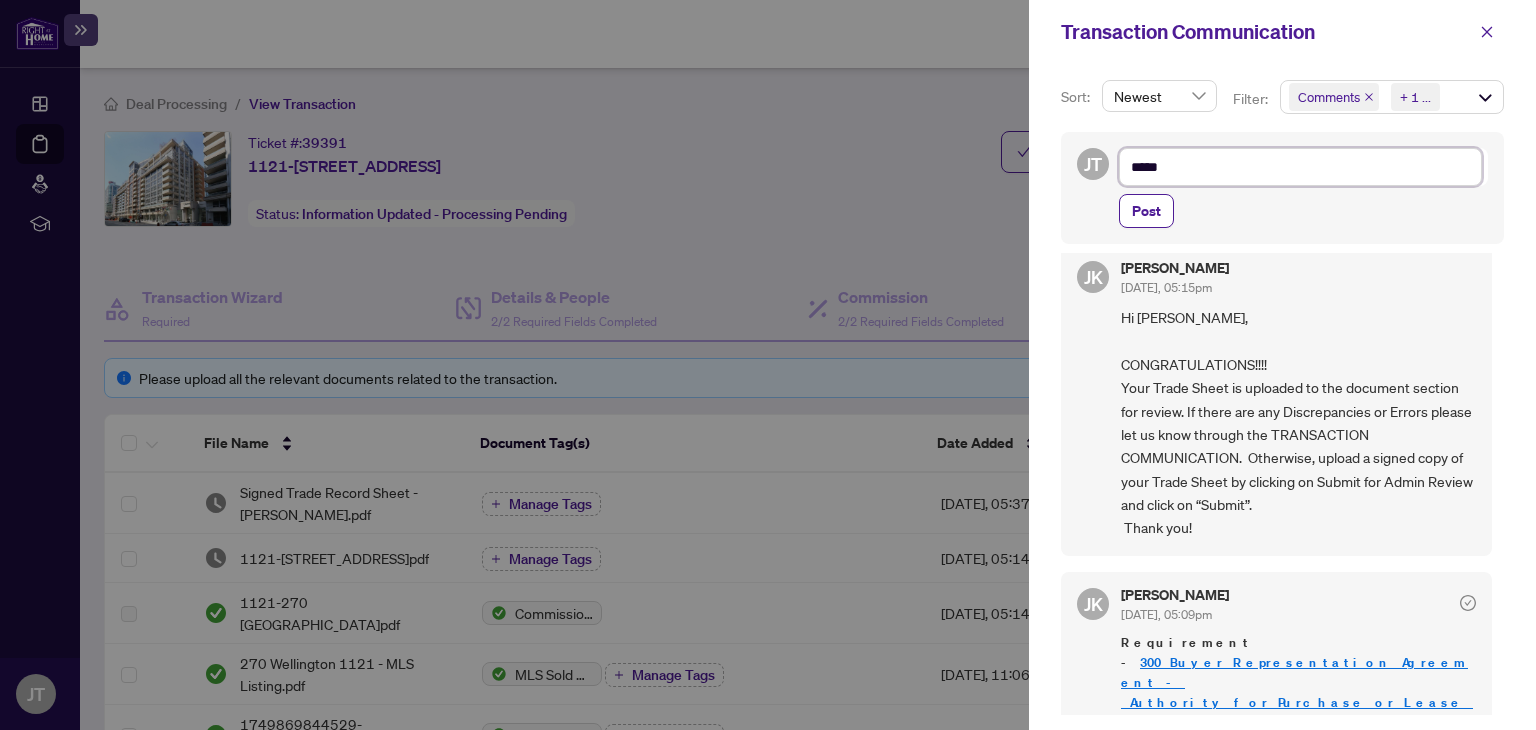 type on "******" 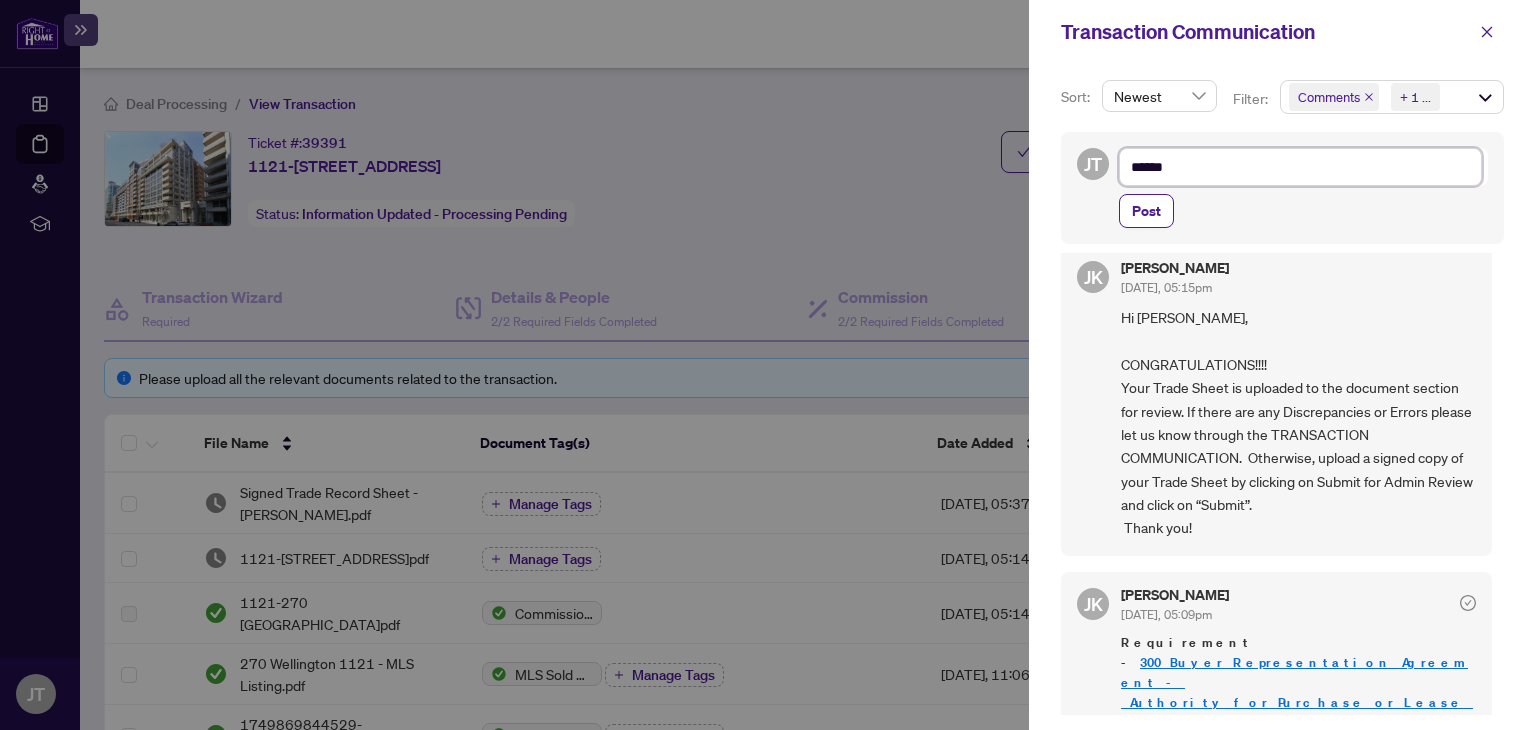 type on "*******" 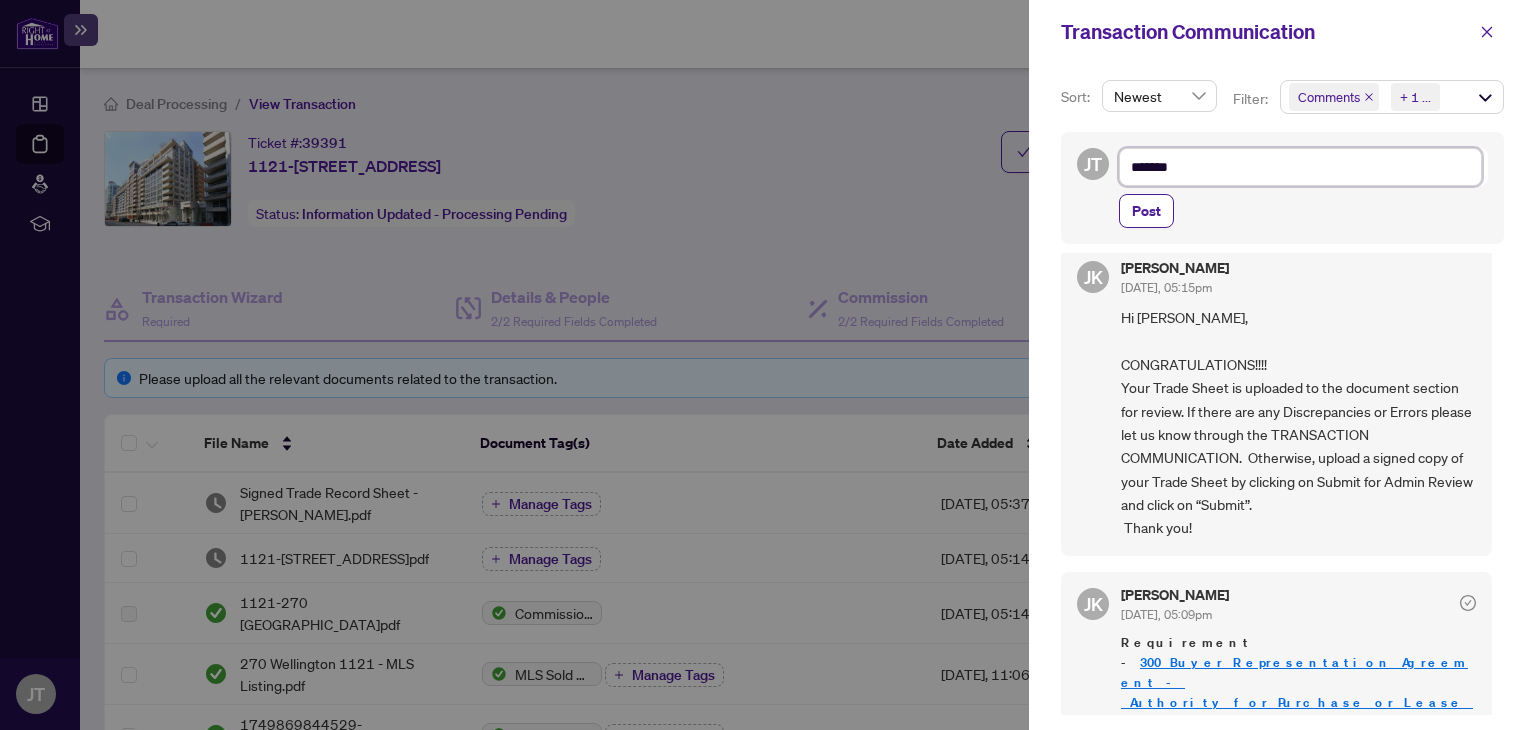 type on "*******" 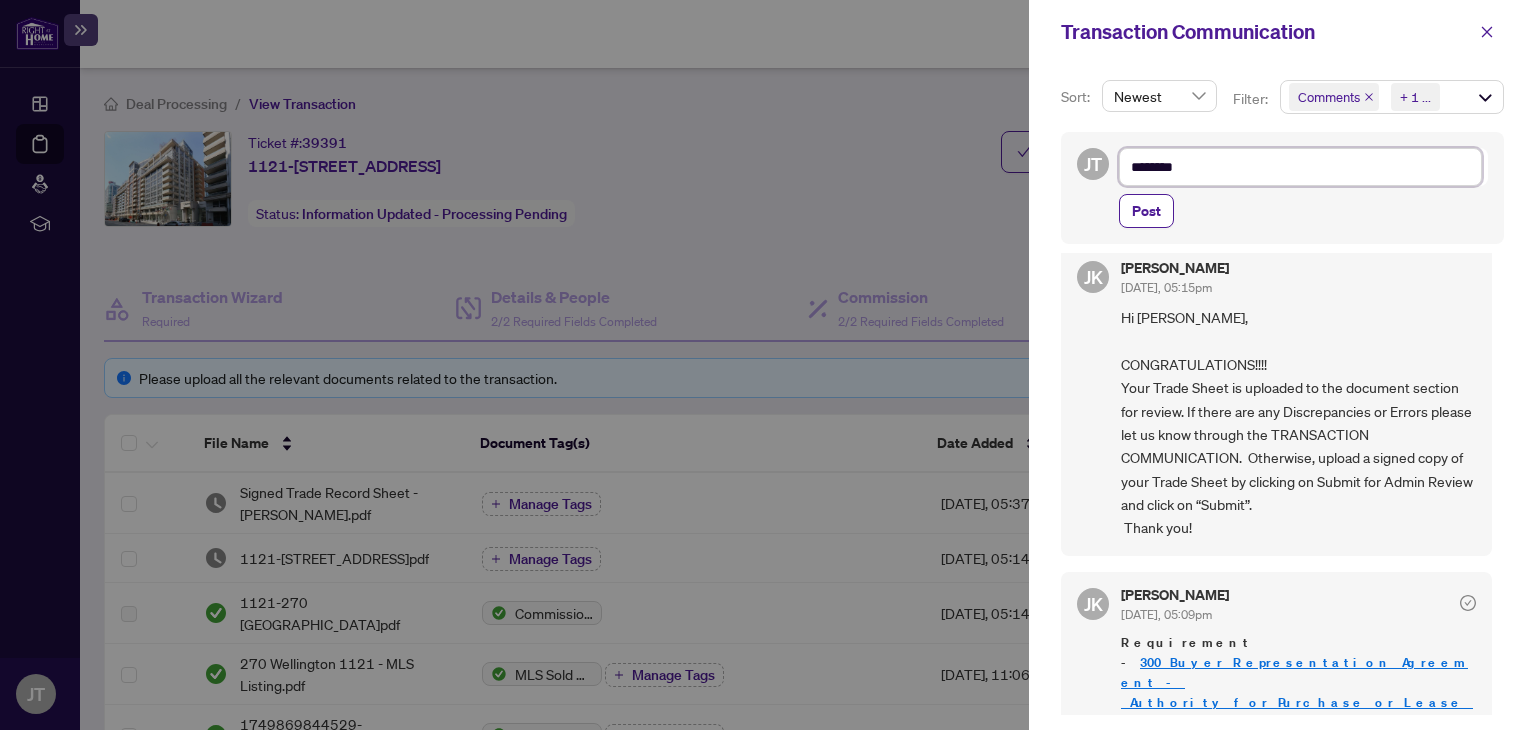 type on "*********" 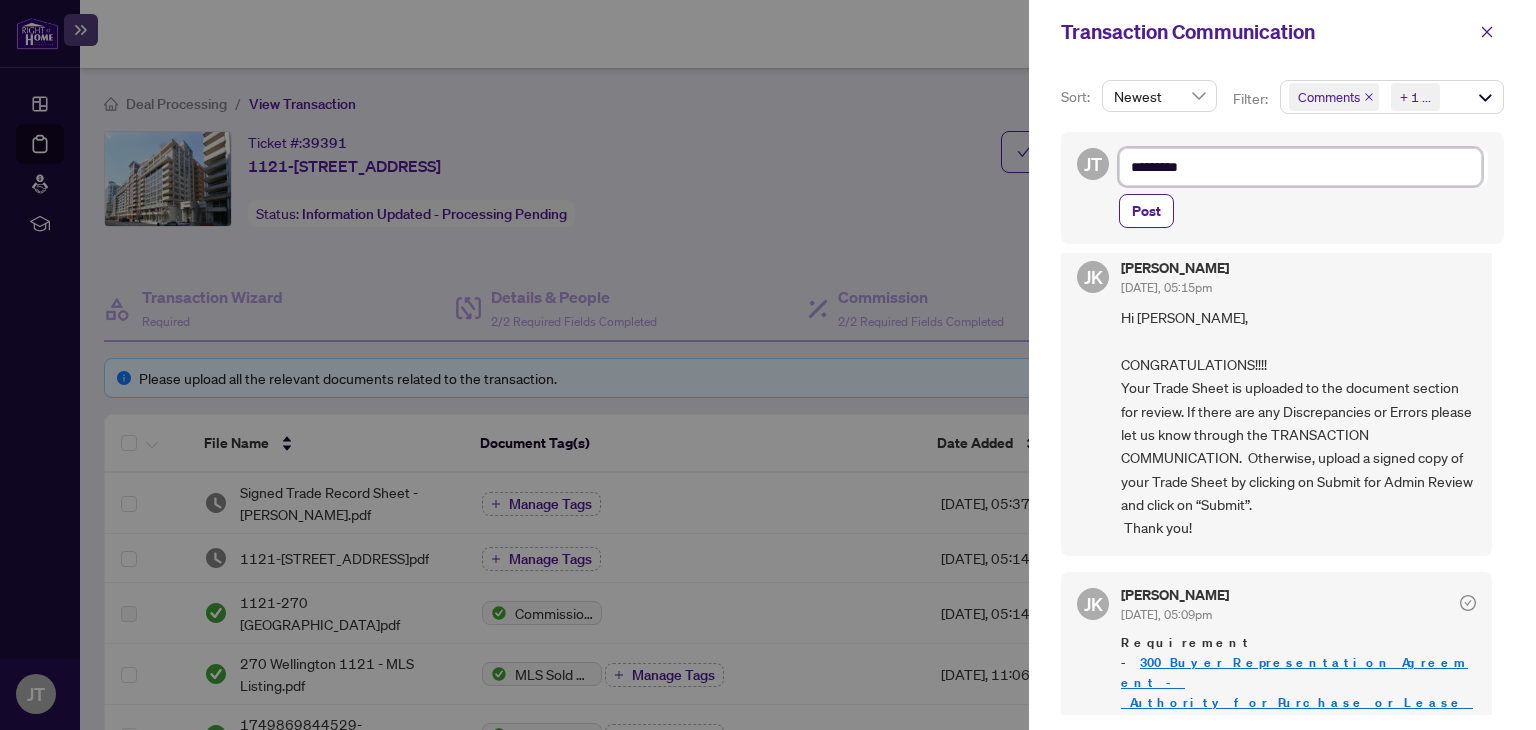 type on "**********" 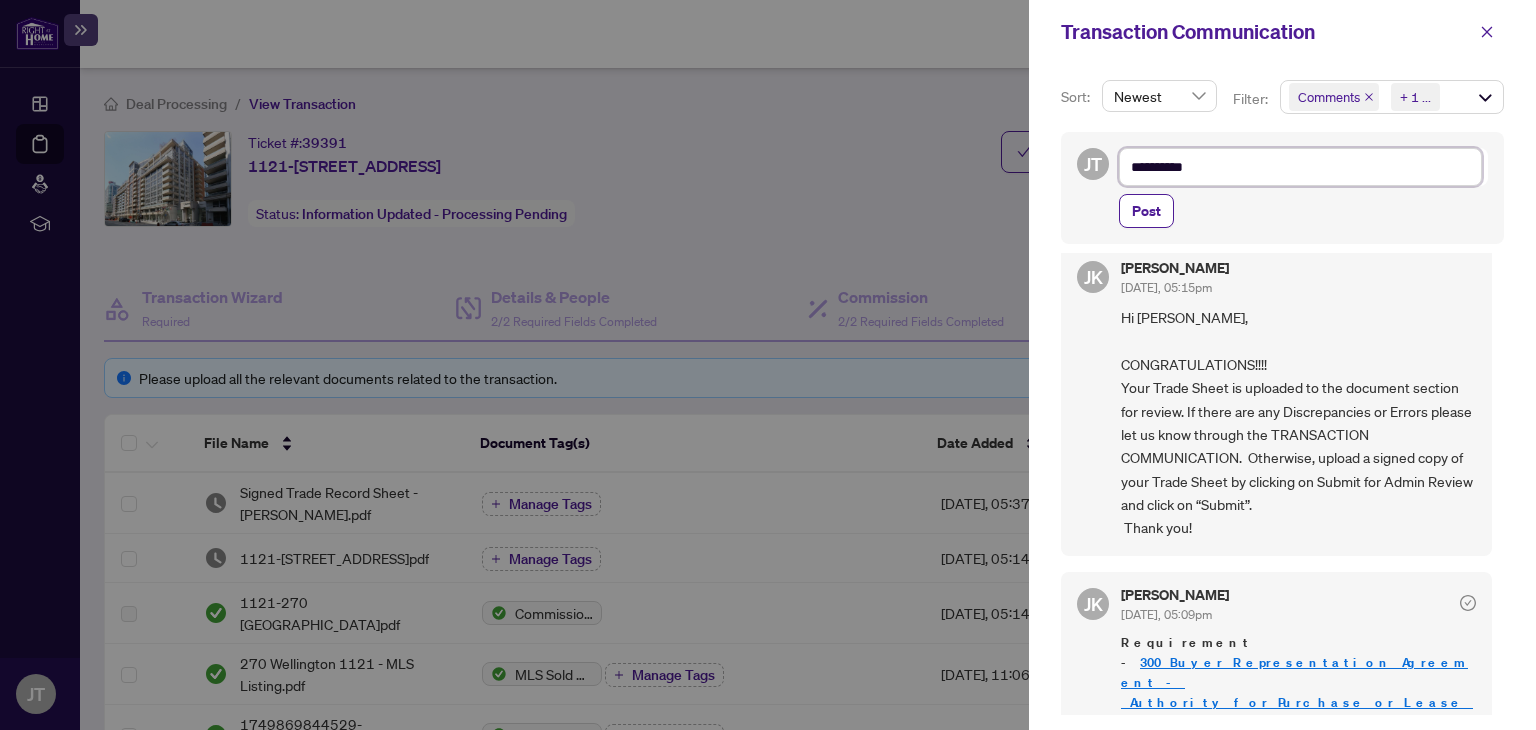 type on "**********" 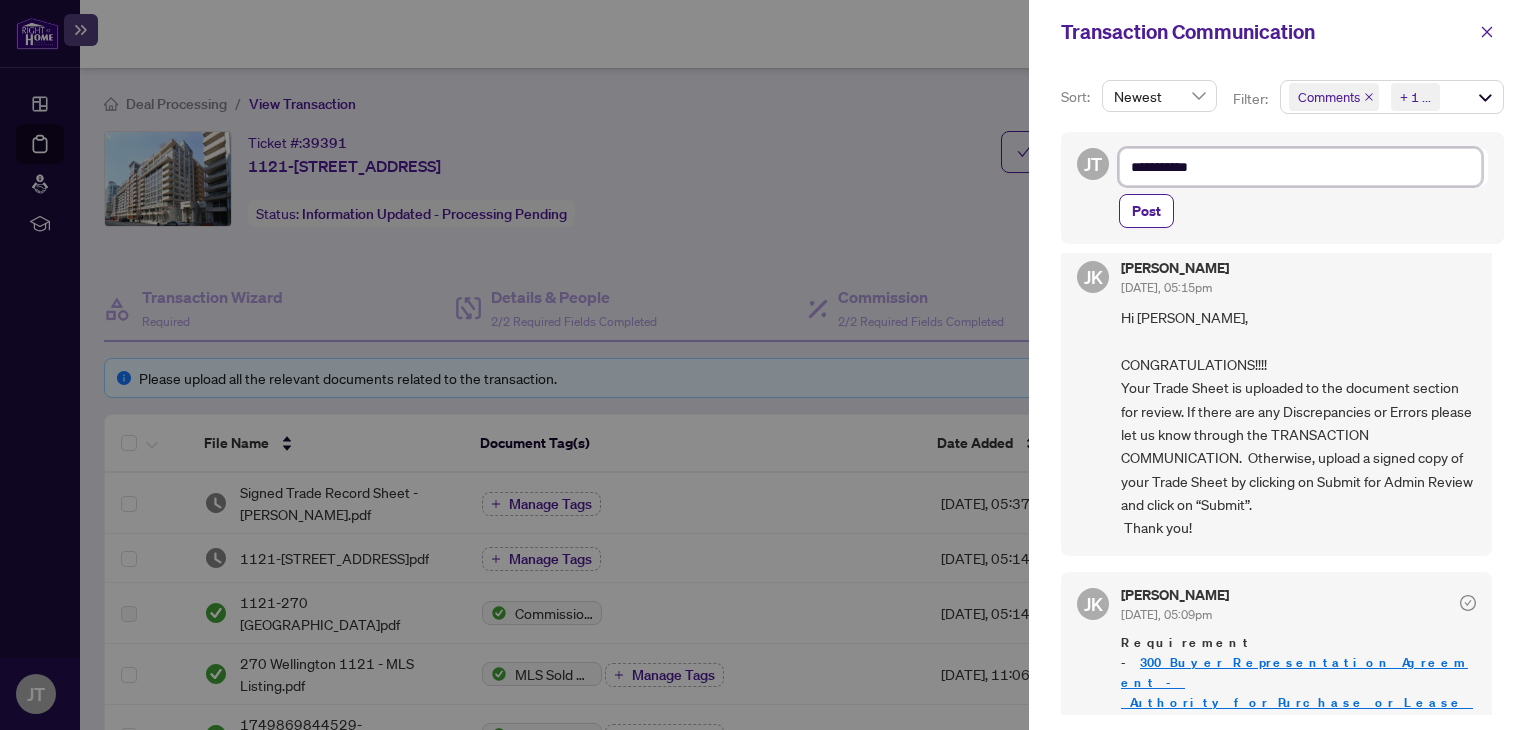 type on "**********" 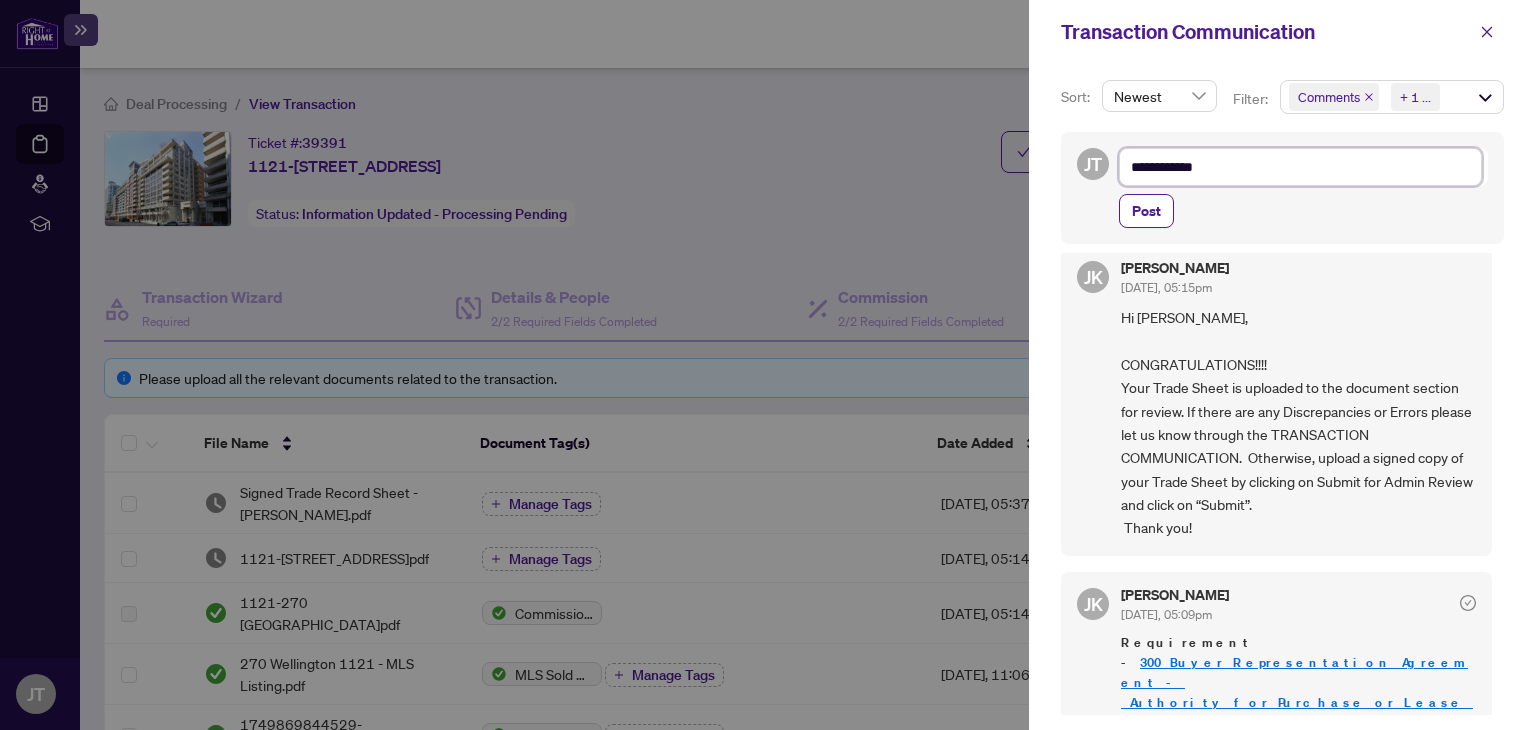 type on "**********" 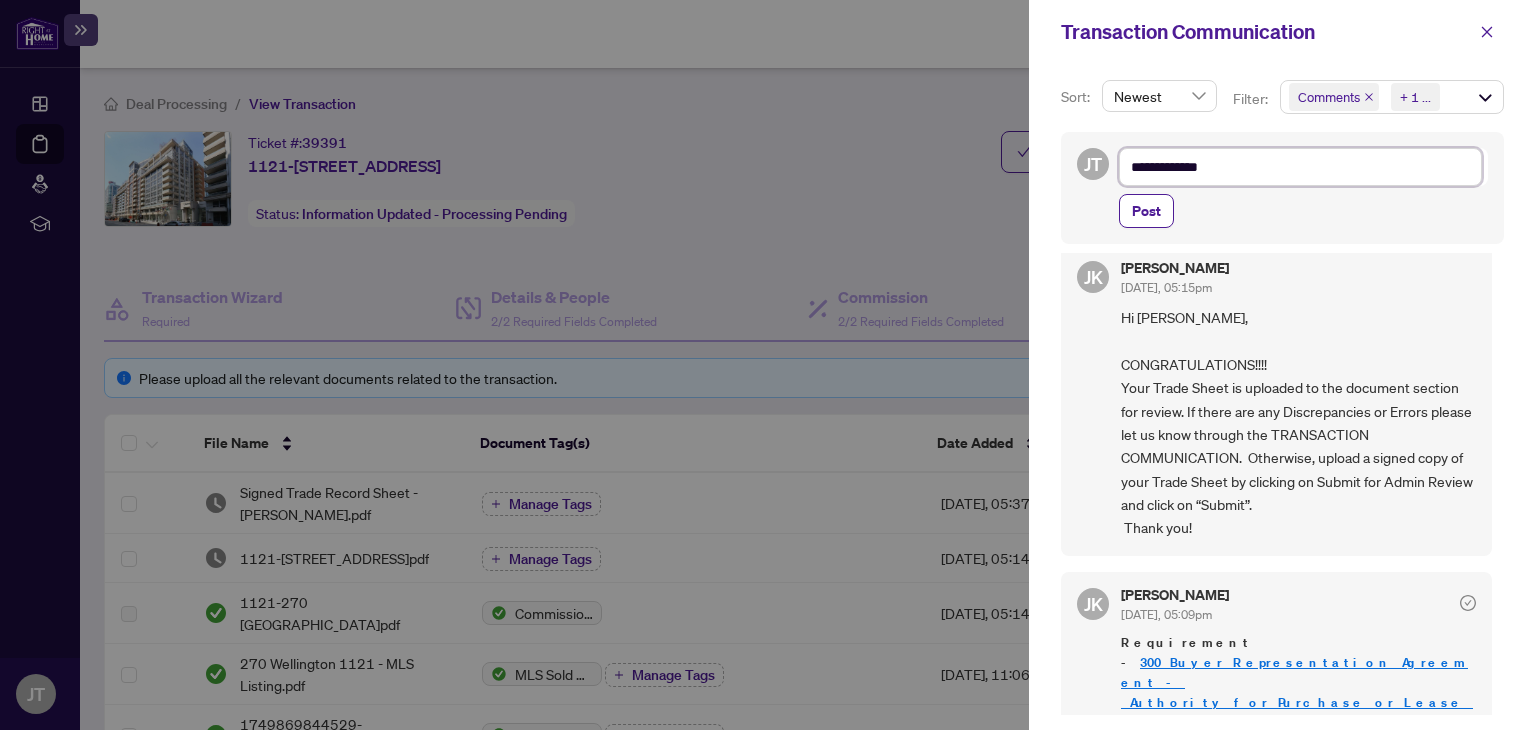 type on "**********" 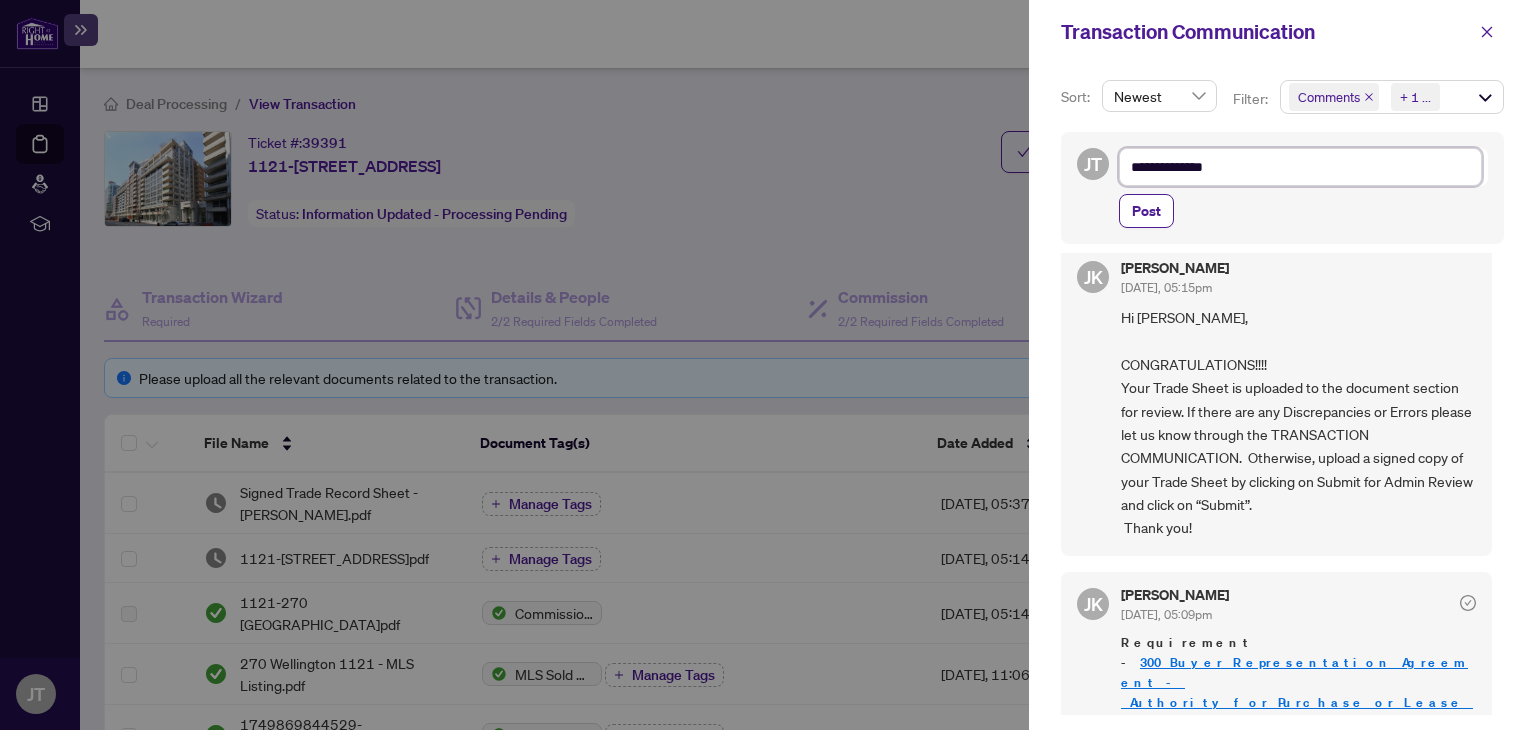 type on "**********" 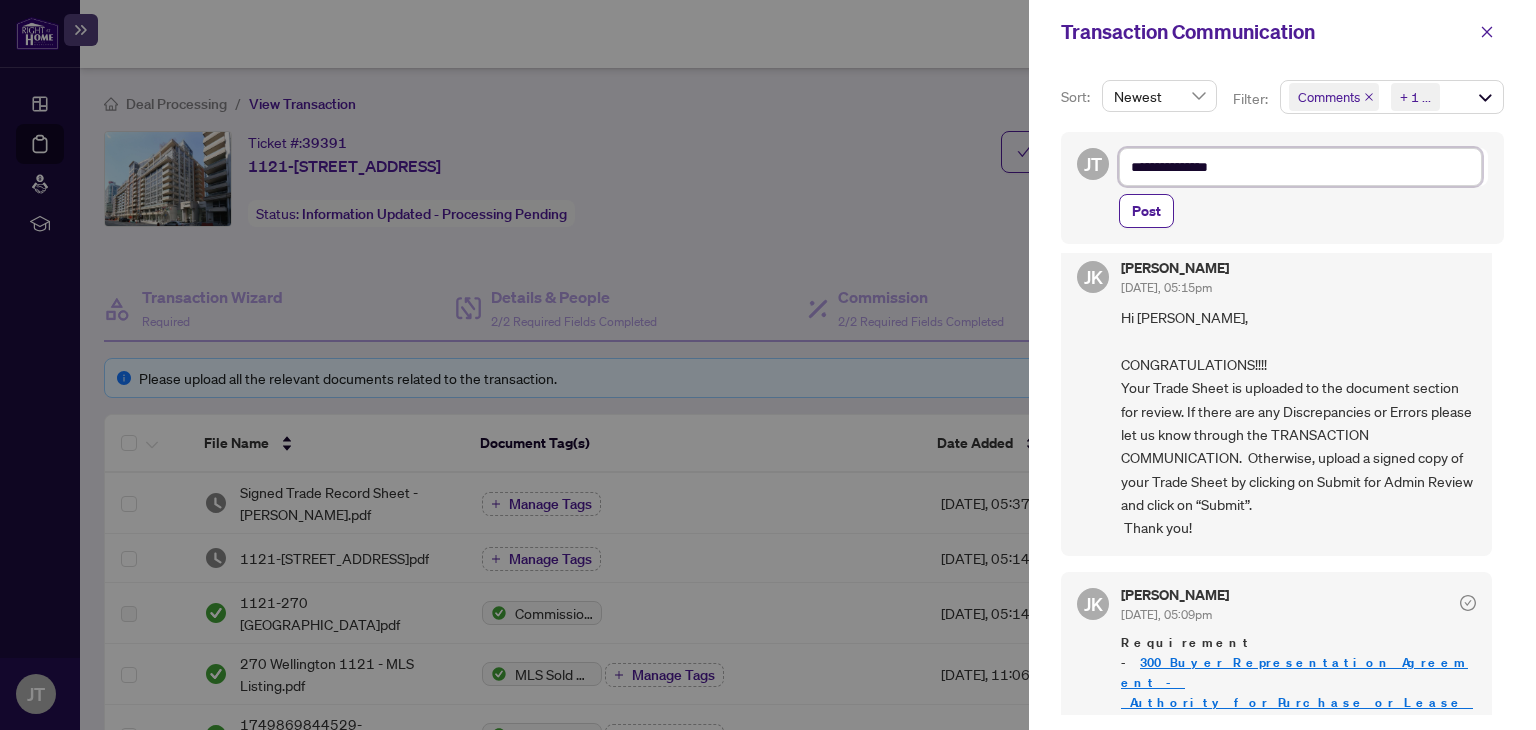 type on "**********" 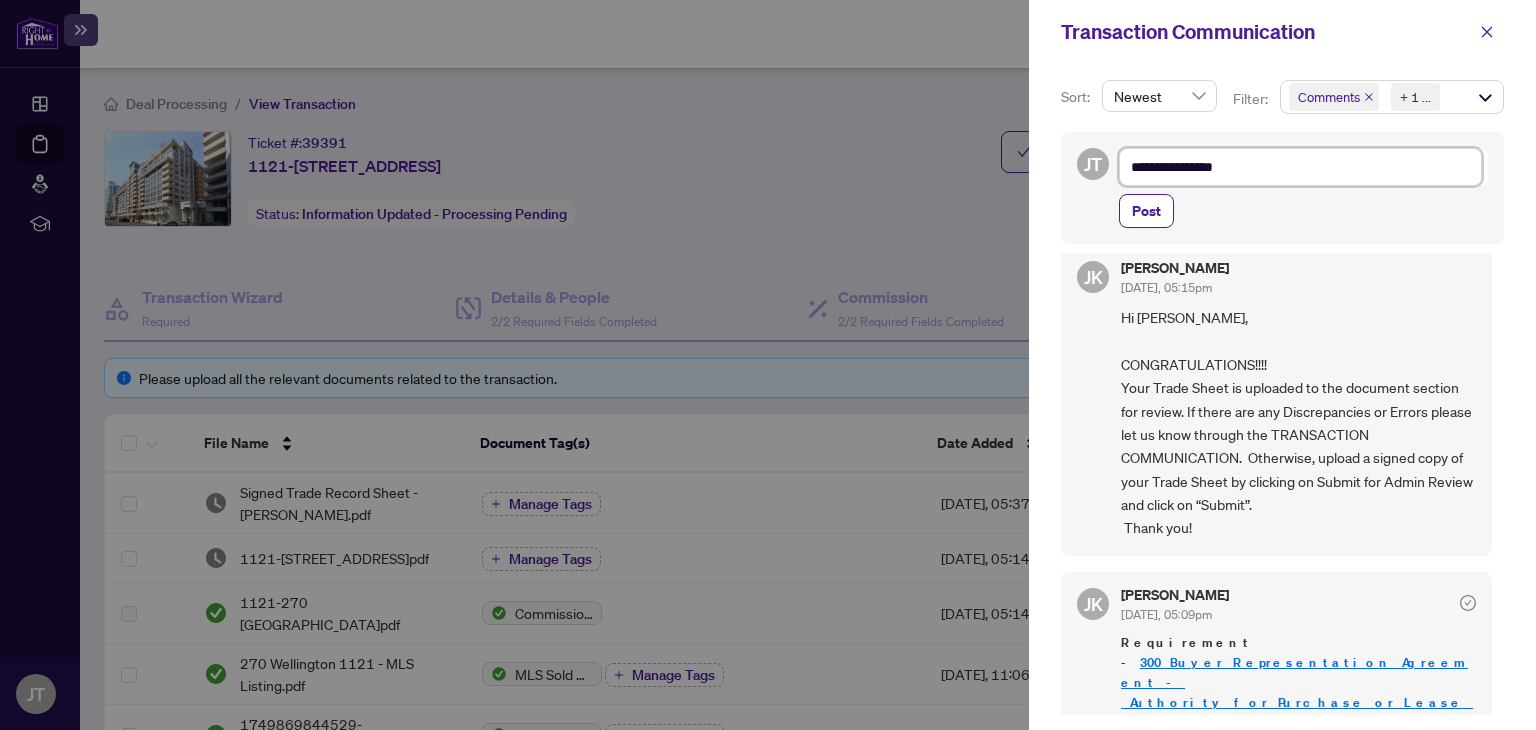 type on "**********" 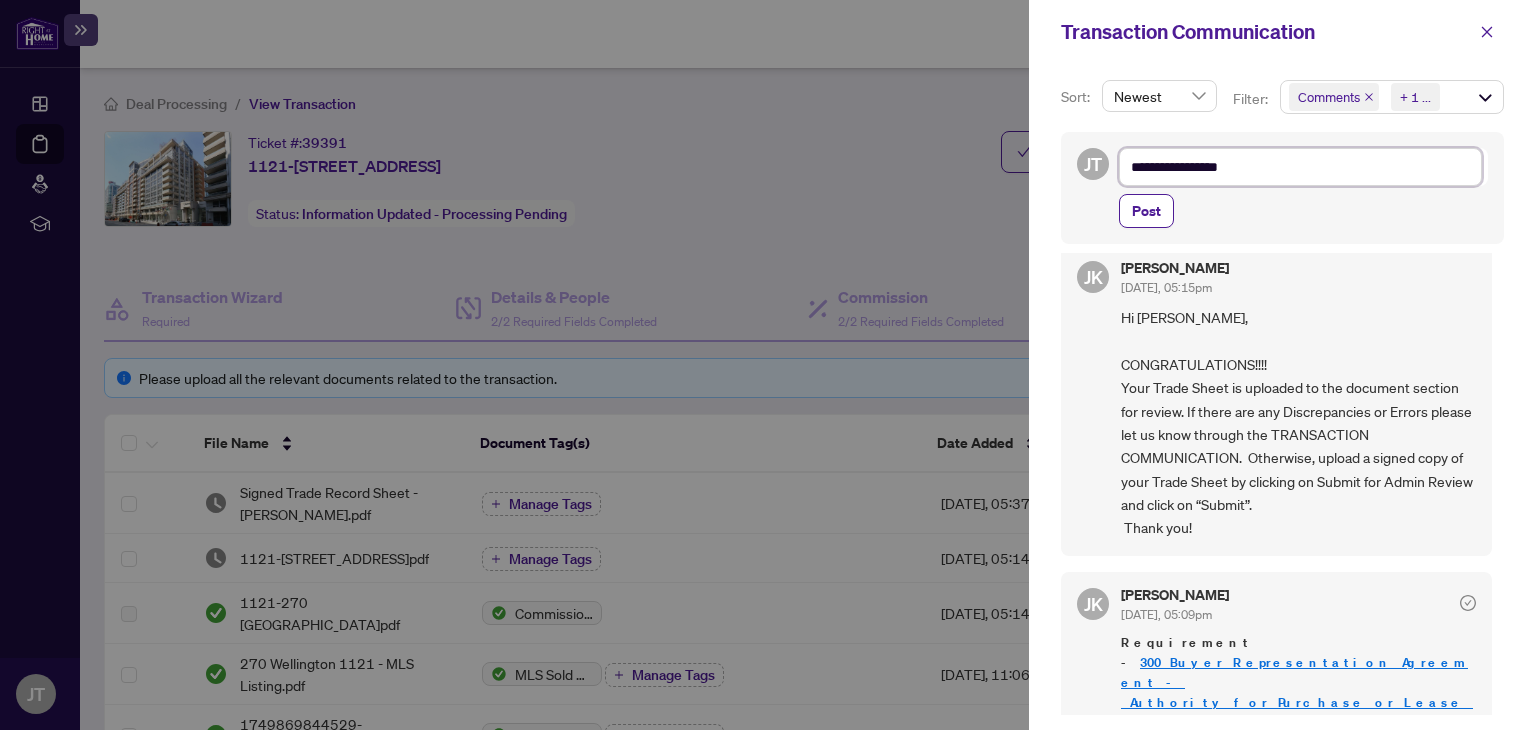 type on "**********" 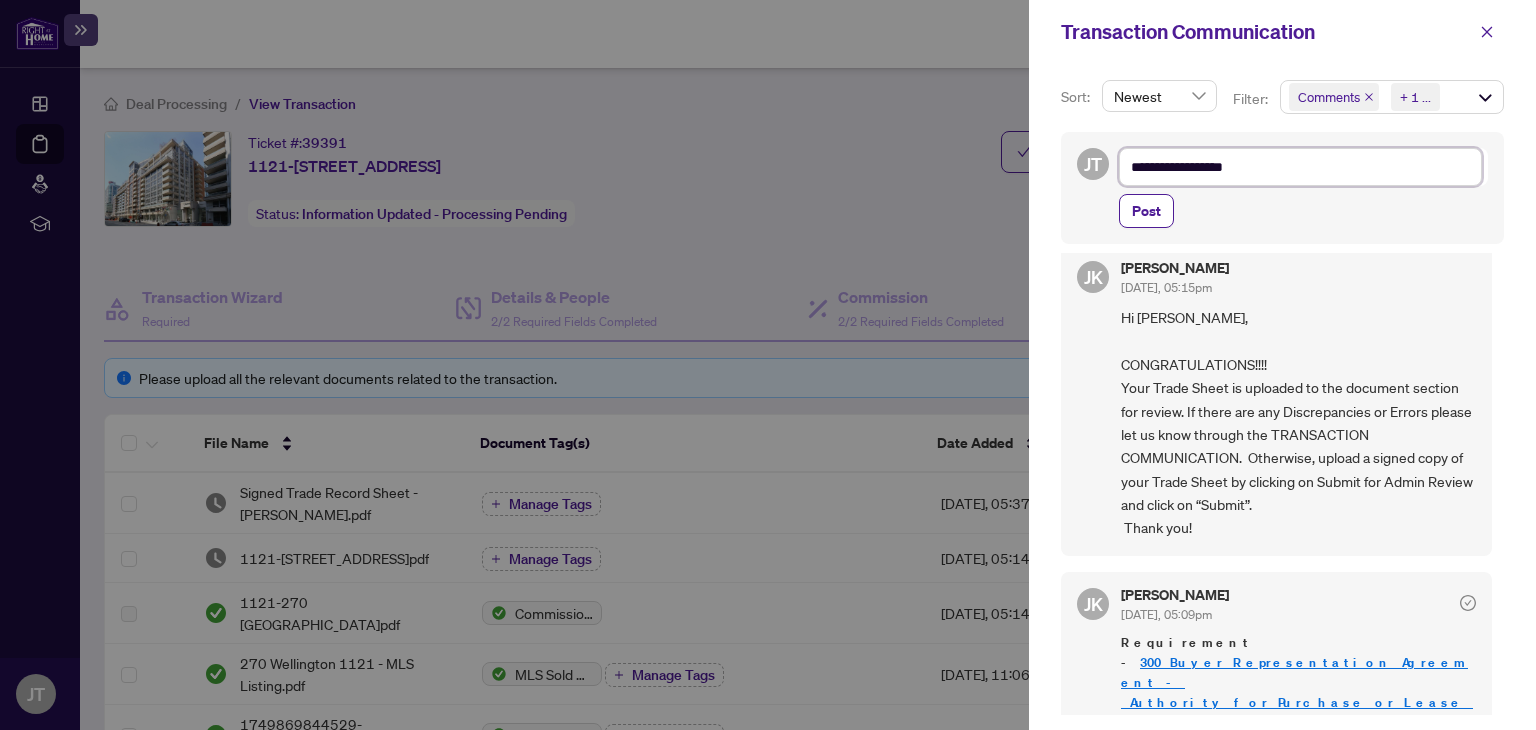 type on "**********" 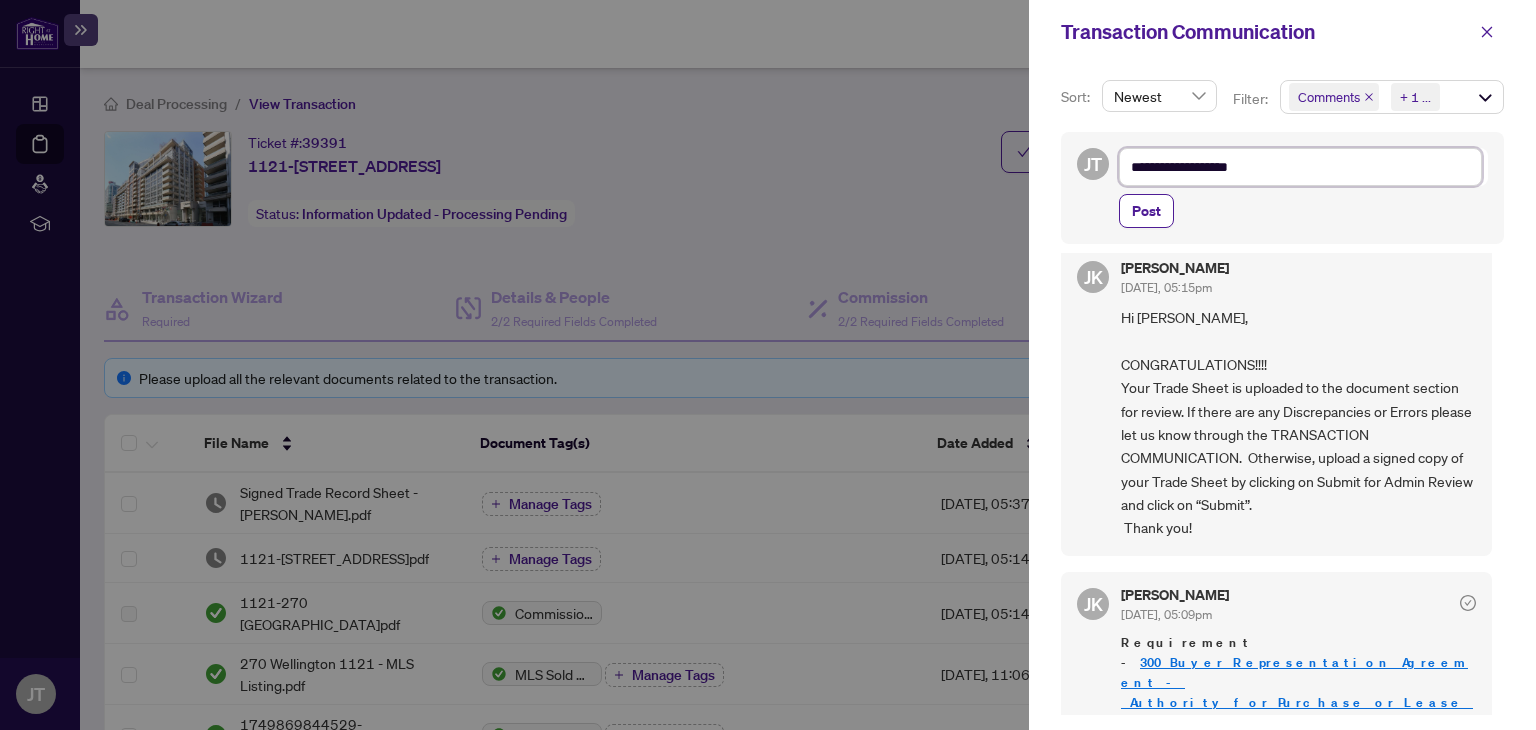 type on "**********" 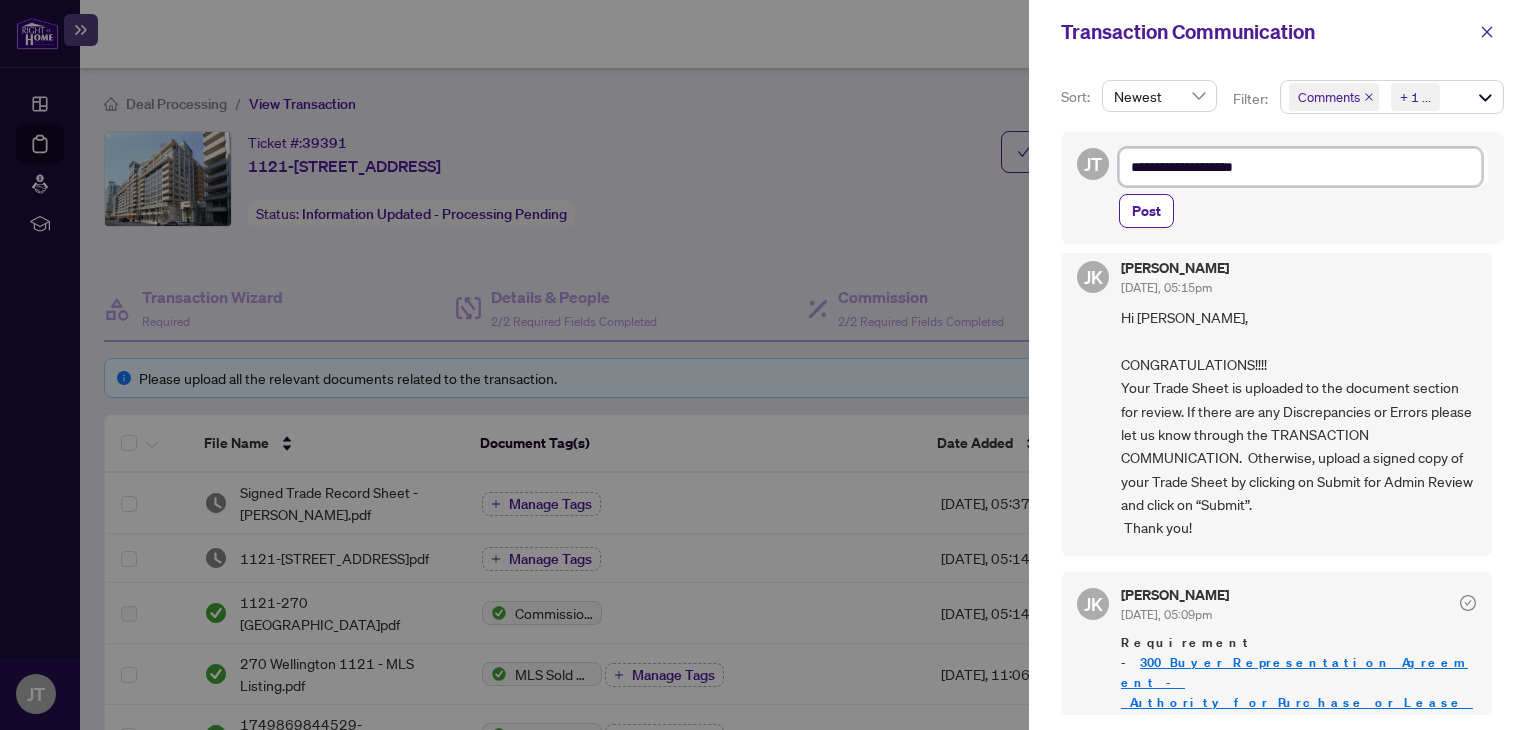 type on "**********" 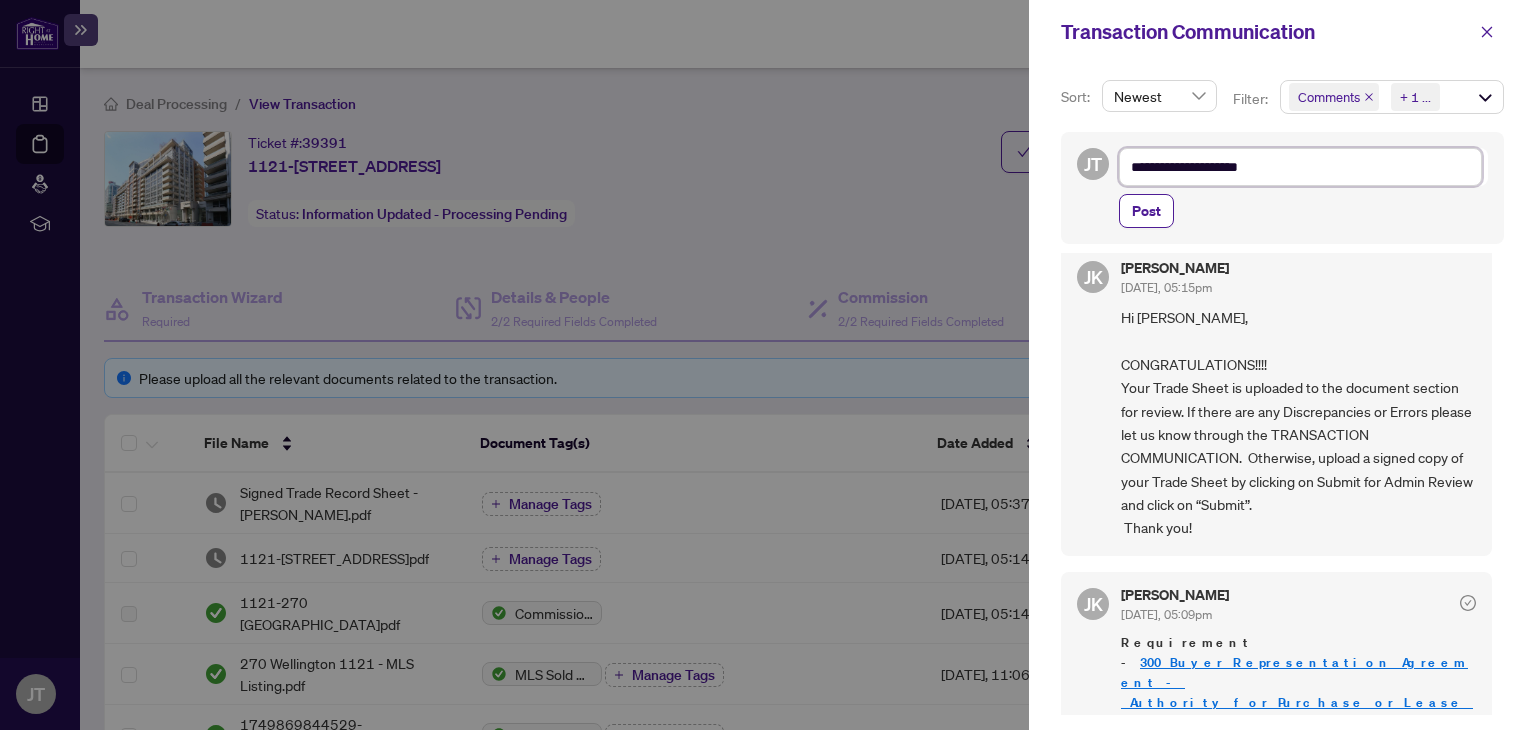 type on "**********" 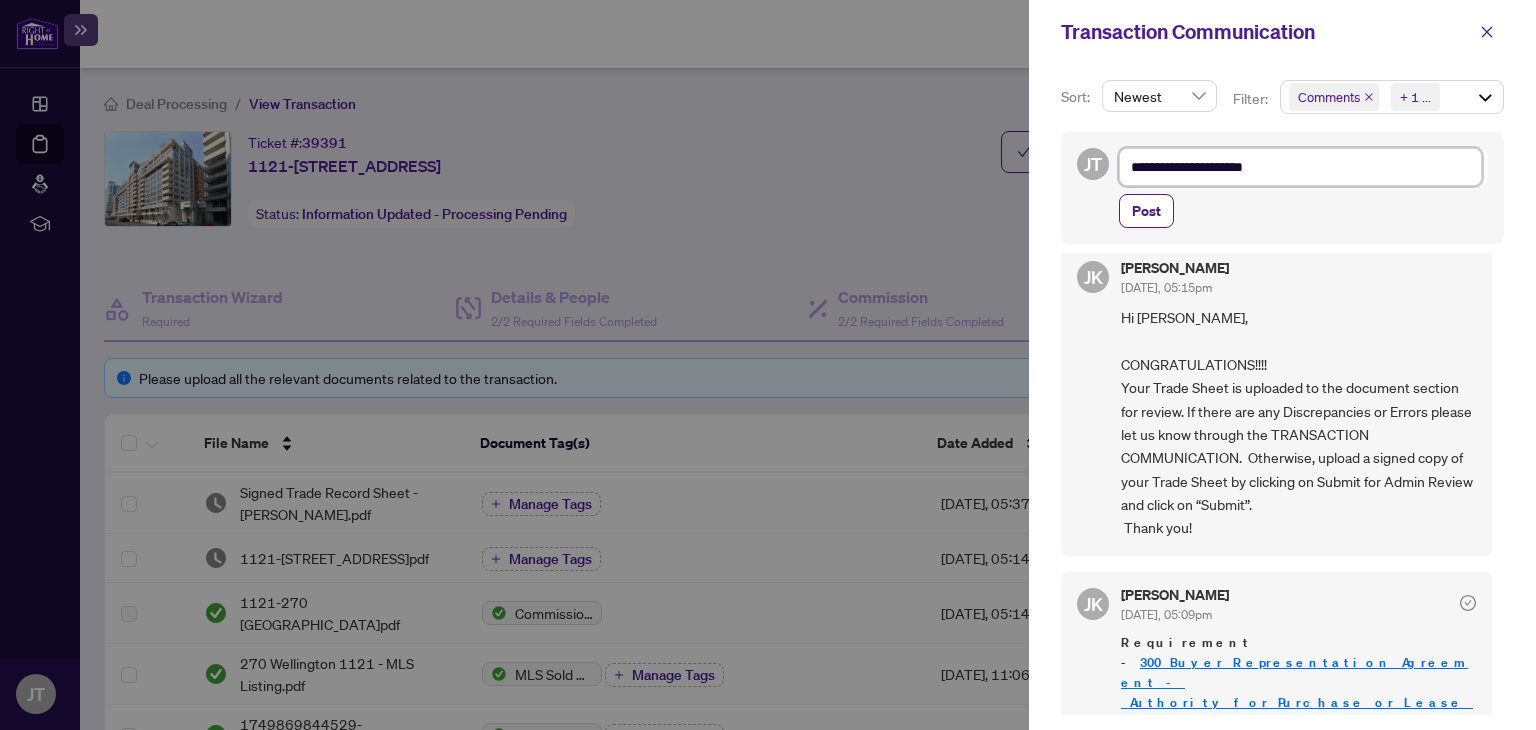 type on "**********" 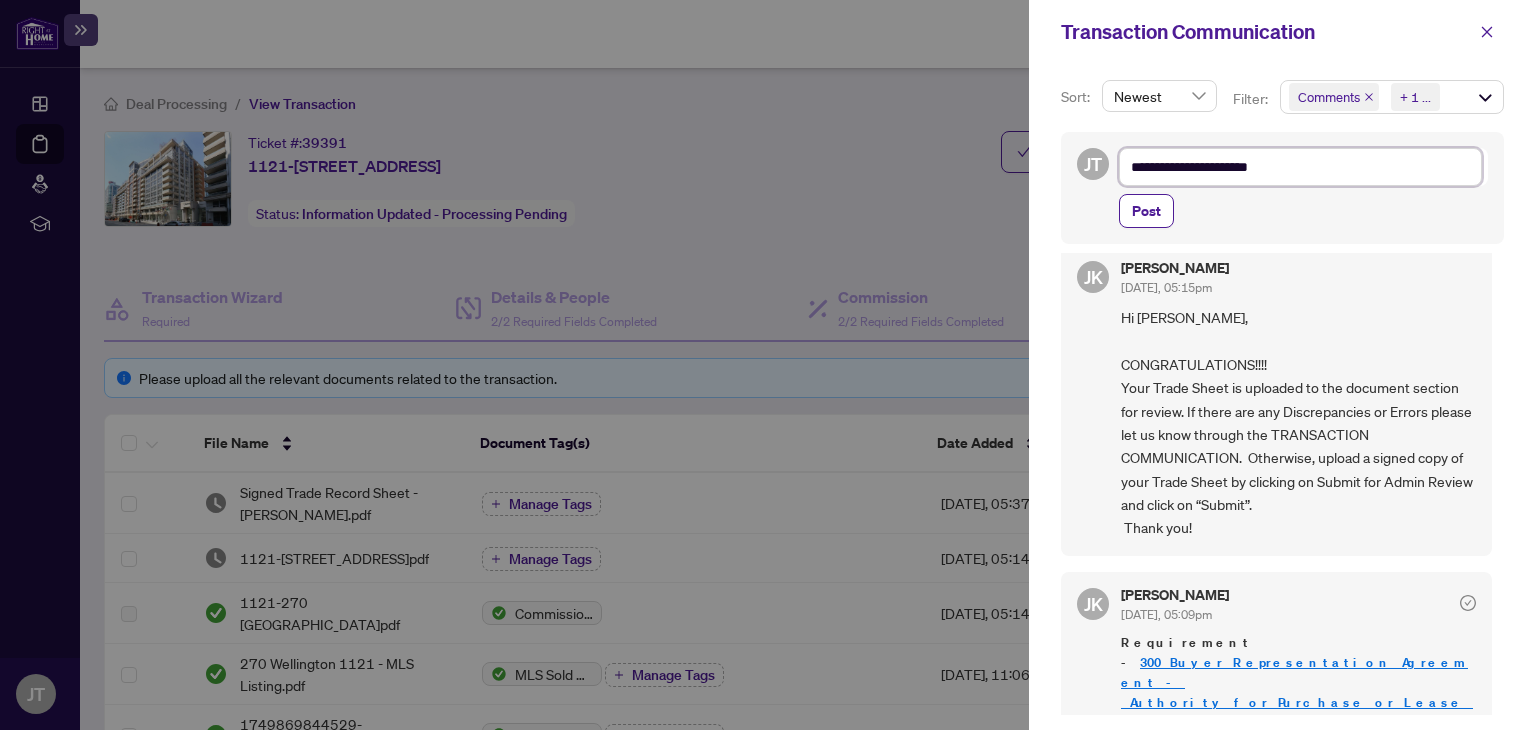 type on "**********" 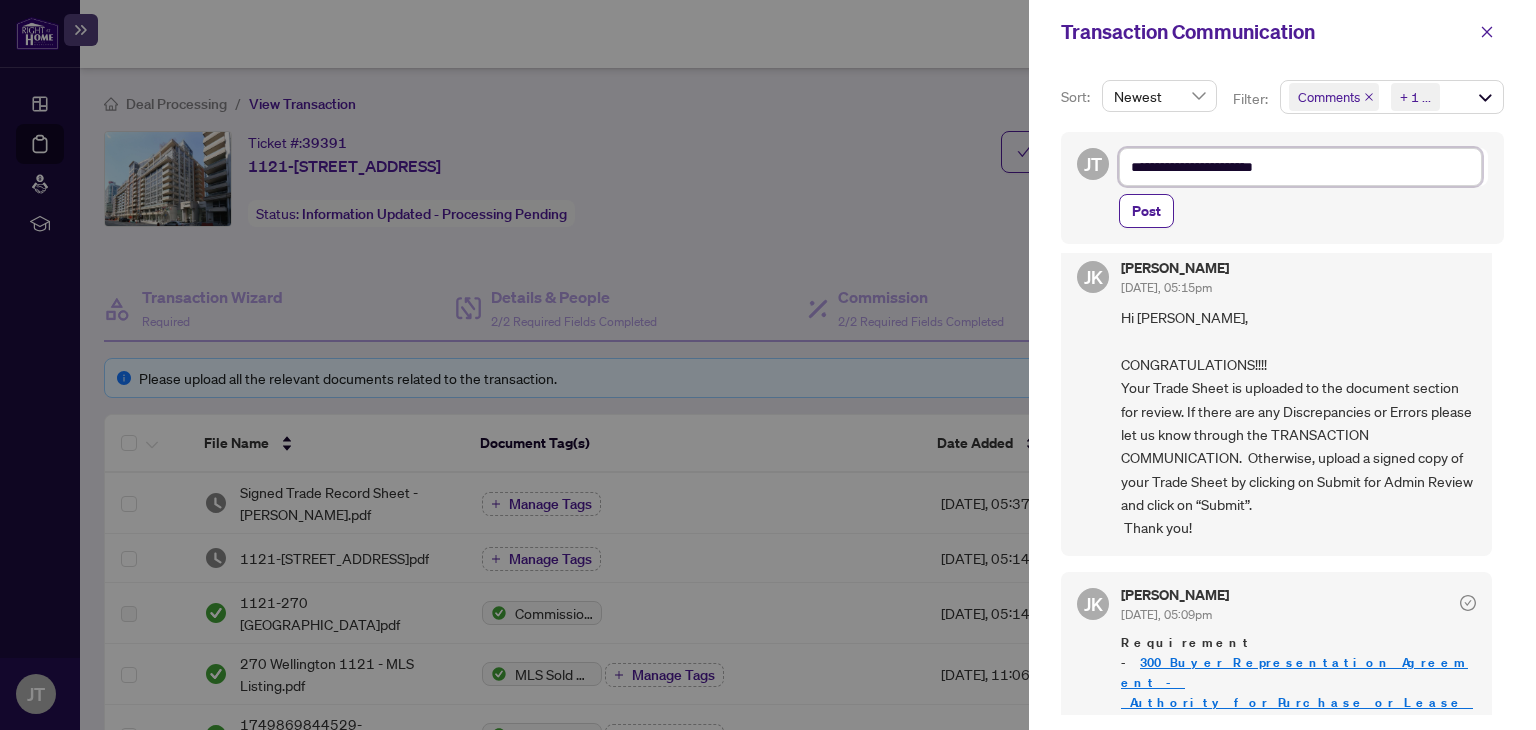 type on "**********" 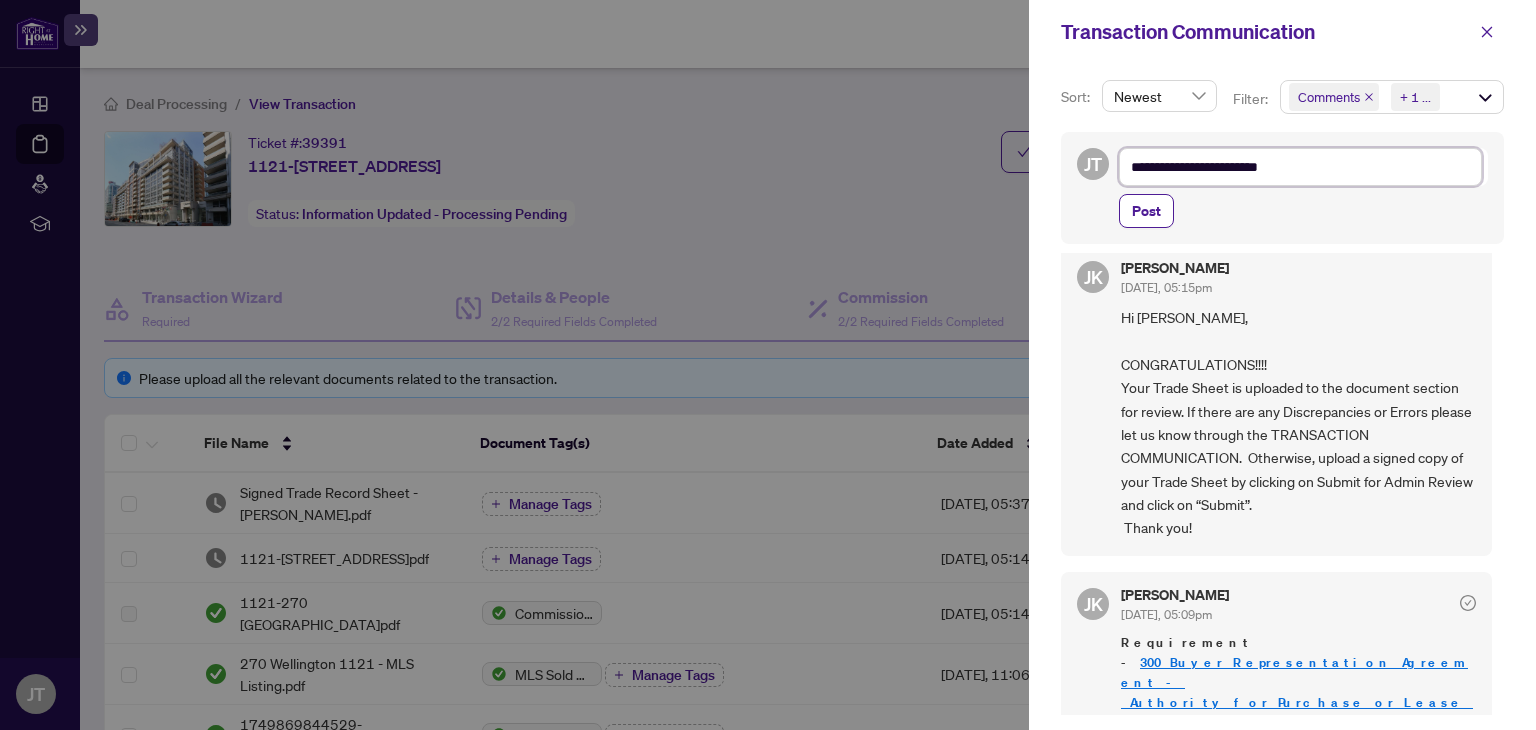 type on "**********" 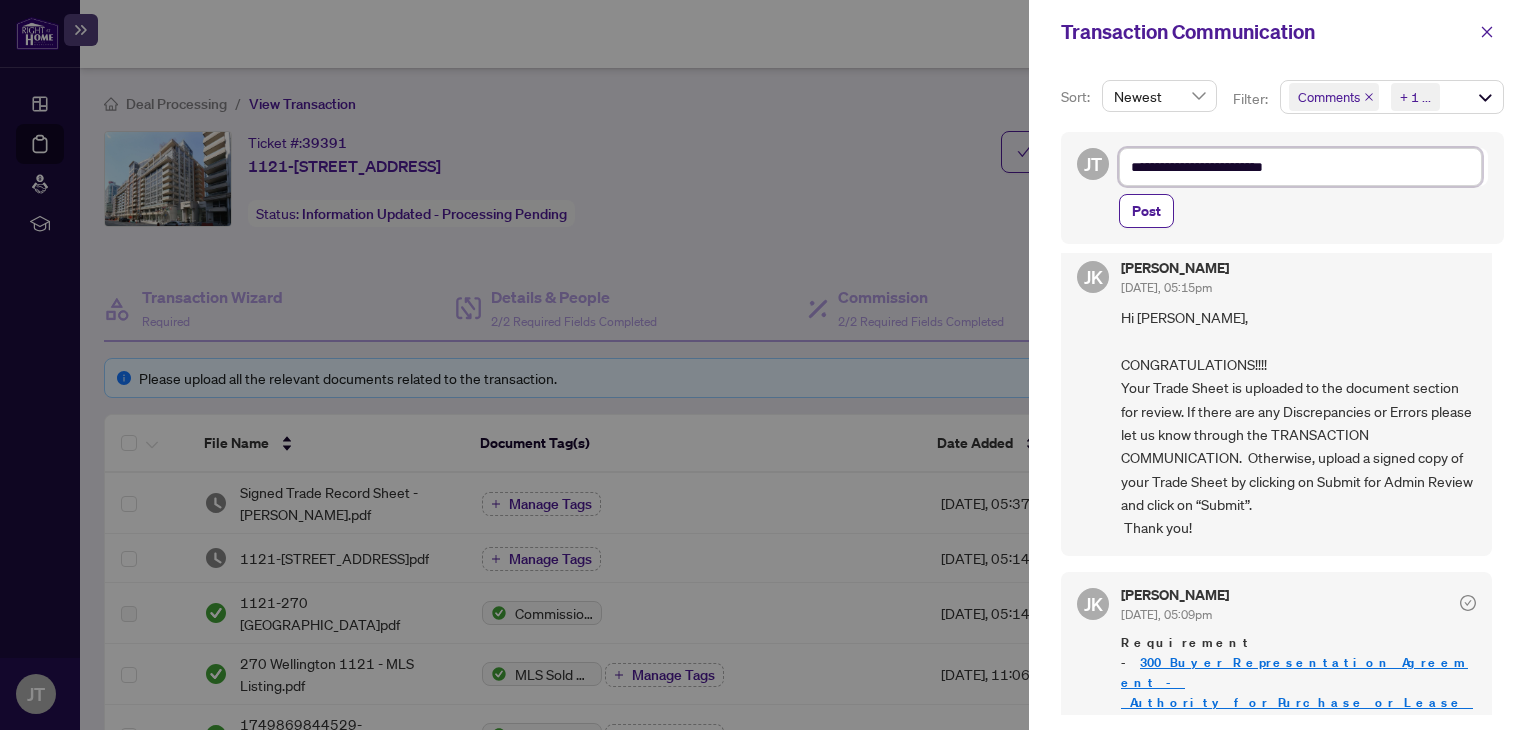type on "**********" 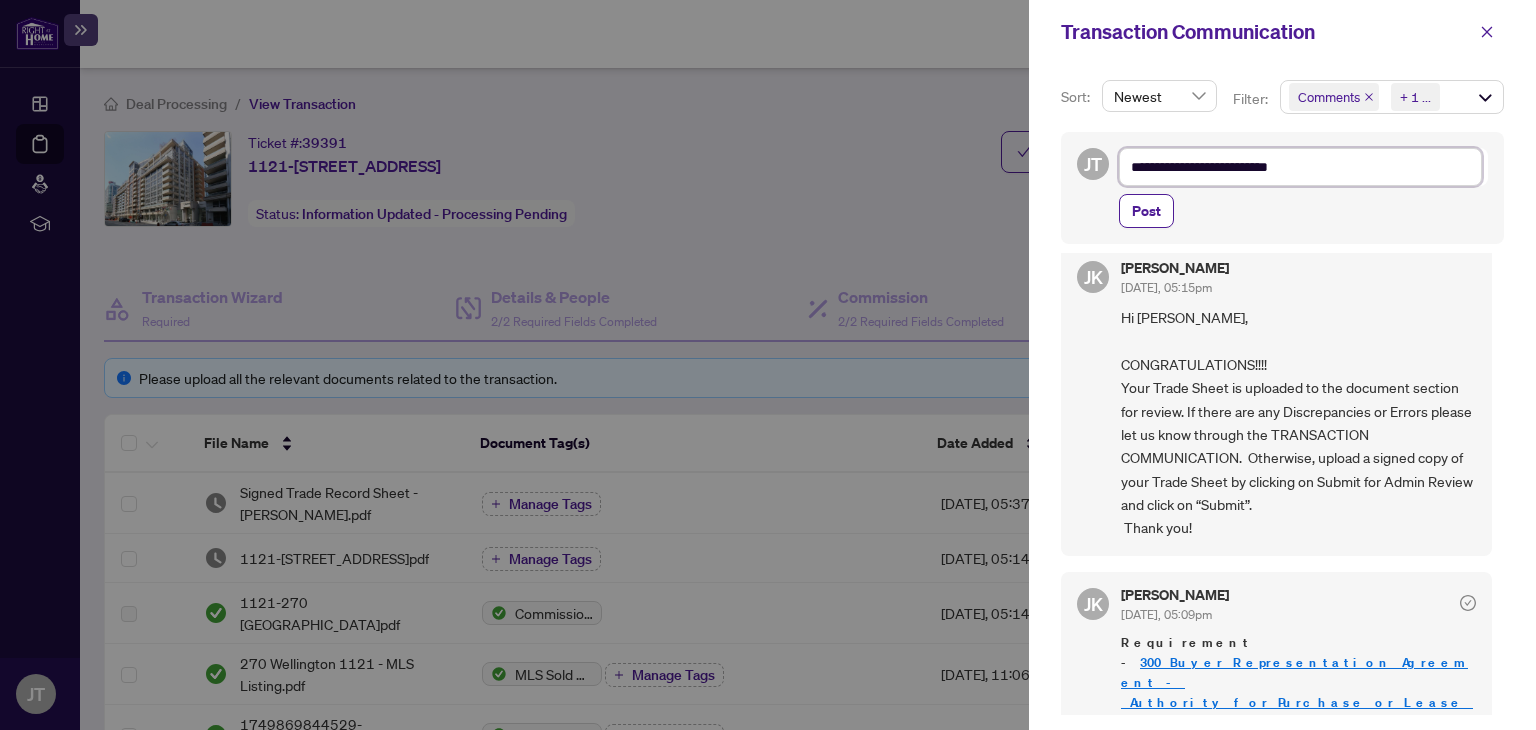 type on "**********" 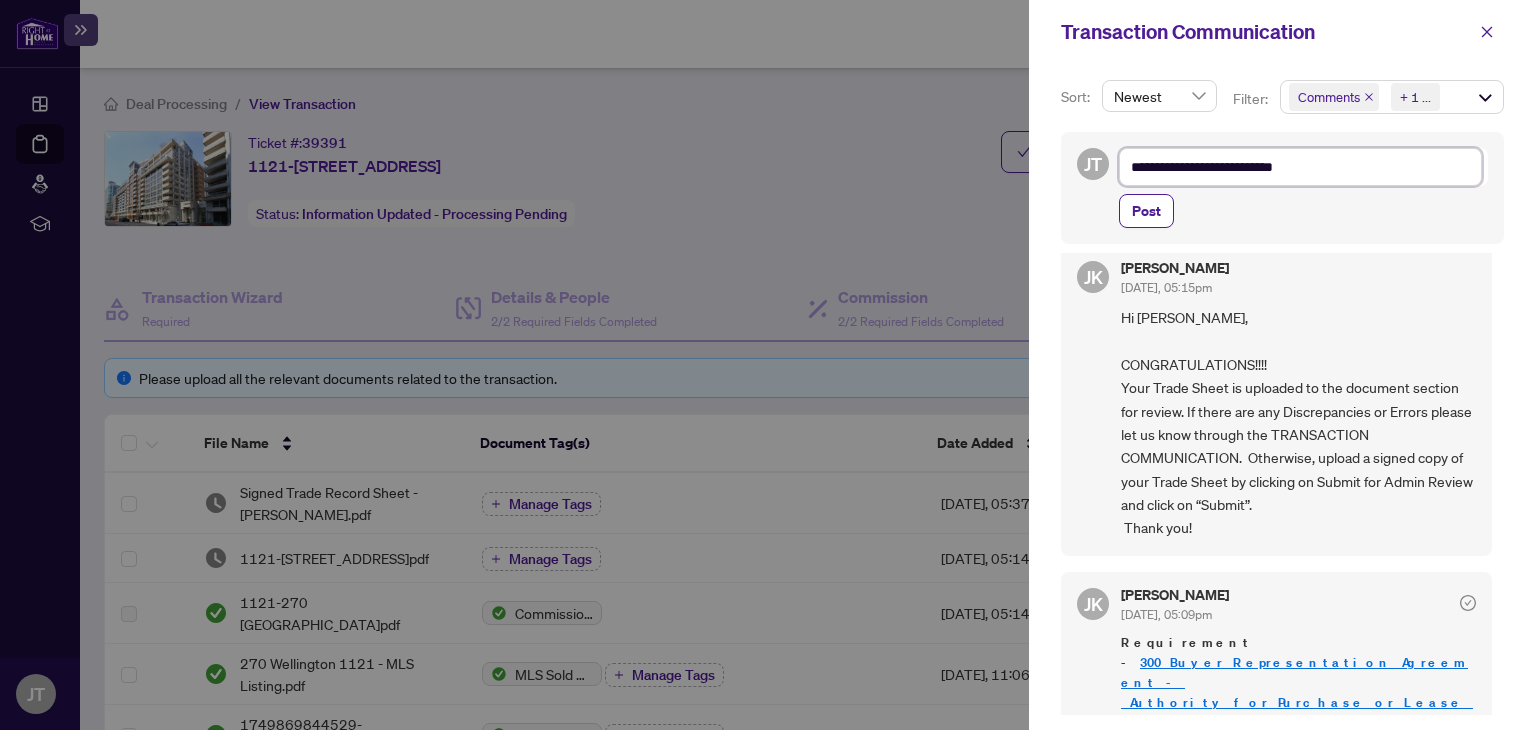 type on "**********" 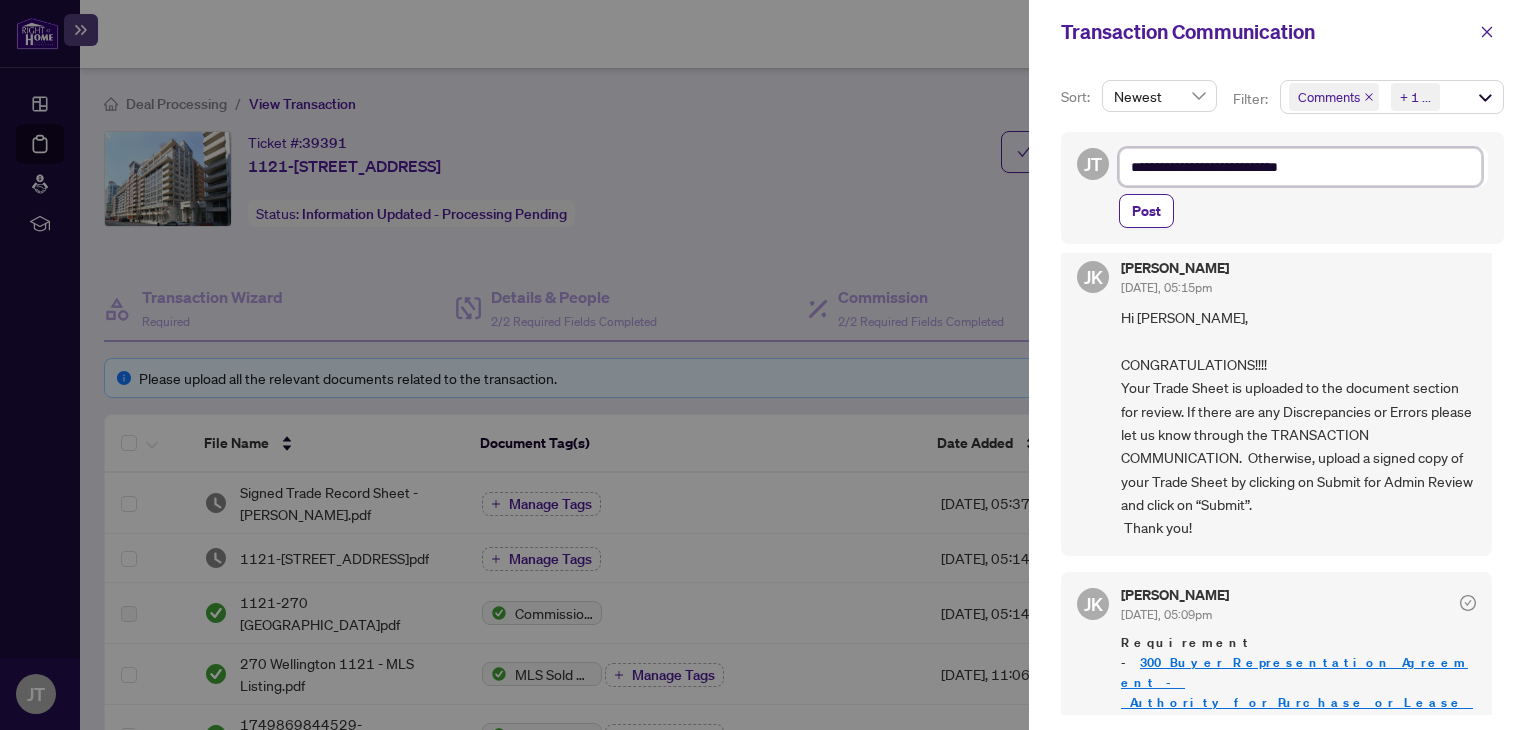 type on "**********" 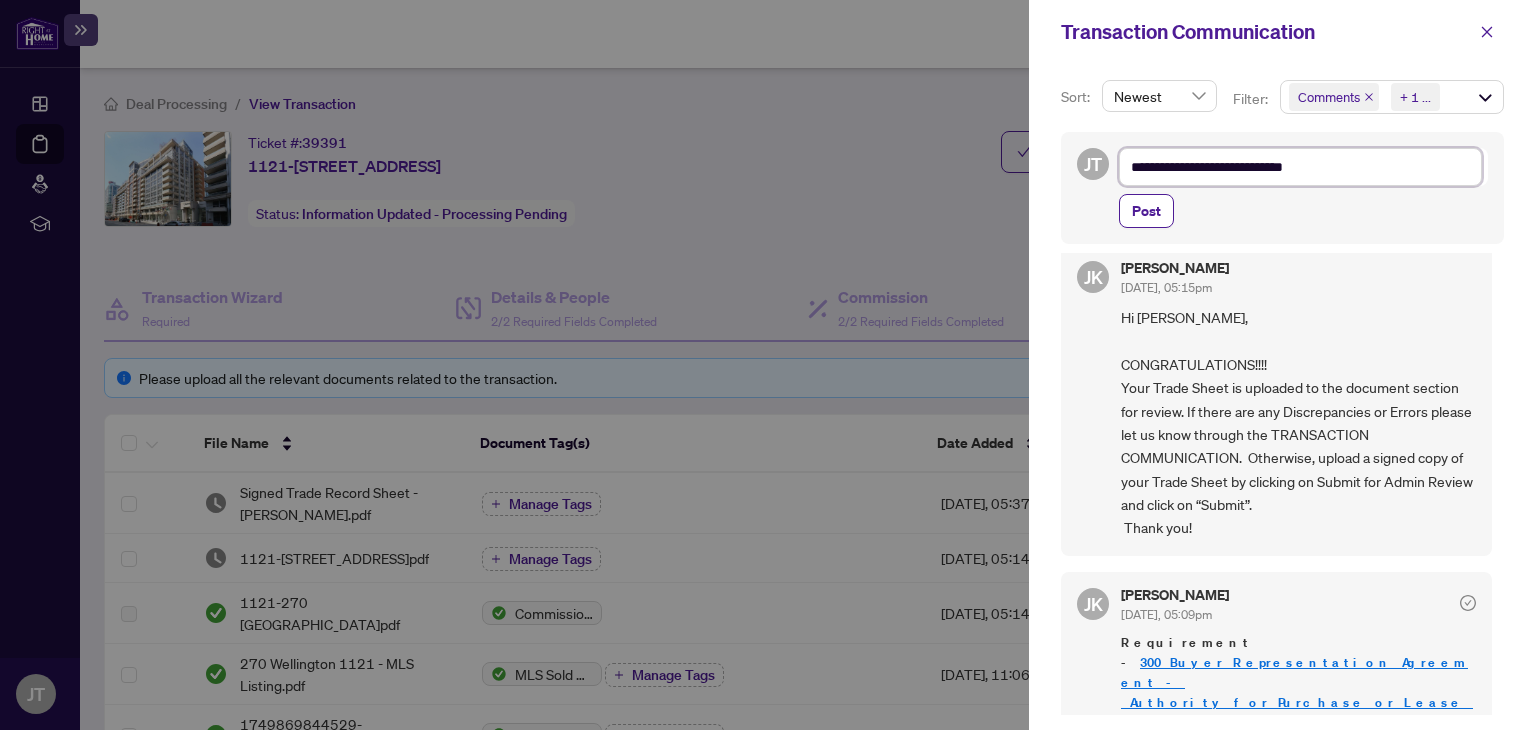type on "**********" 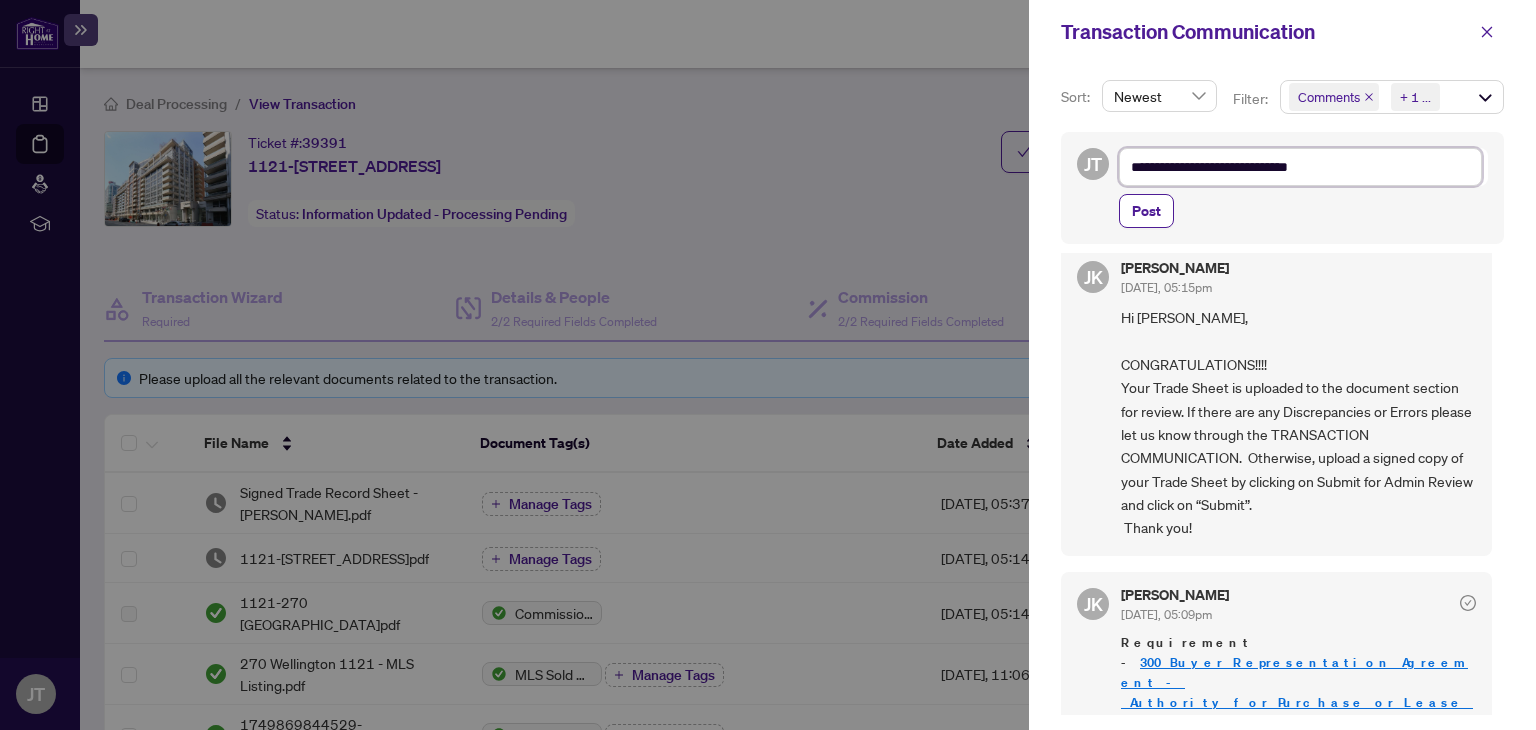 type on "**********" 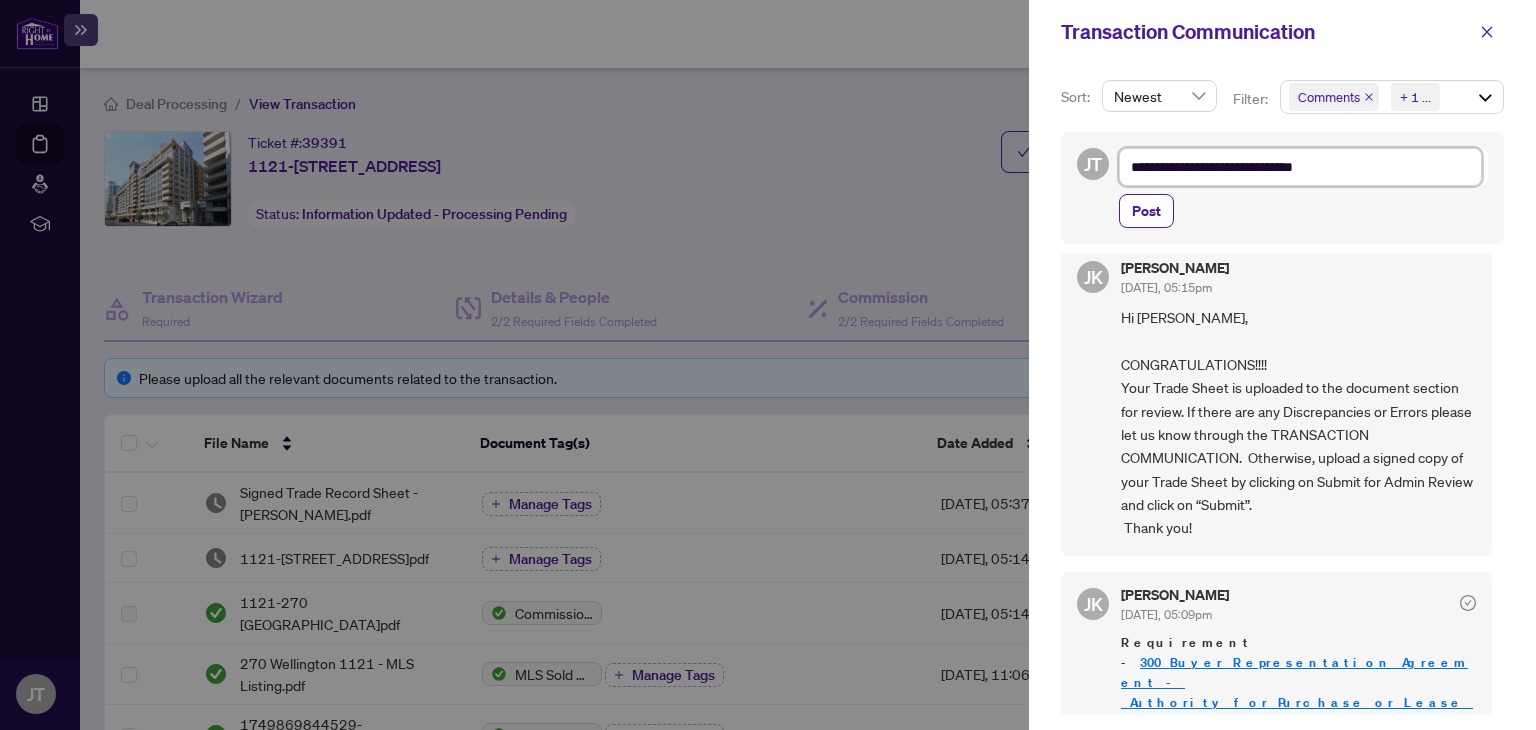 type on "**********" 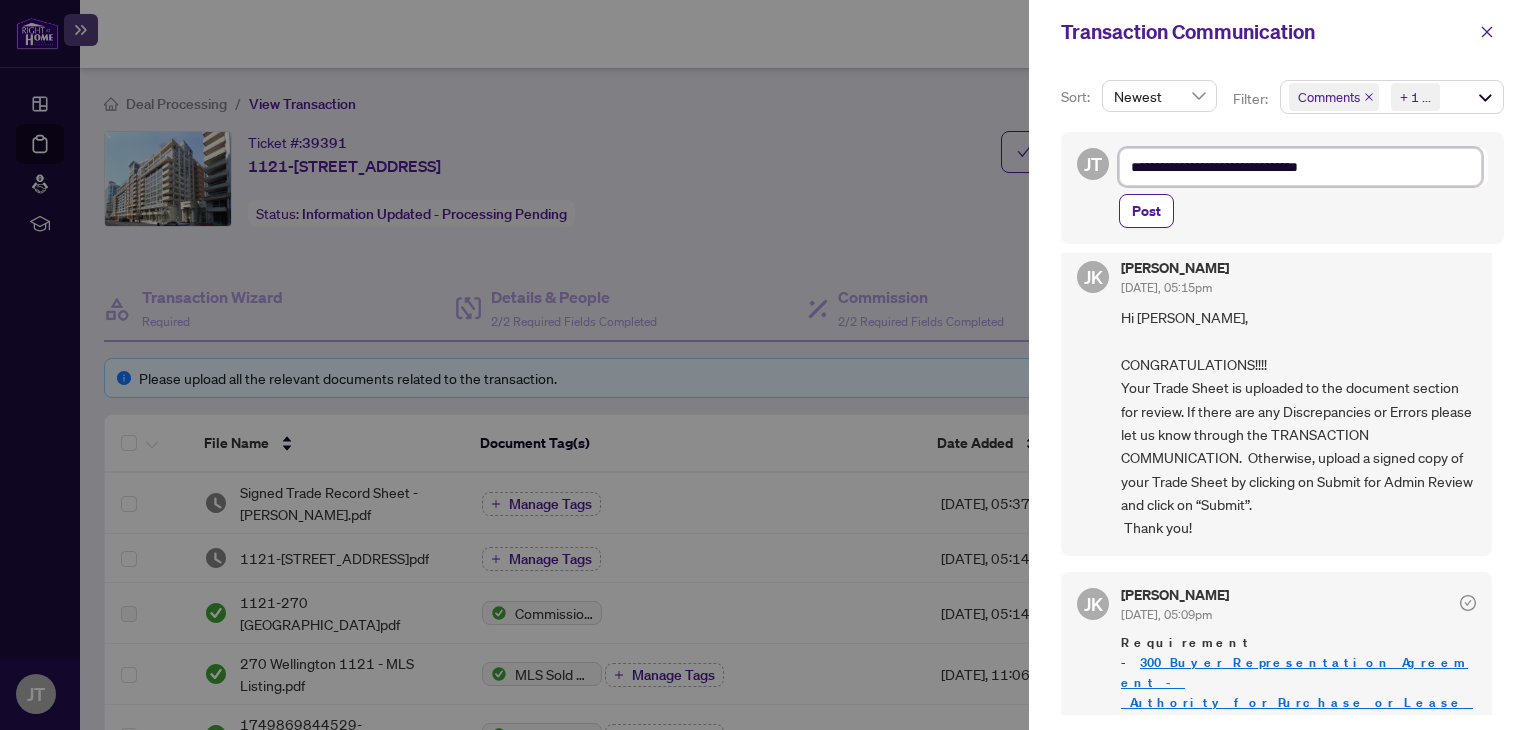 type on "**********" 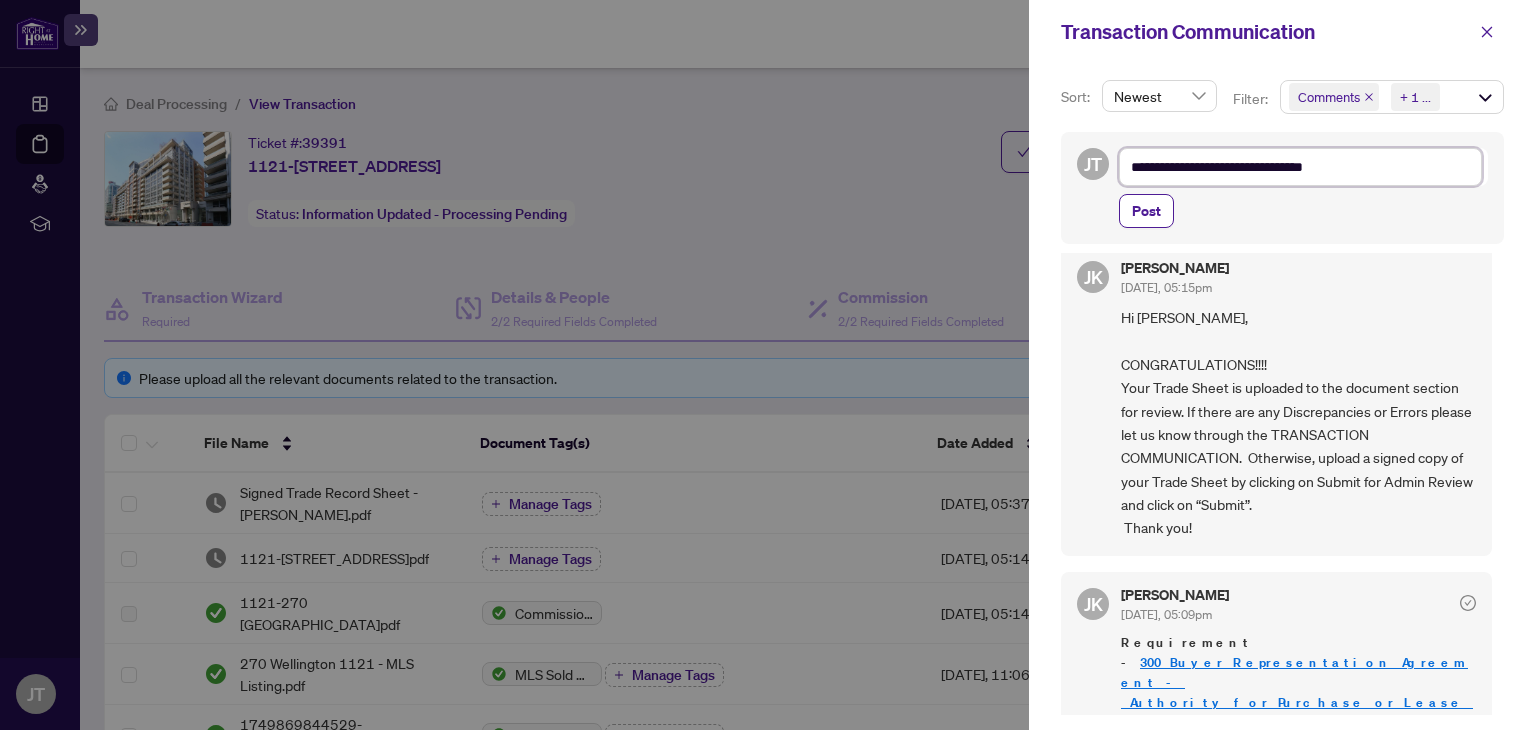 type on "**********" 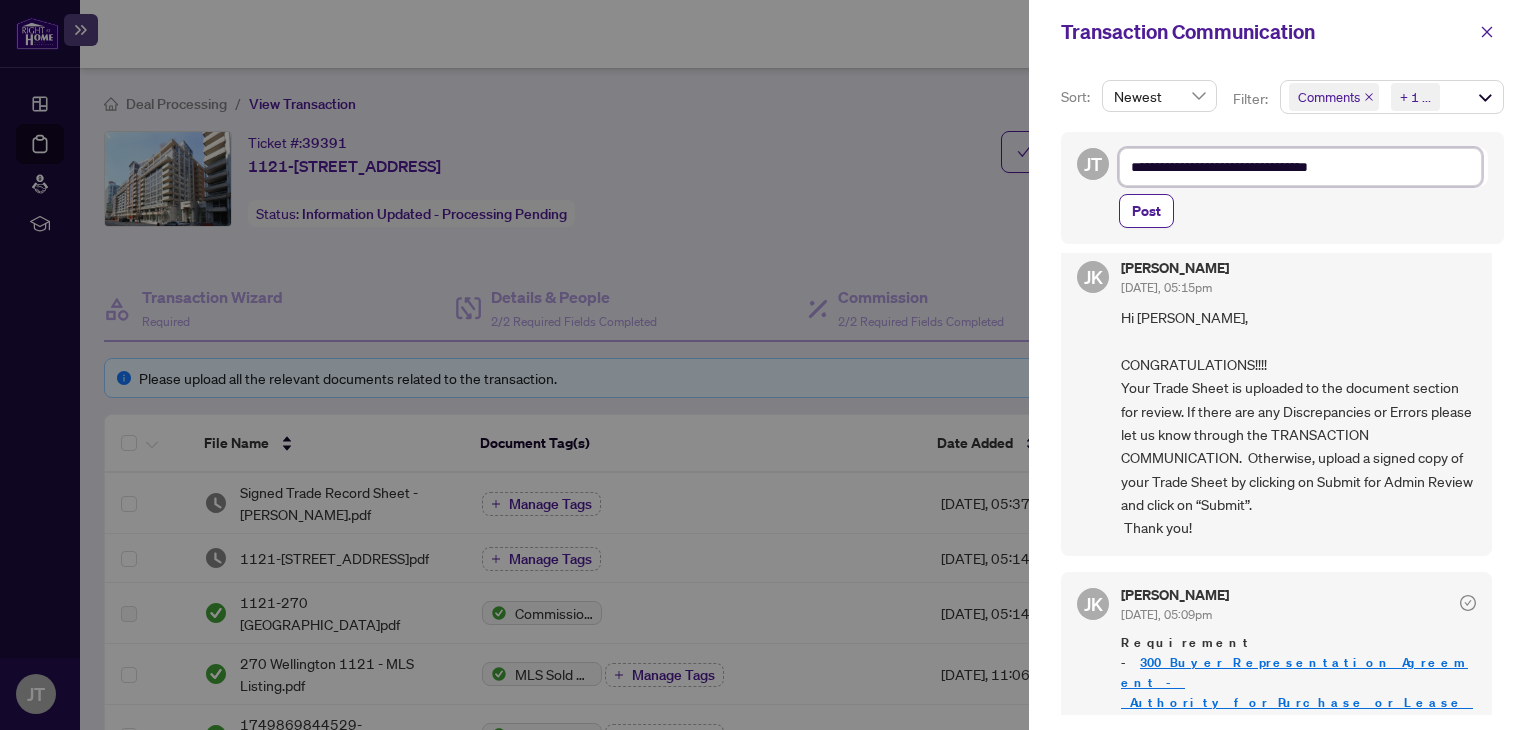 type on "**********" 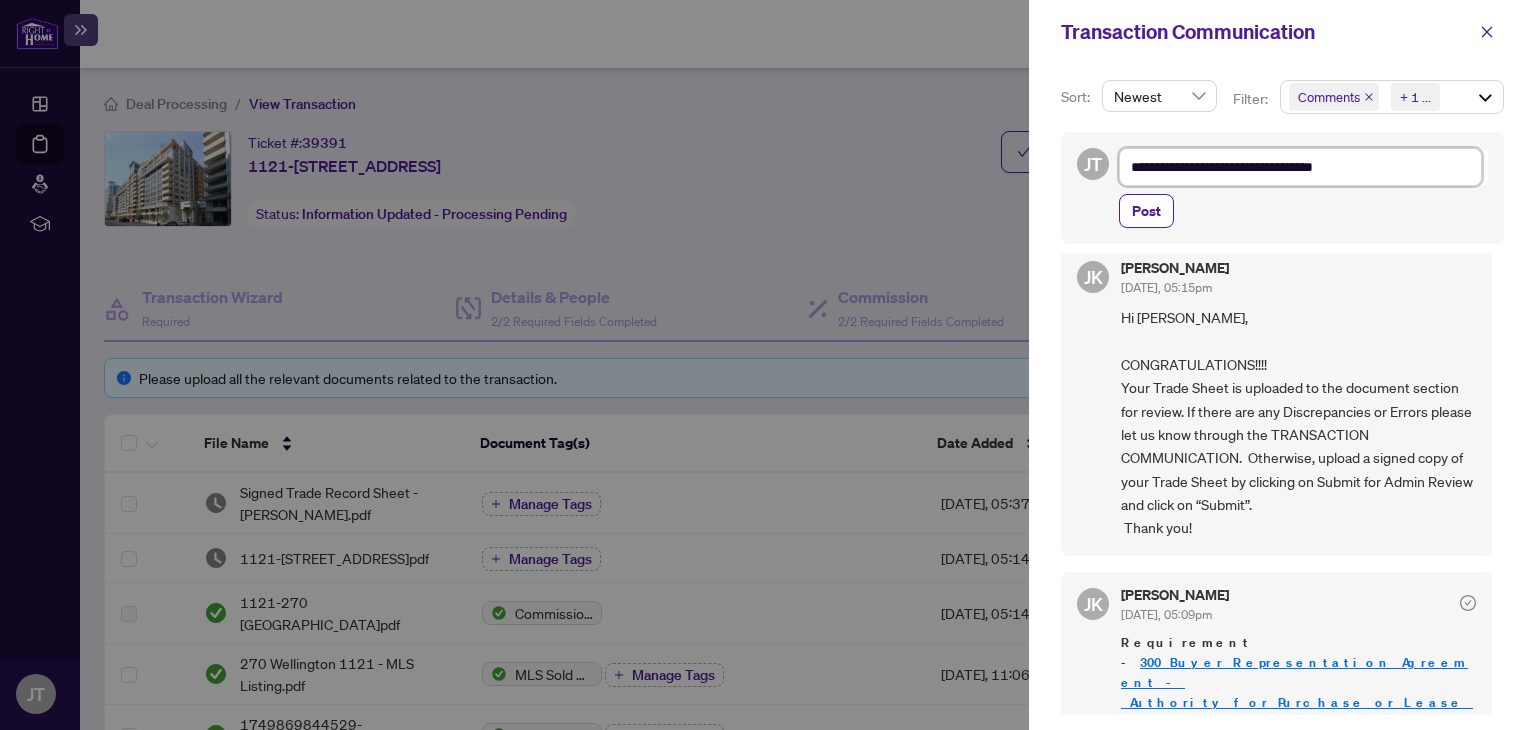 type on "**********" 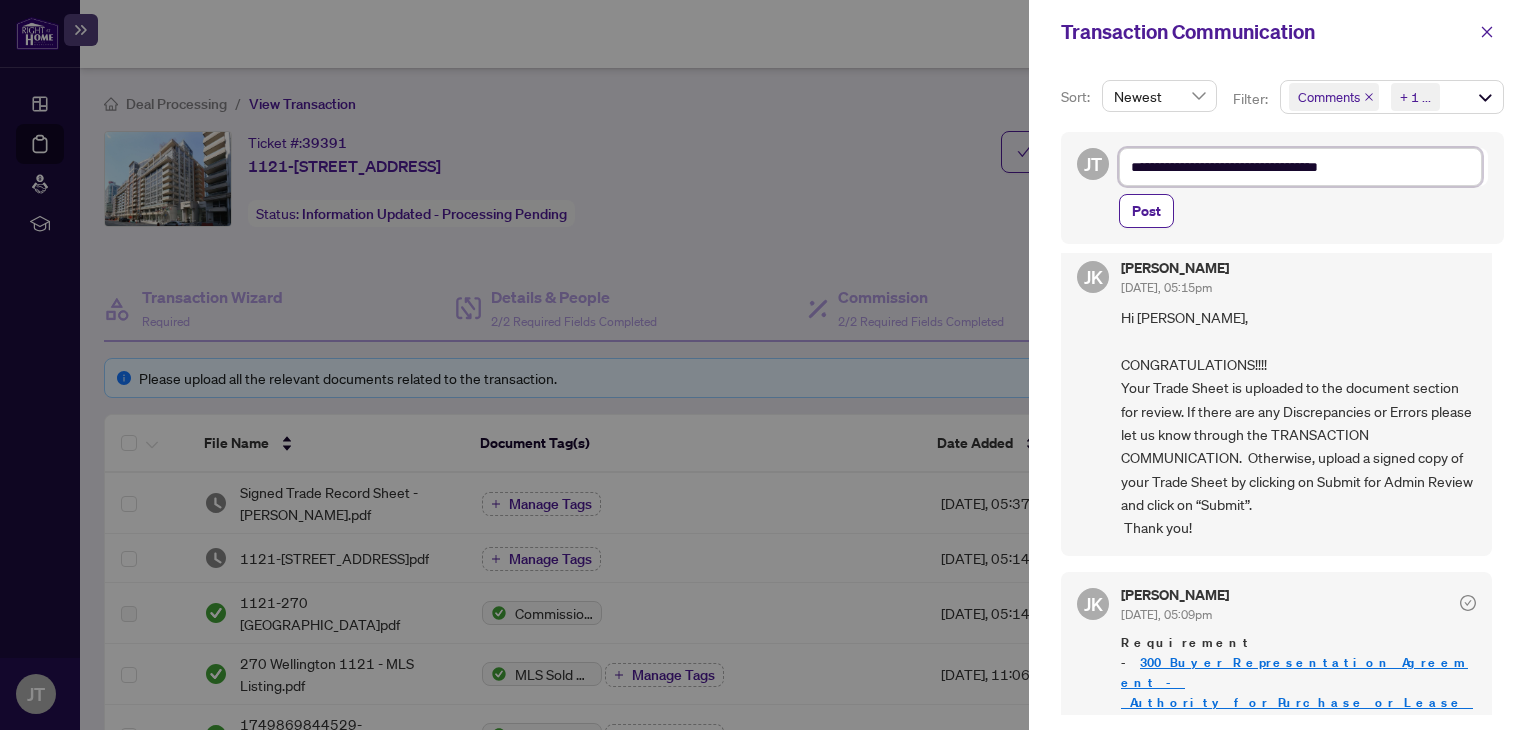 type on "**********" 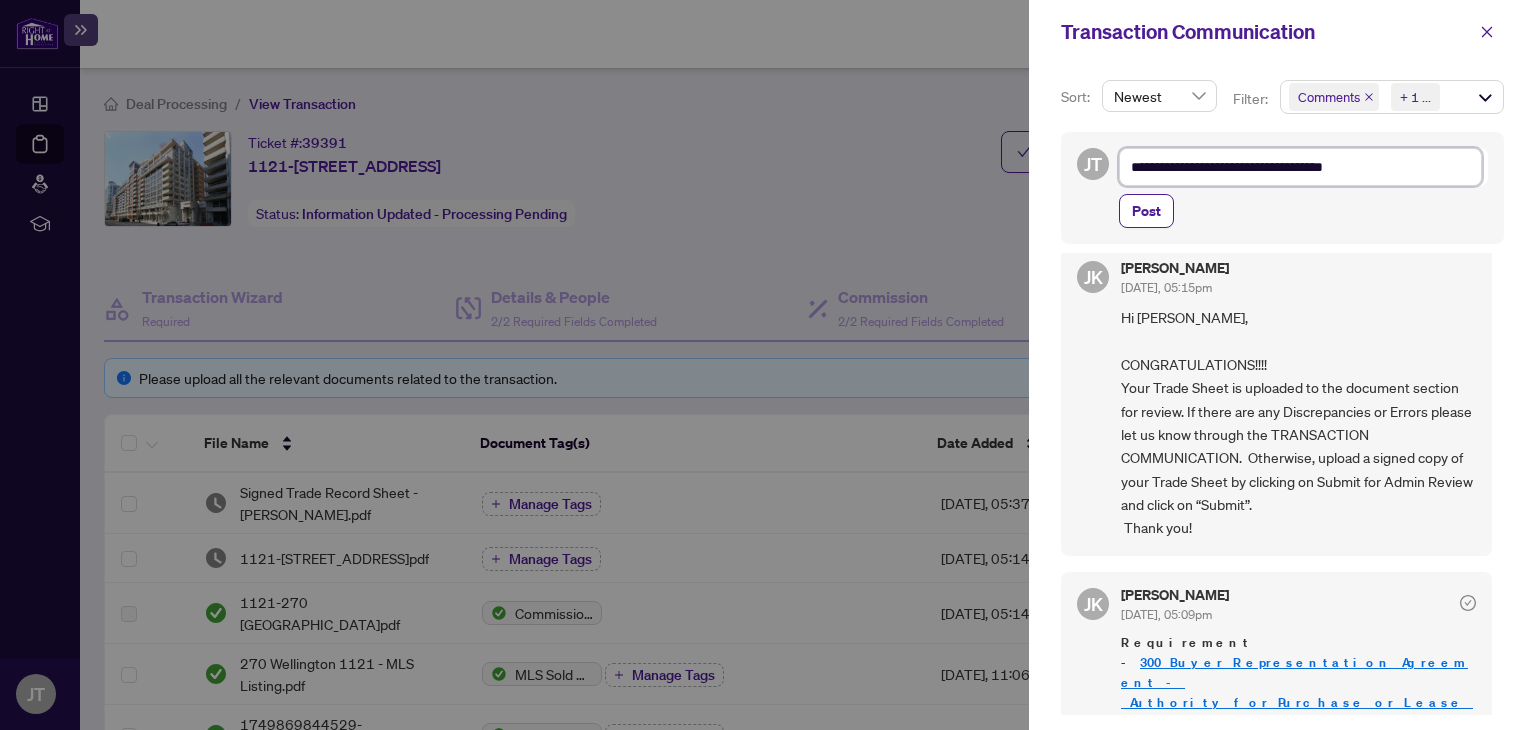 type on "**********" 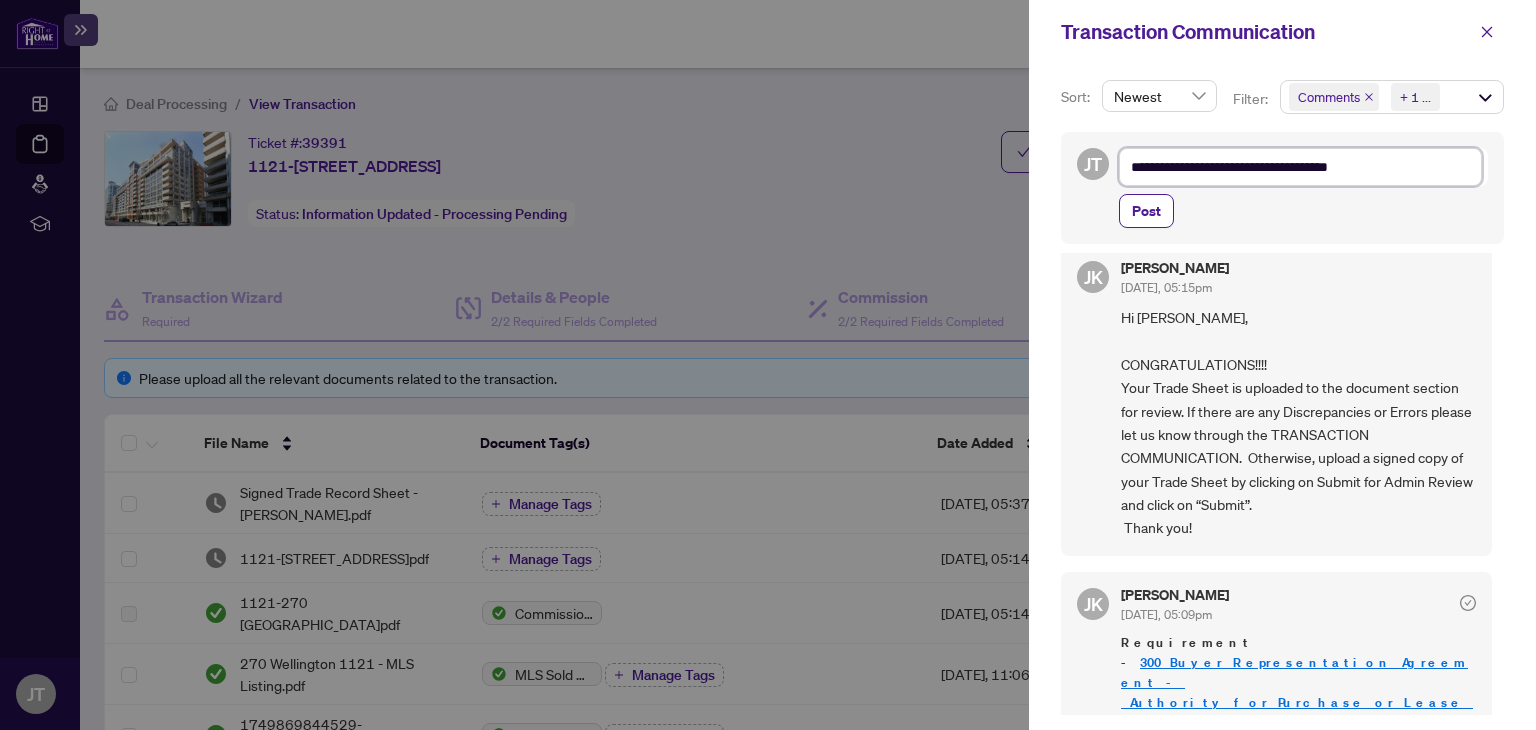 type on "**********" 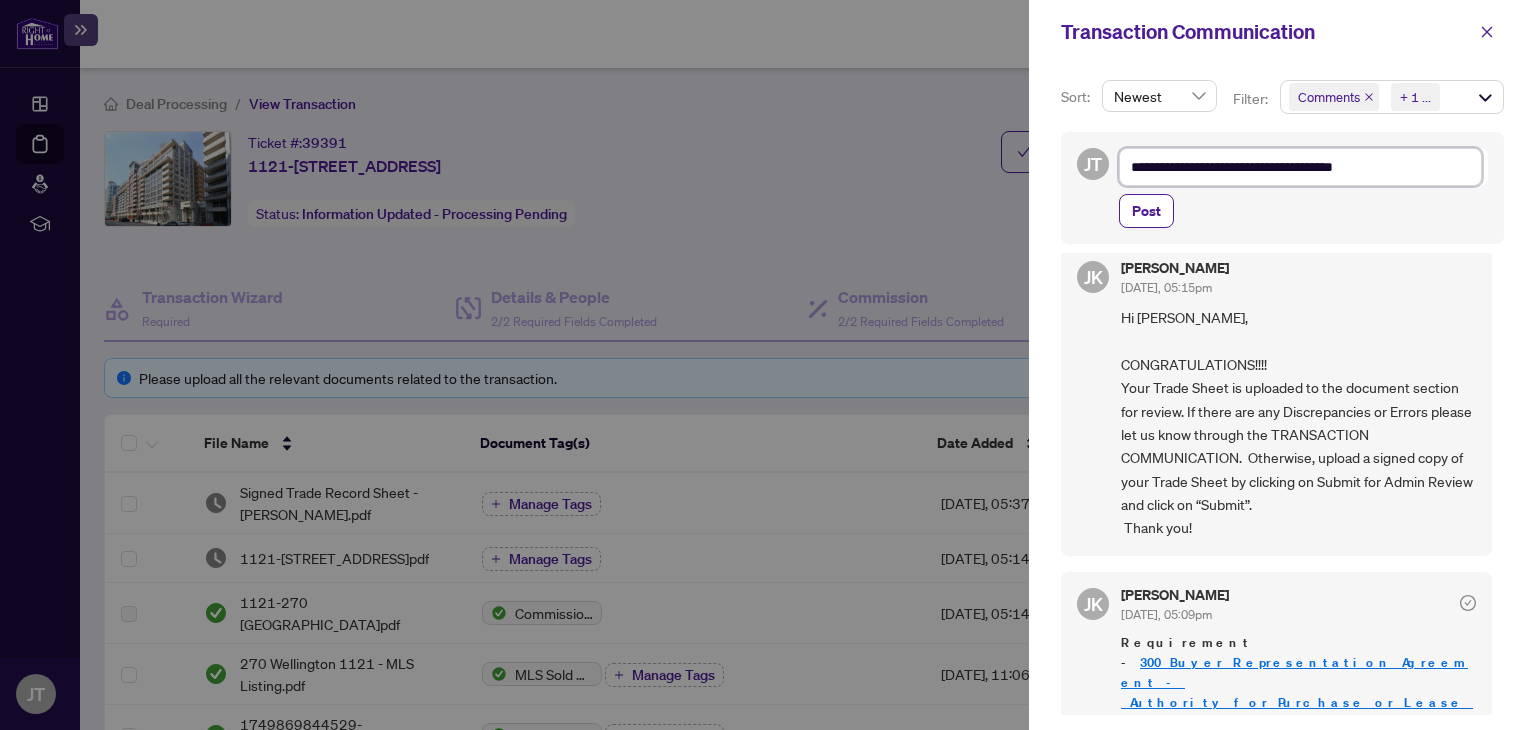 type on "**********" 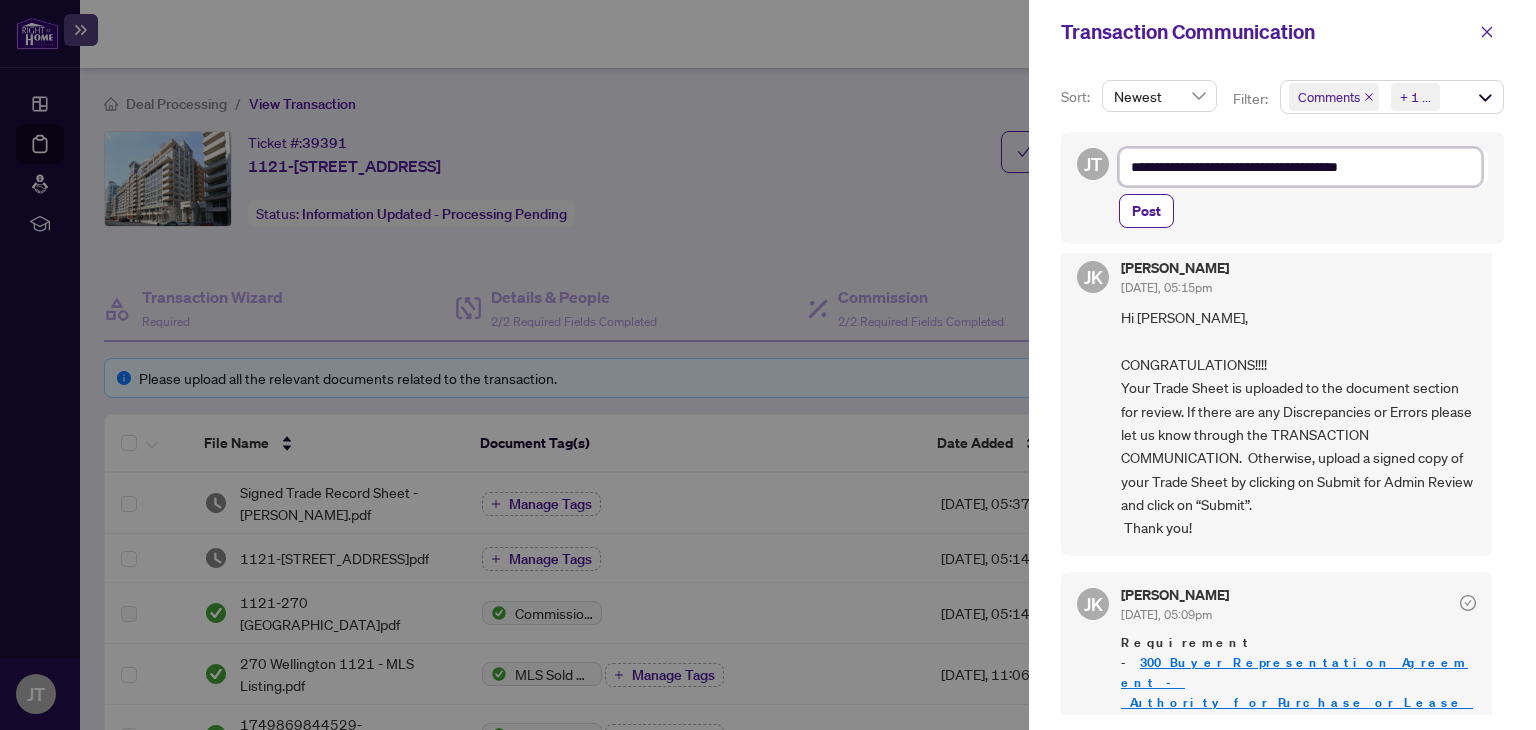 type on "**********" 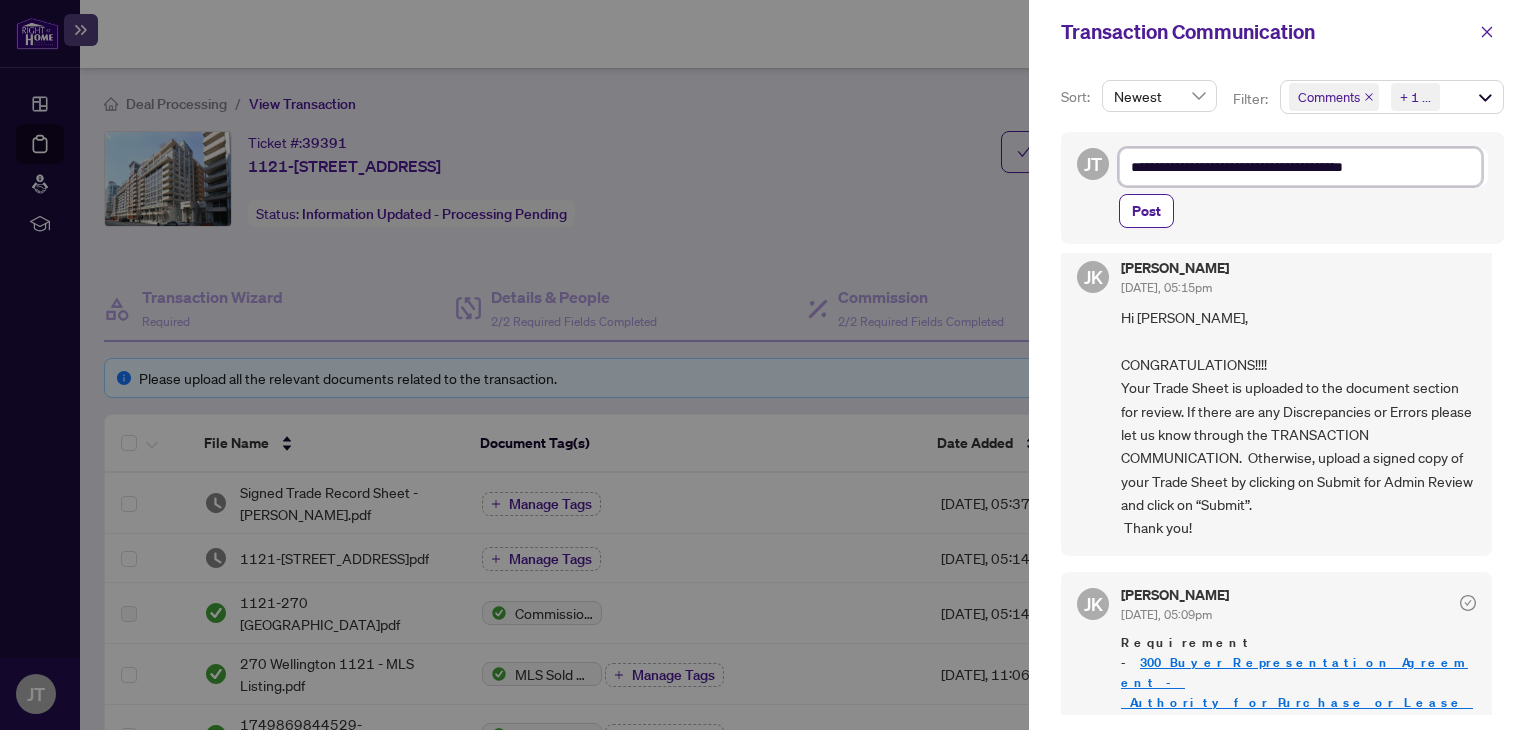 type on "**********" 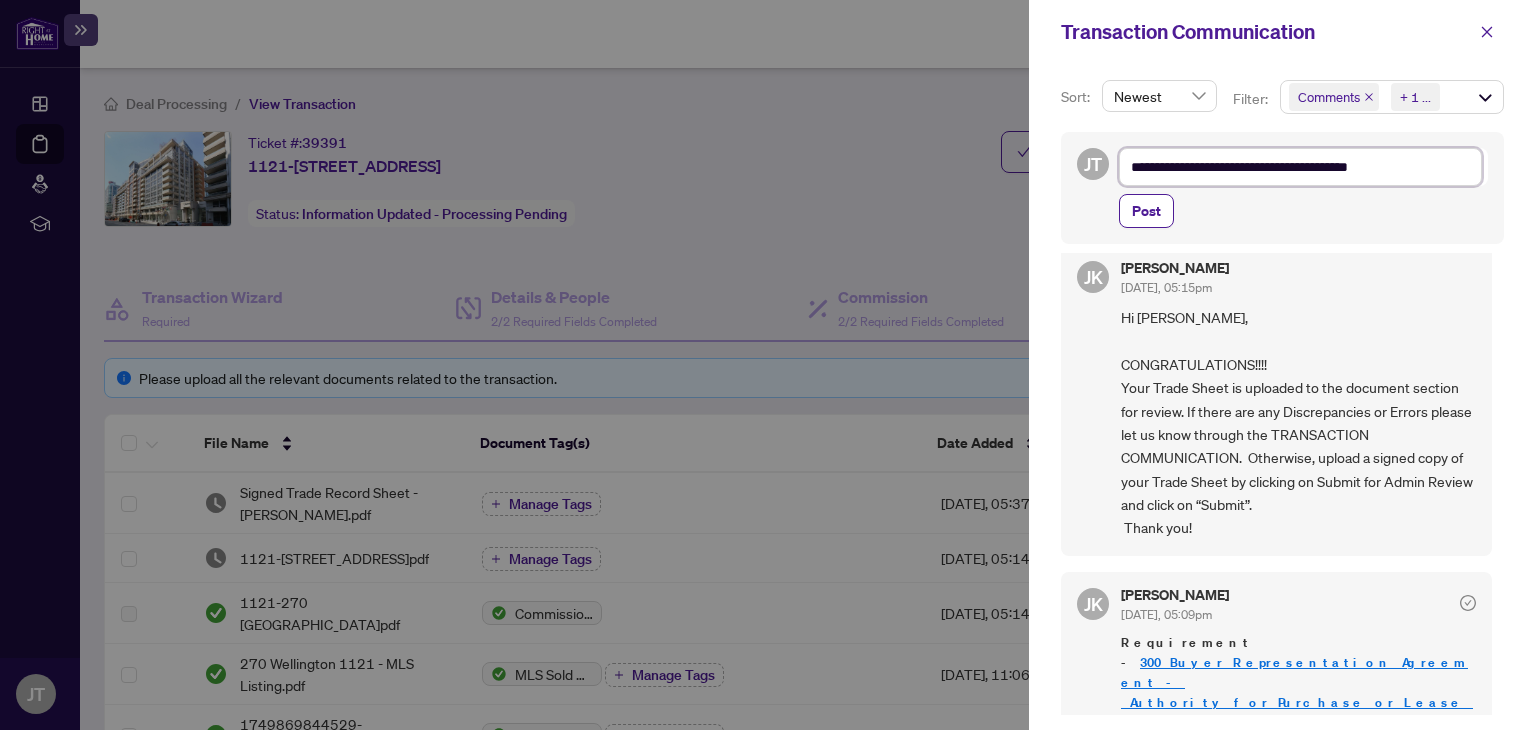 type on "**********" 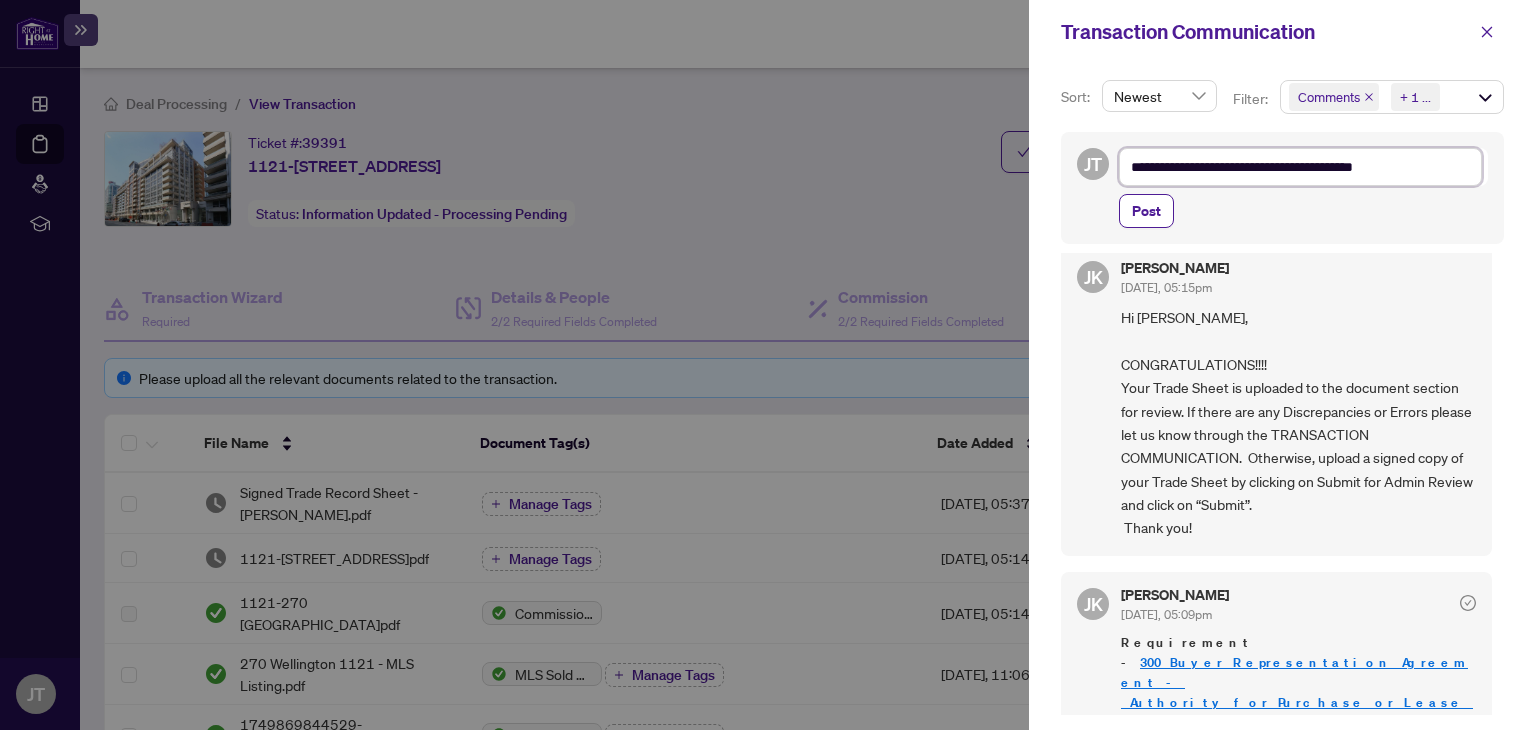 type on "**********" 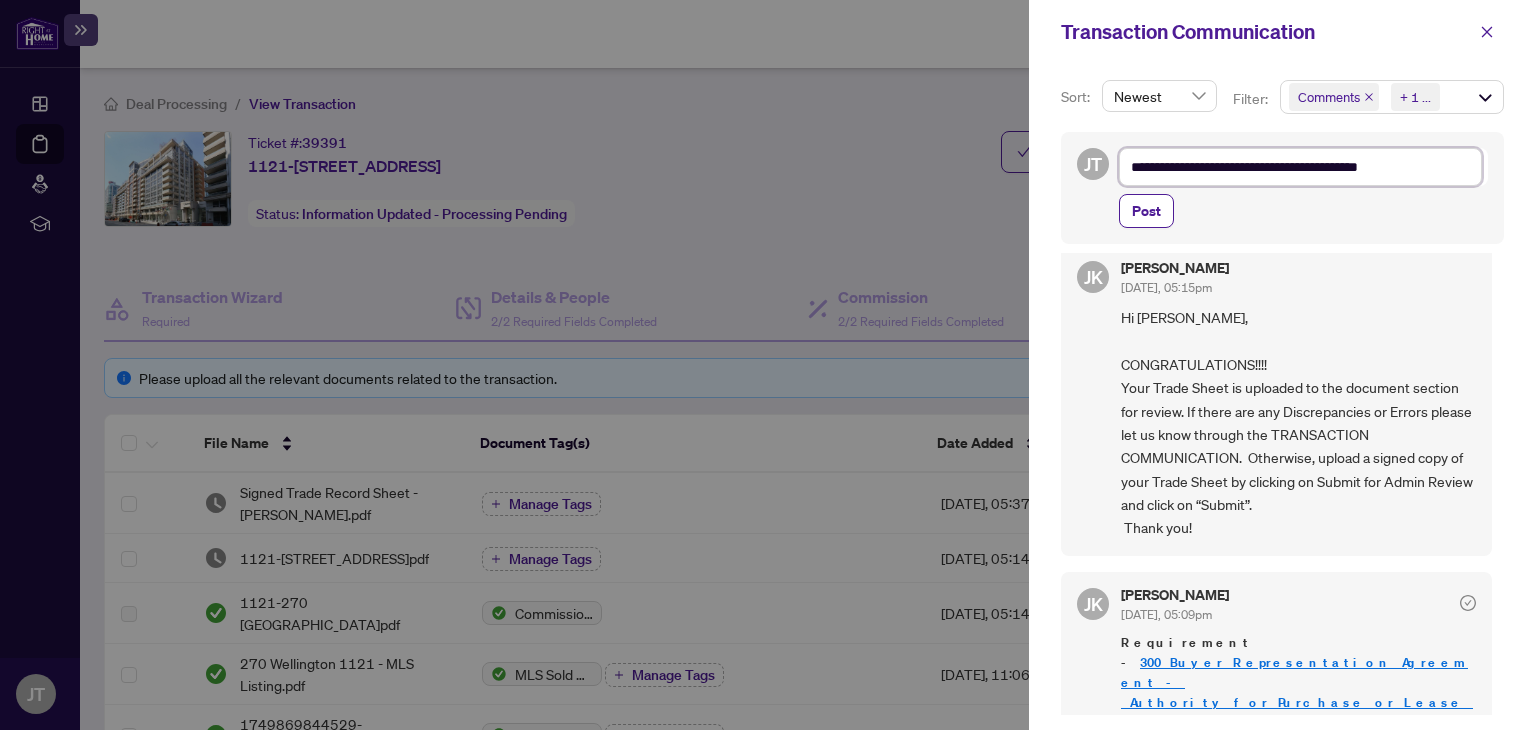 type on "**********" 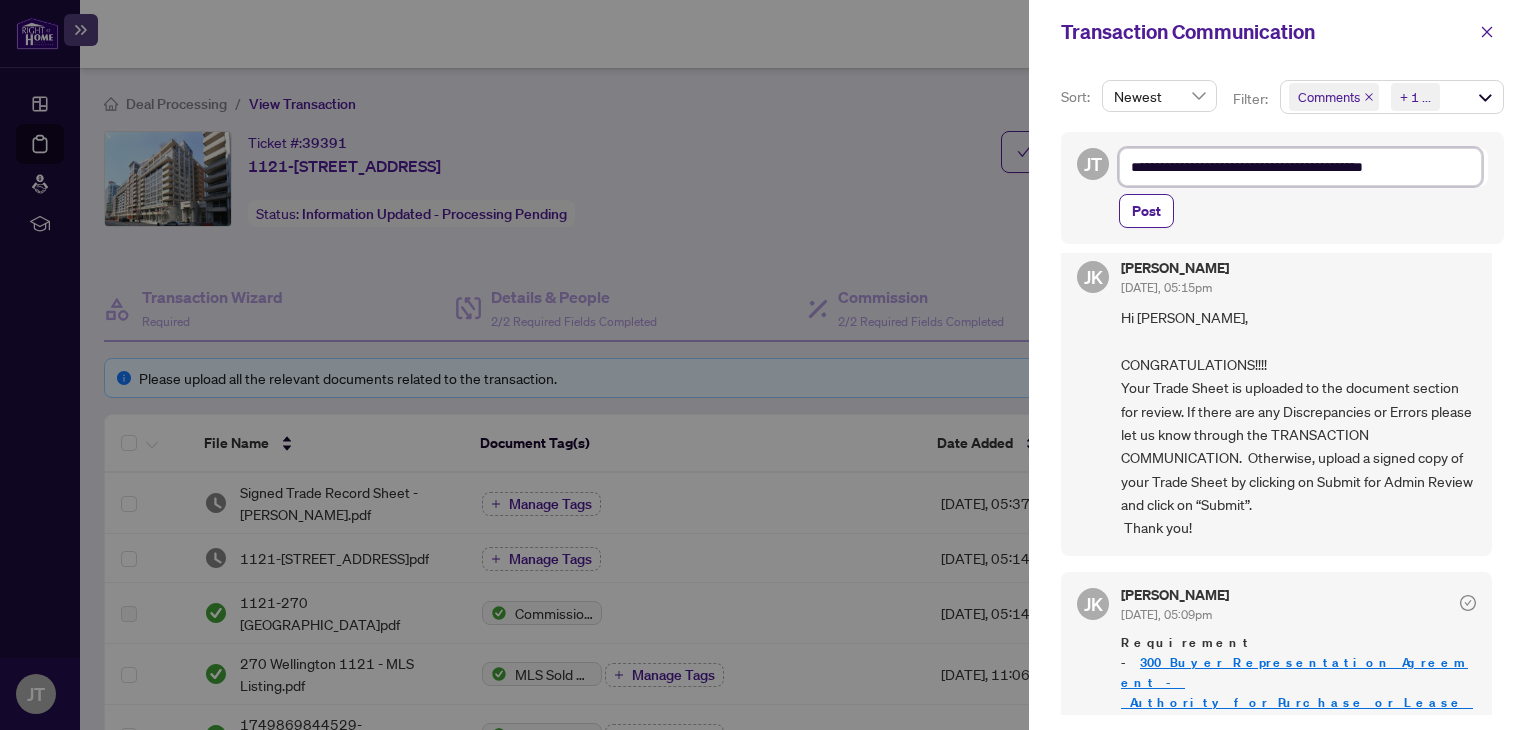 type on "**********" 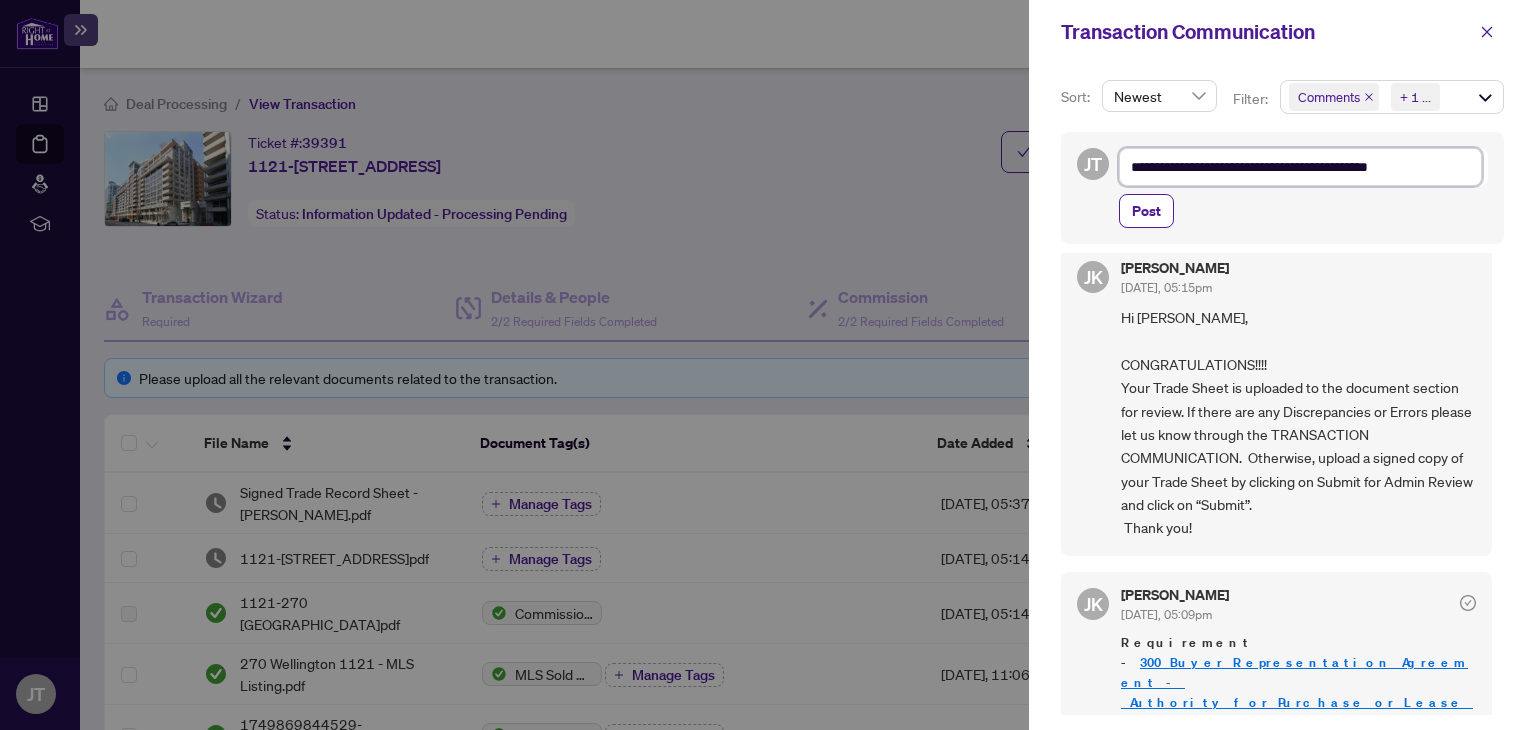 type on "**********" 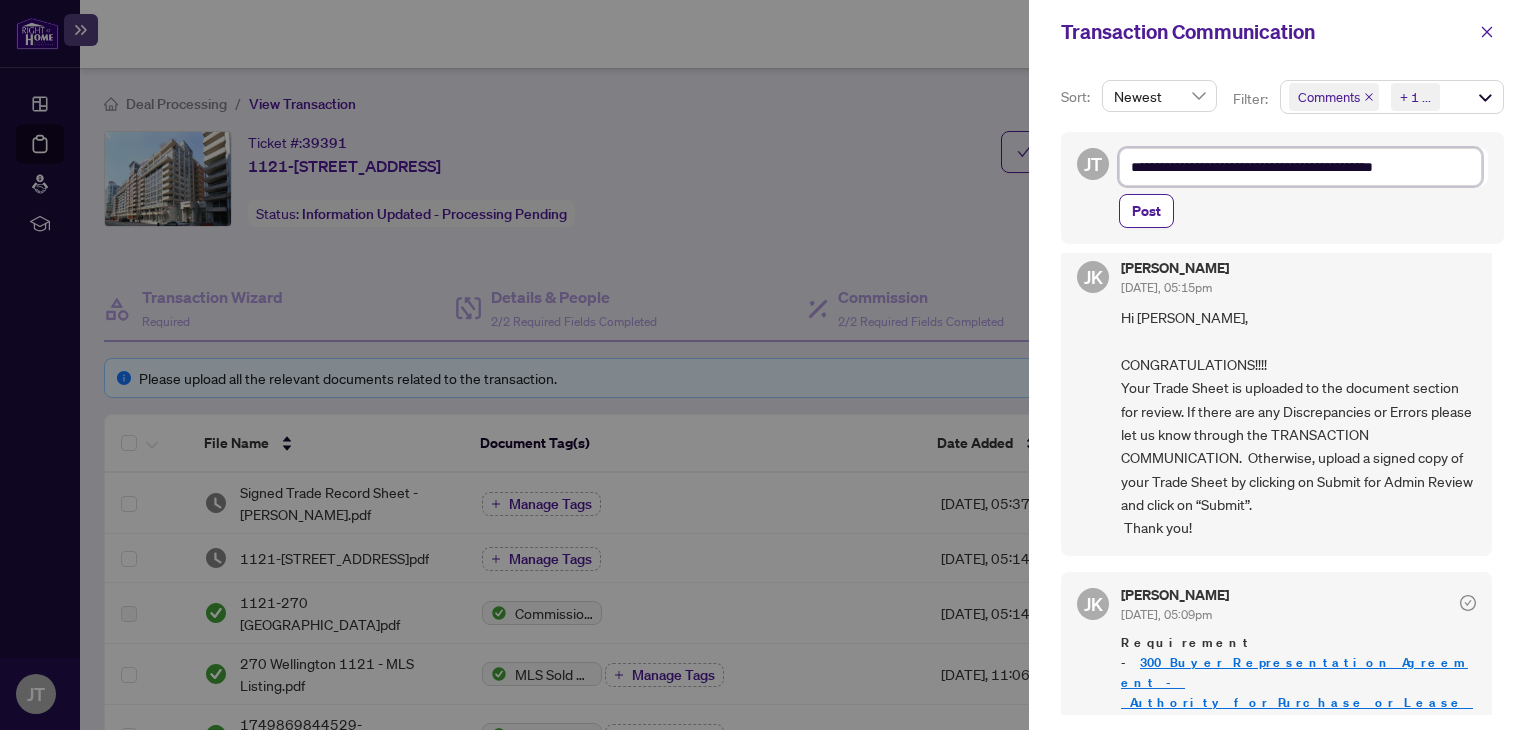 type on "**********" 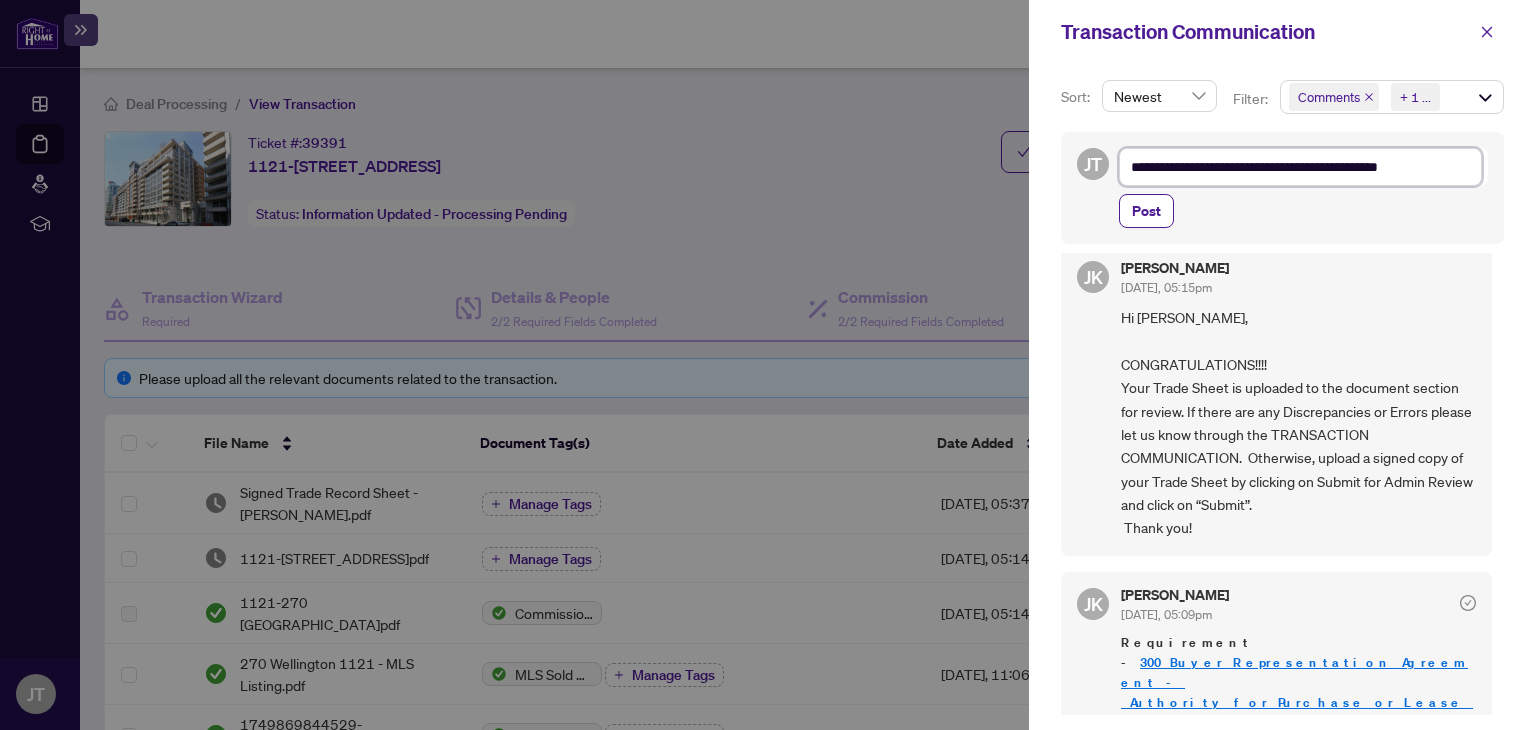 type on "**********" 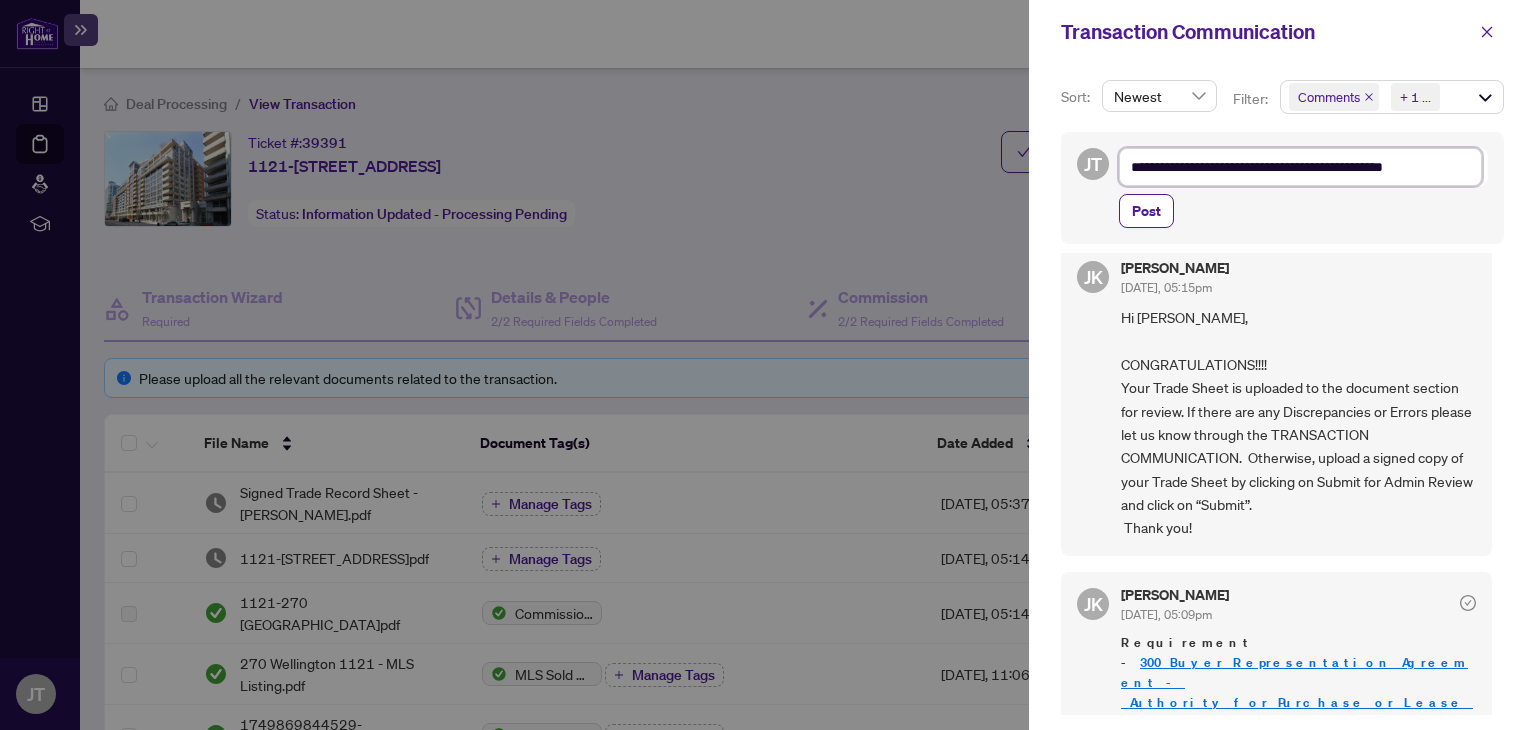 type on "**********" 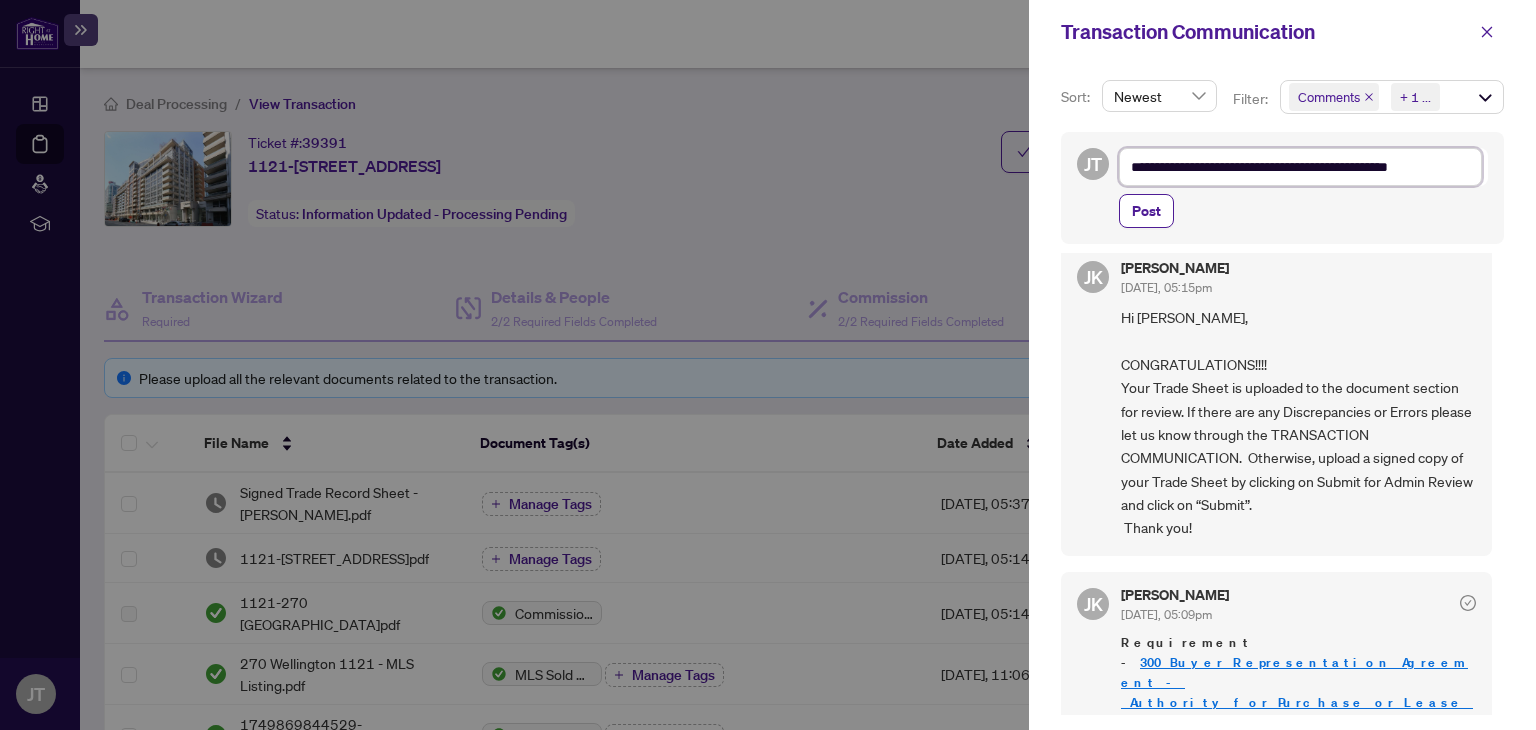 type on "**********" 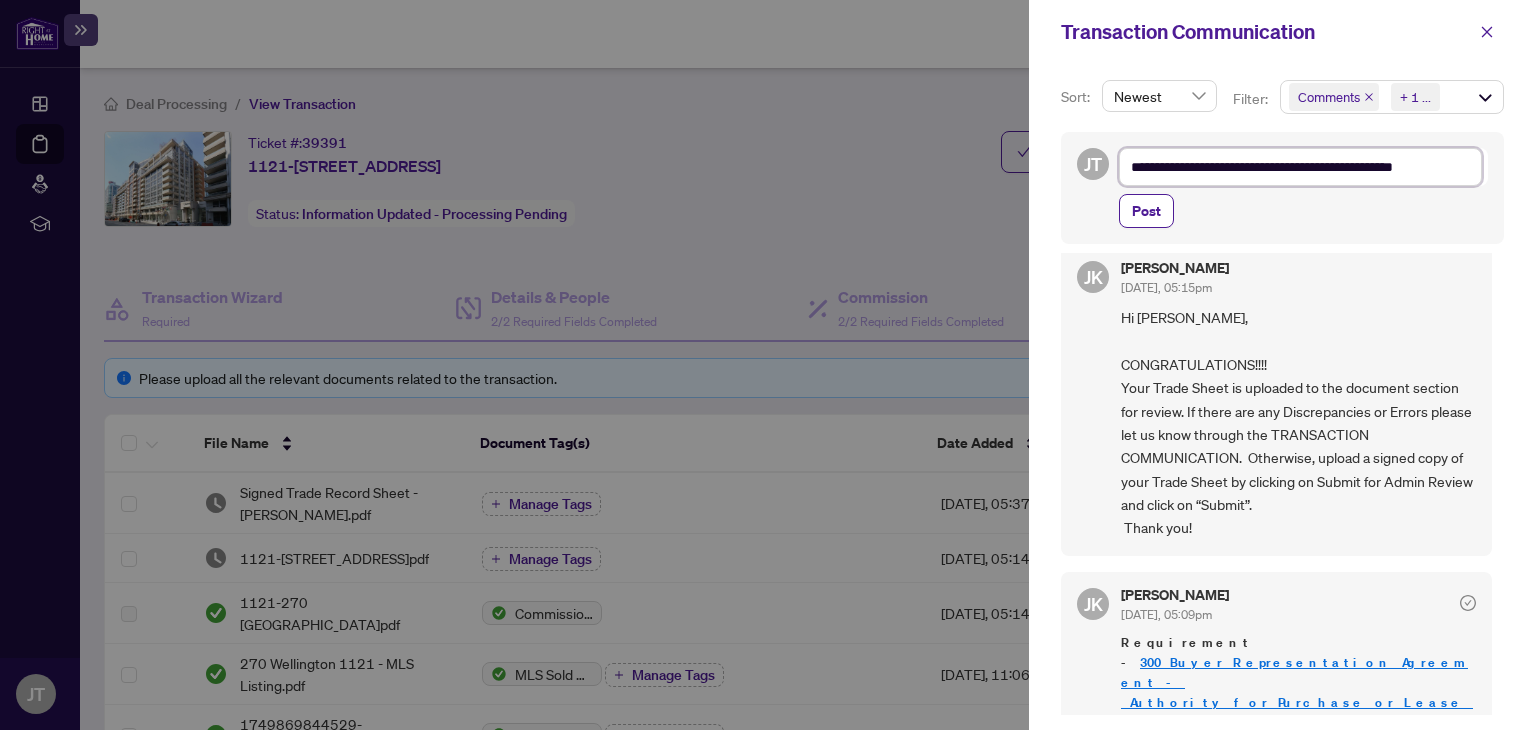 type on "**********" 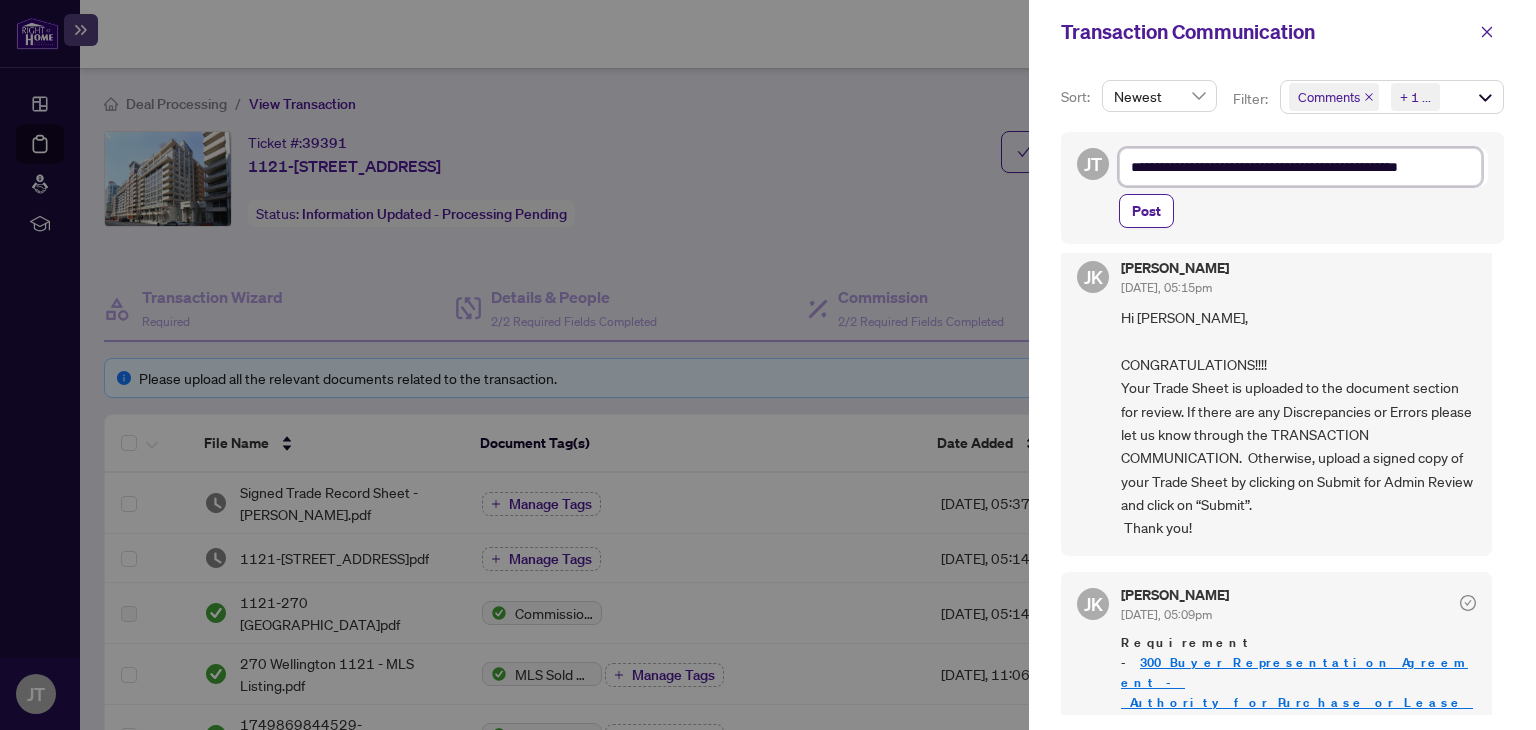 type on "**********" 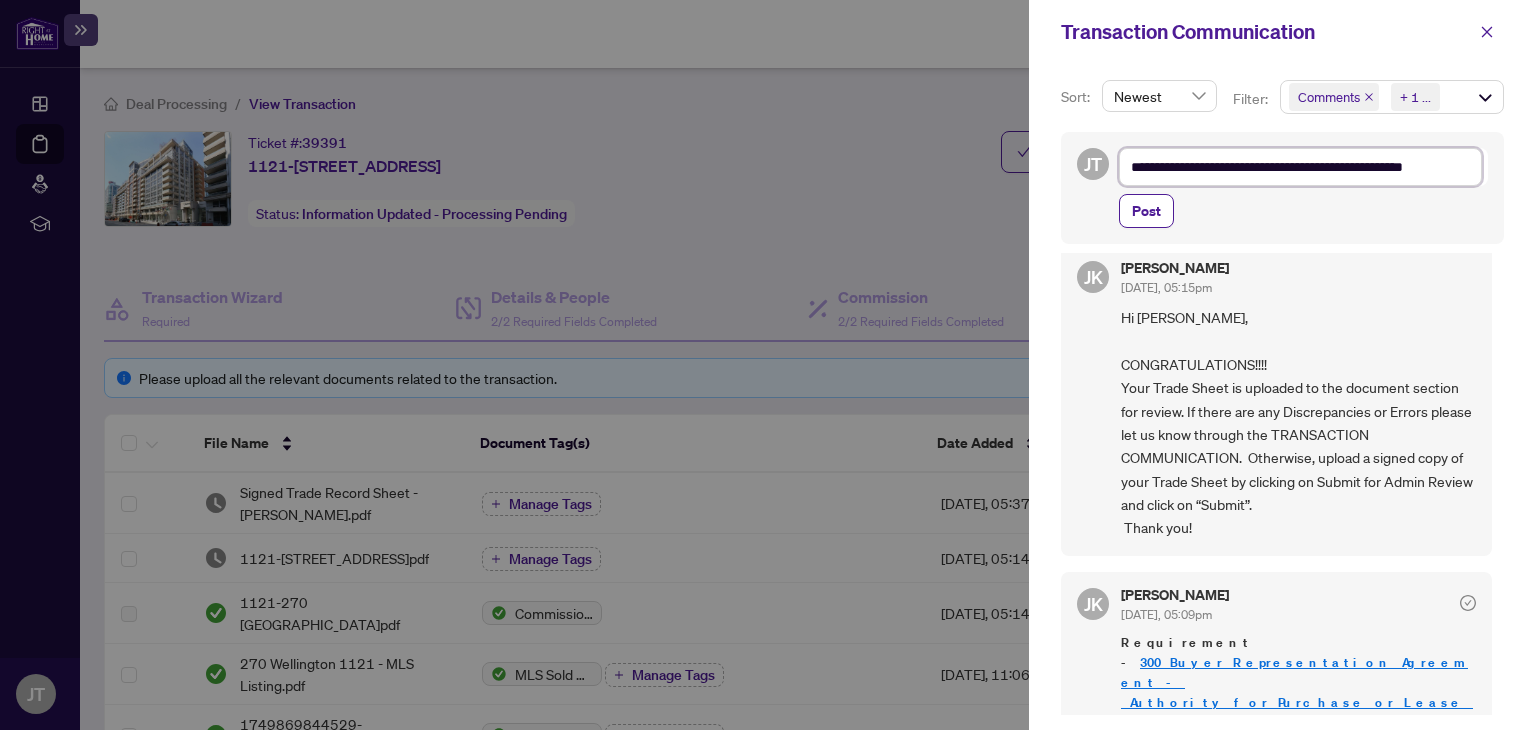 type on "**********" 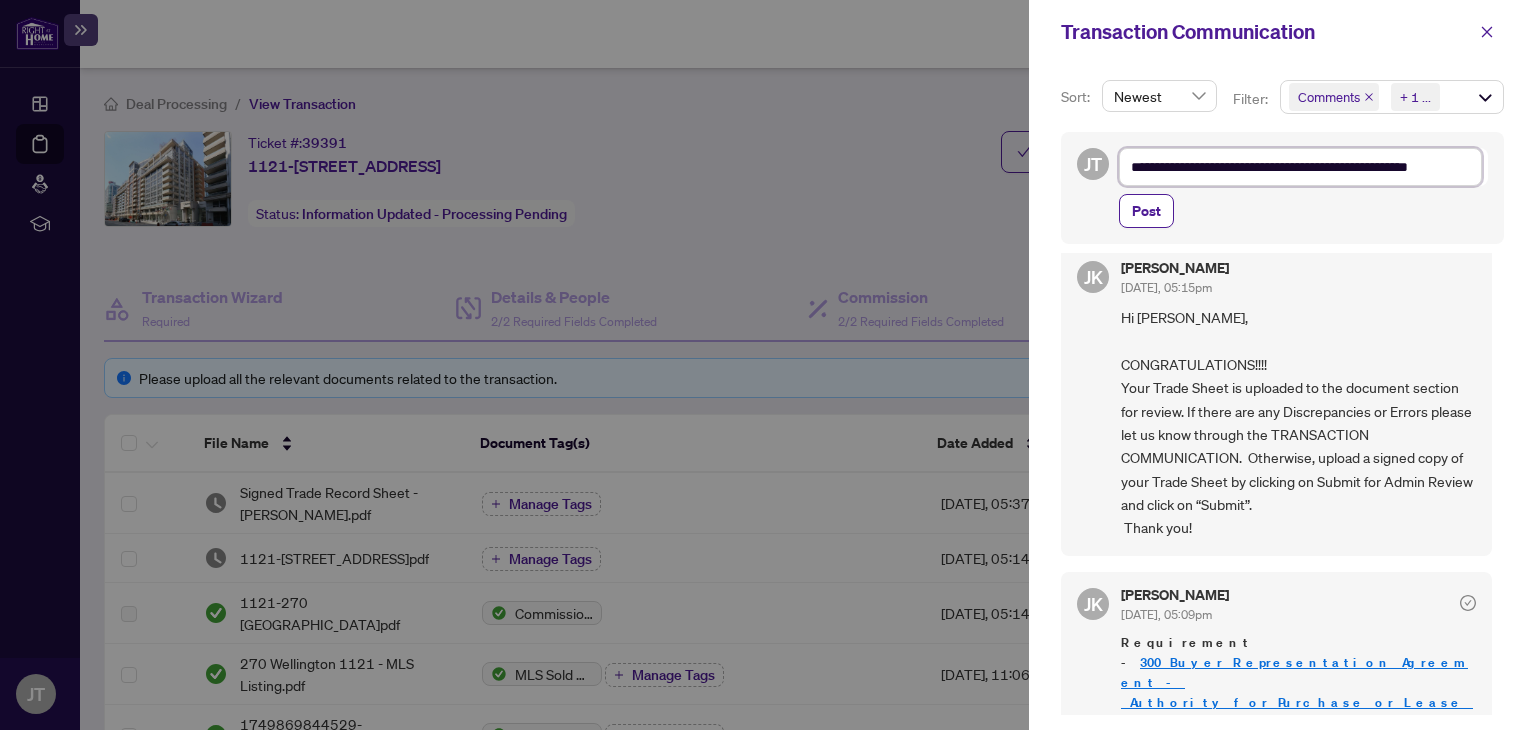 scroll, scrollTop: 24, scrollLeft: 0, axis: vertical 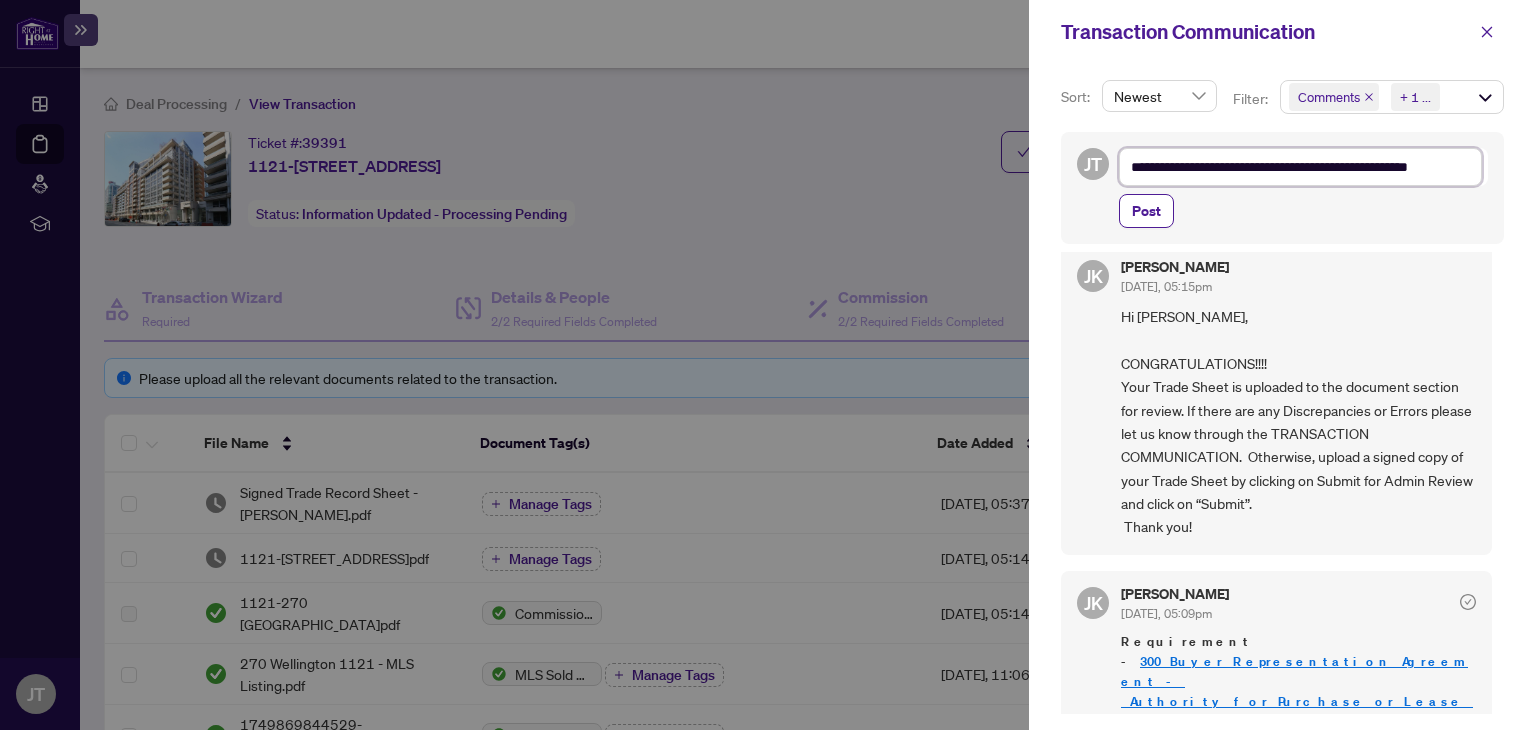 type on "**********" 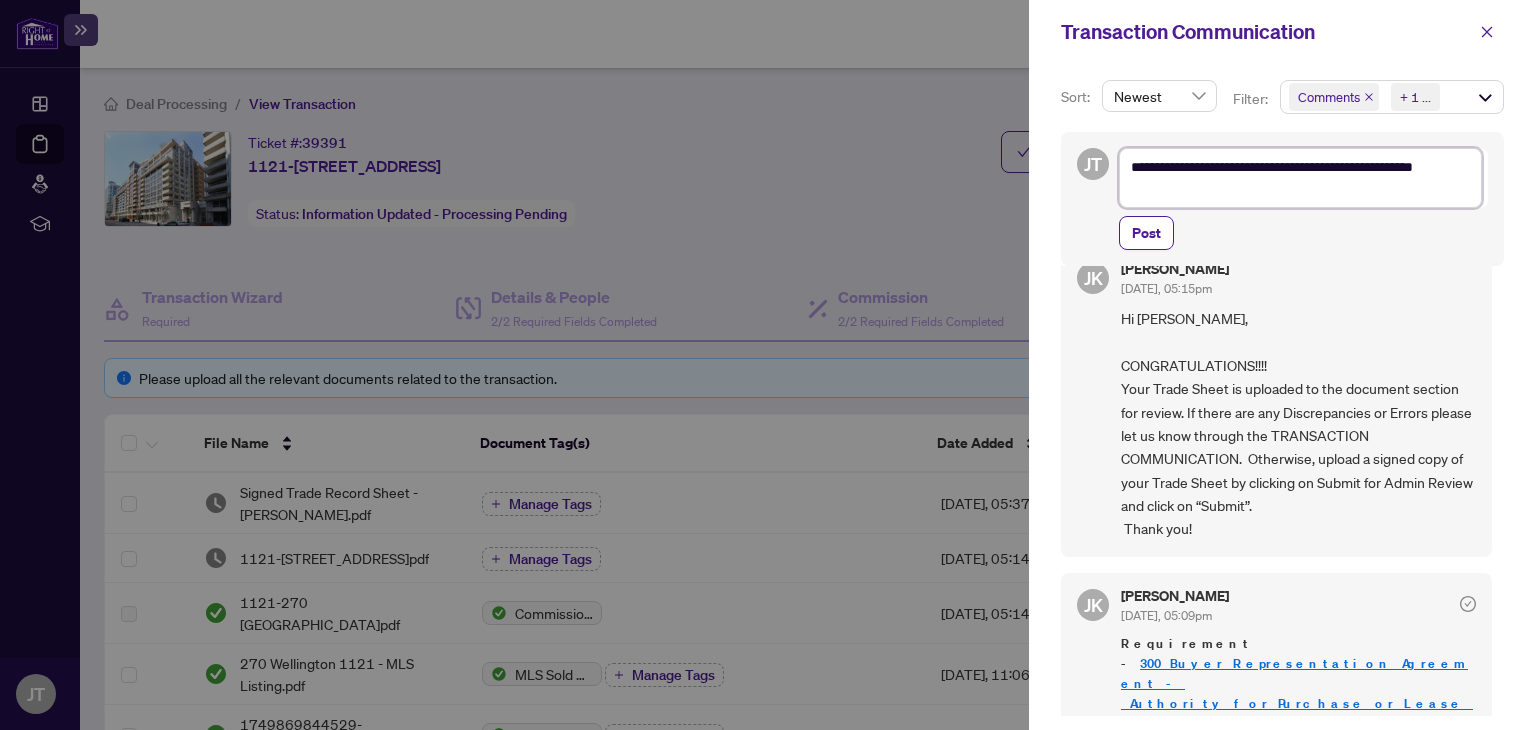 type on "**********" 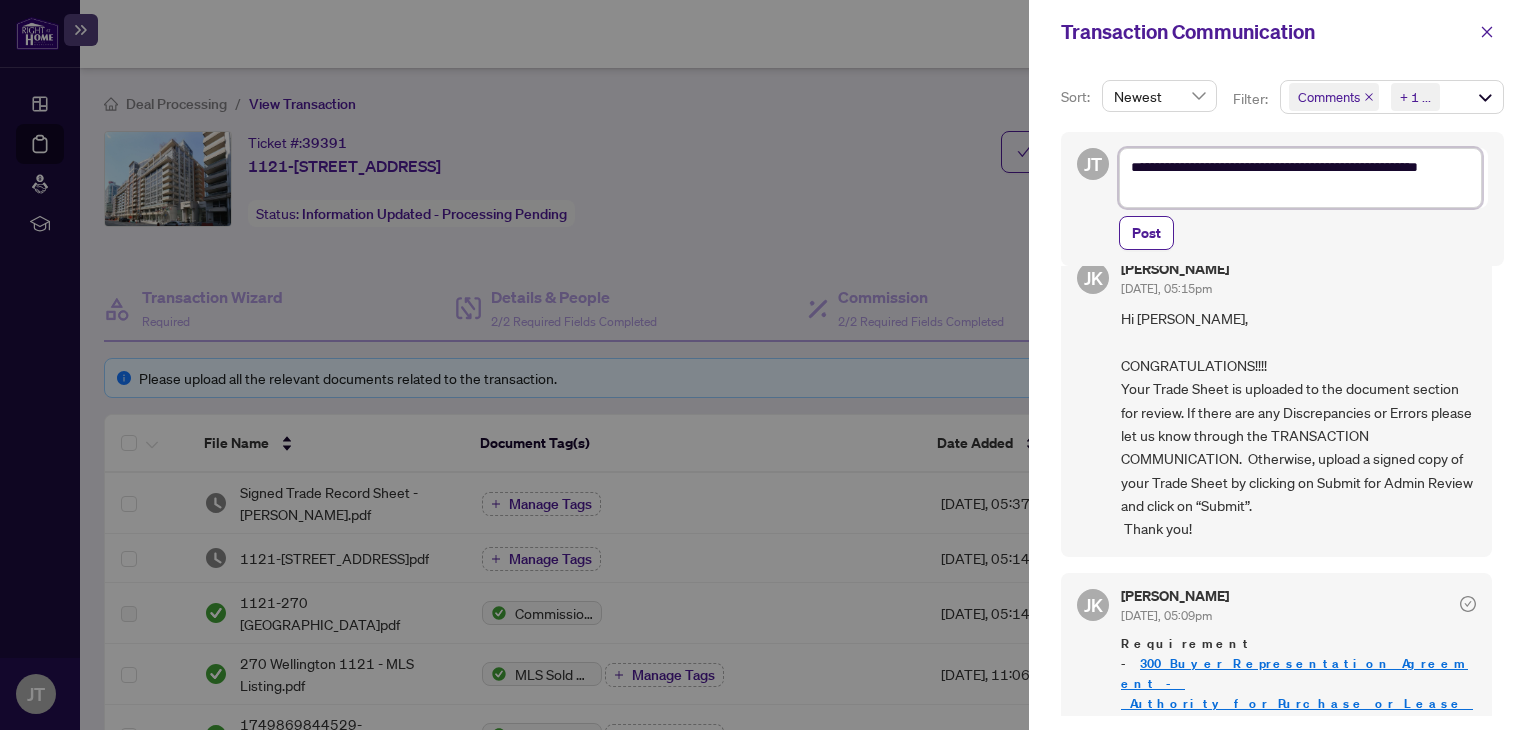 type on "**********" 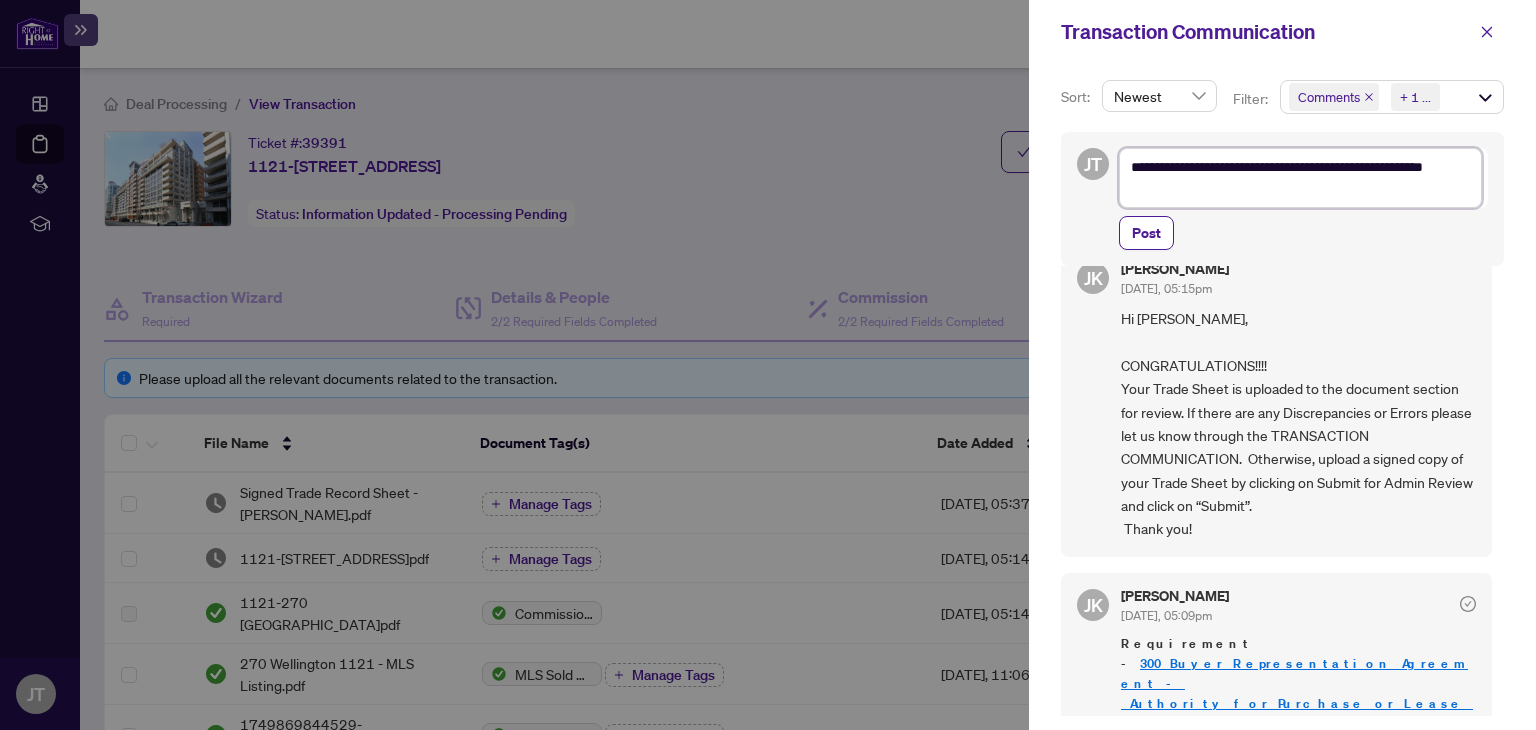 type on "**********" 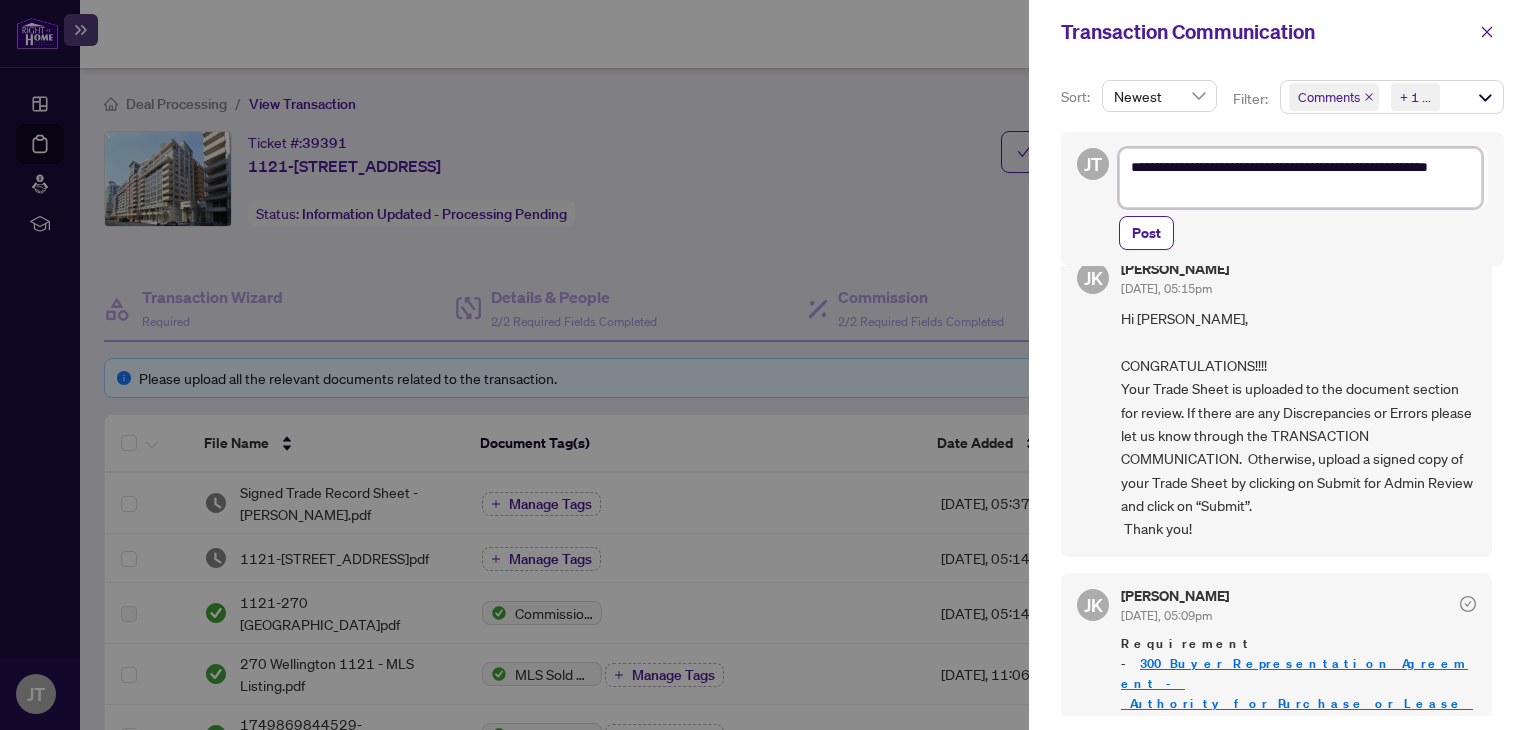 type on "**********" 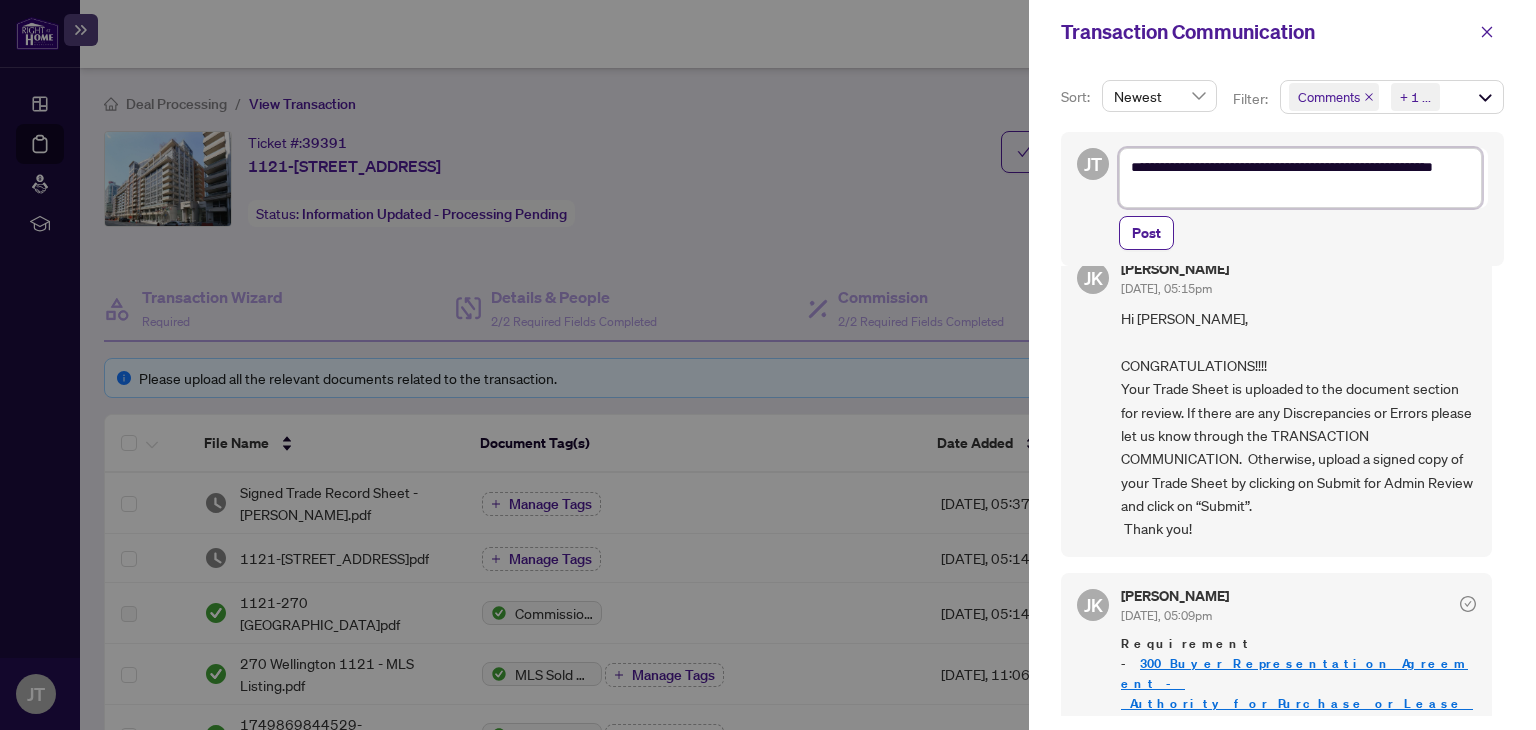 type on "**********" 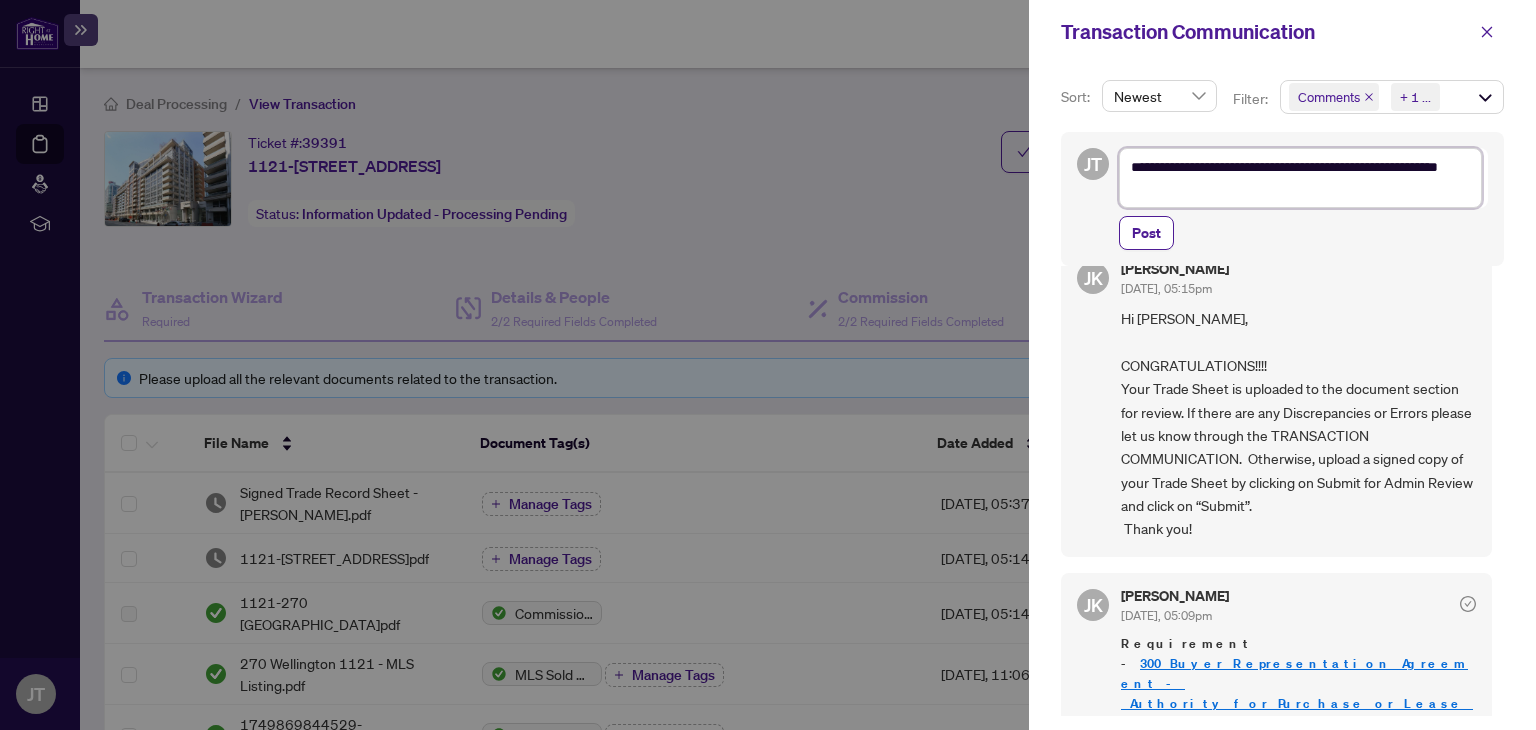 type on "**********" 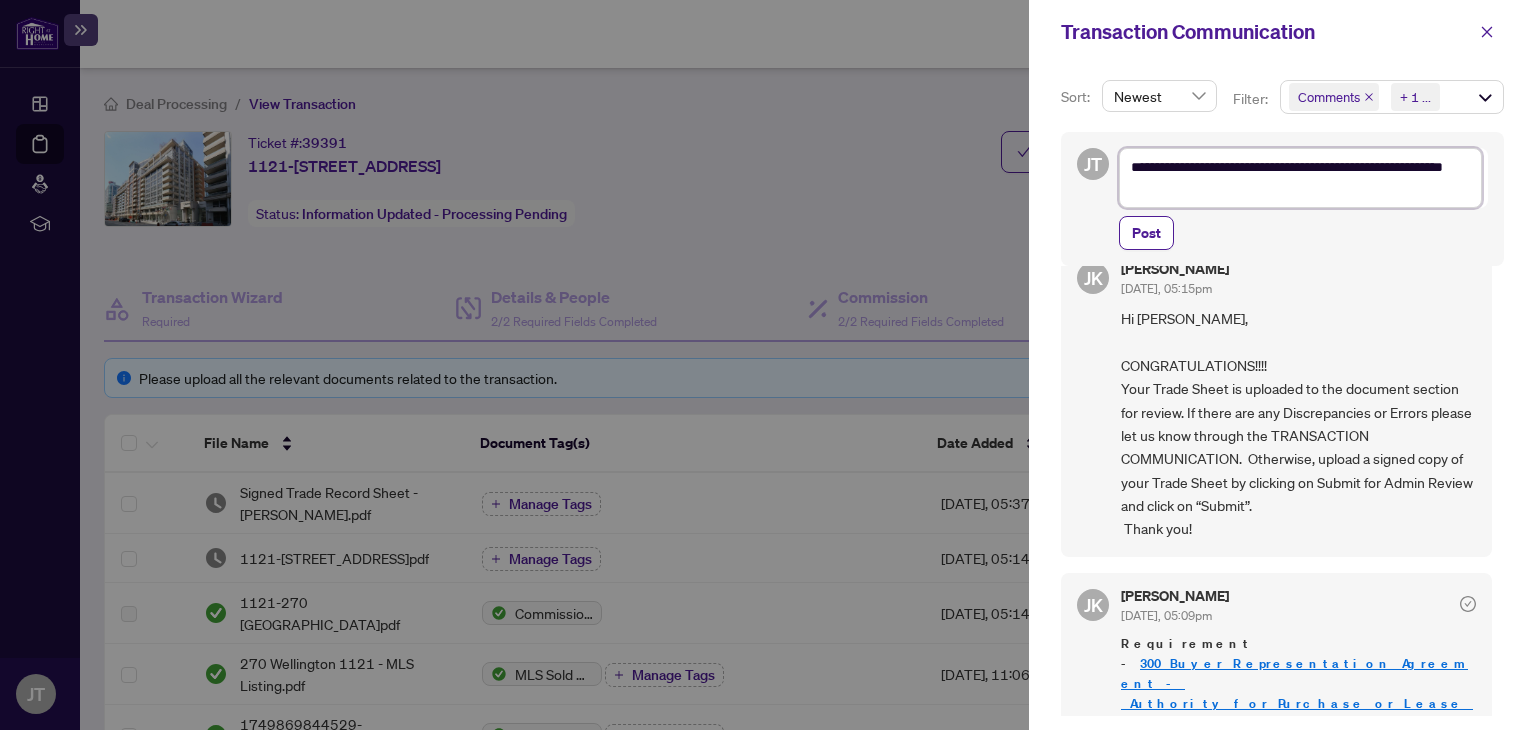type on "**********" 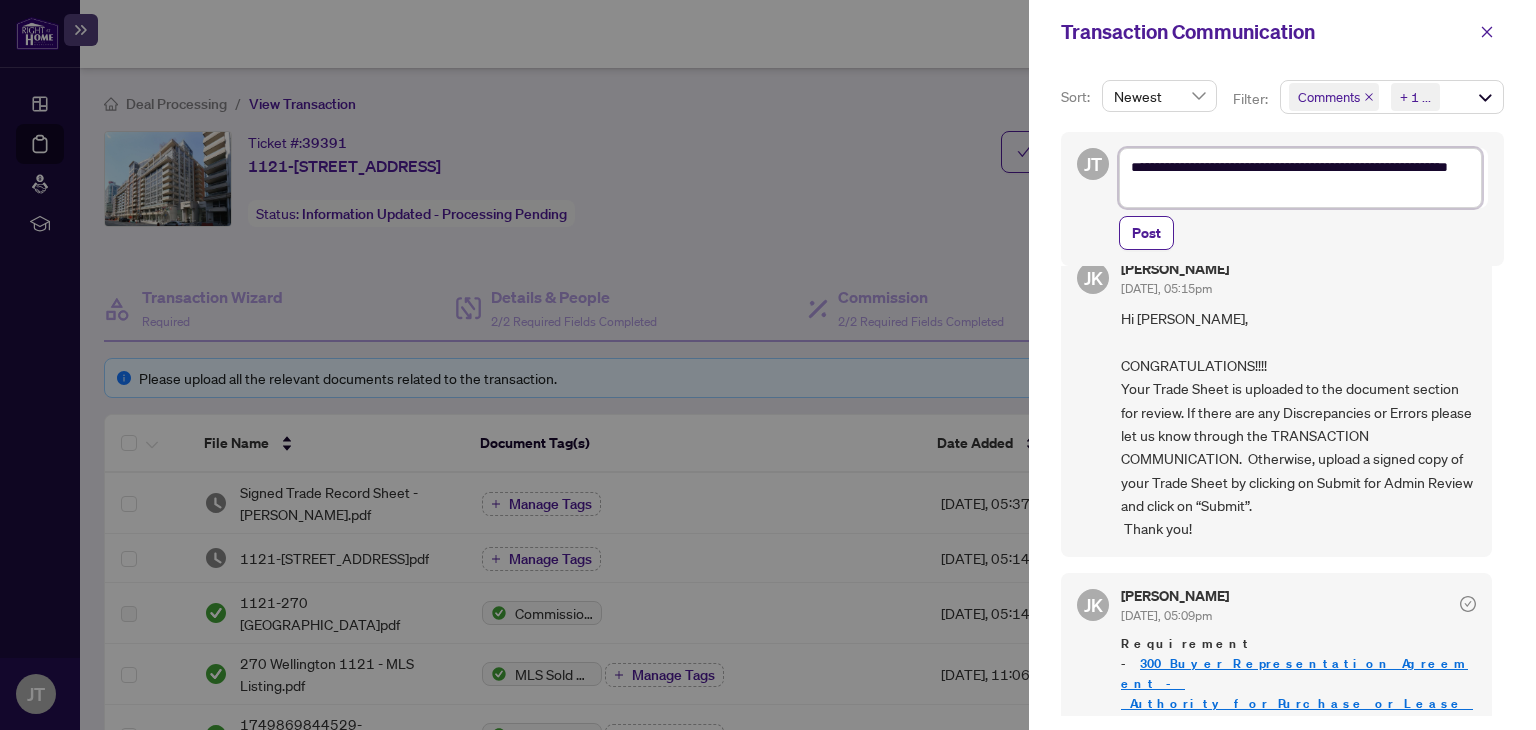 type on "**********" 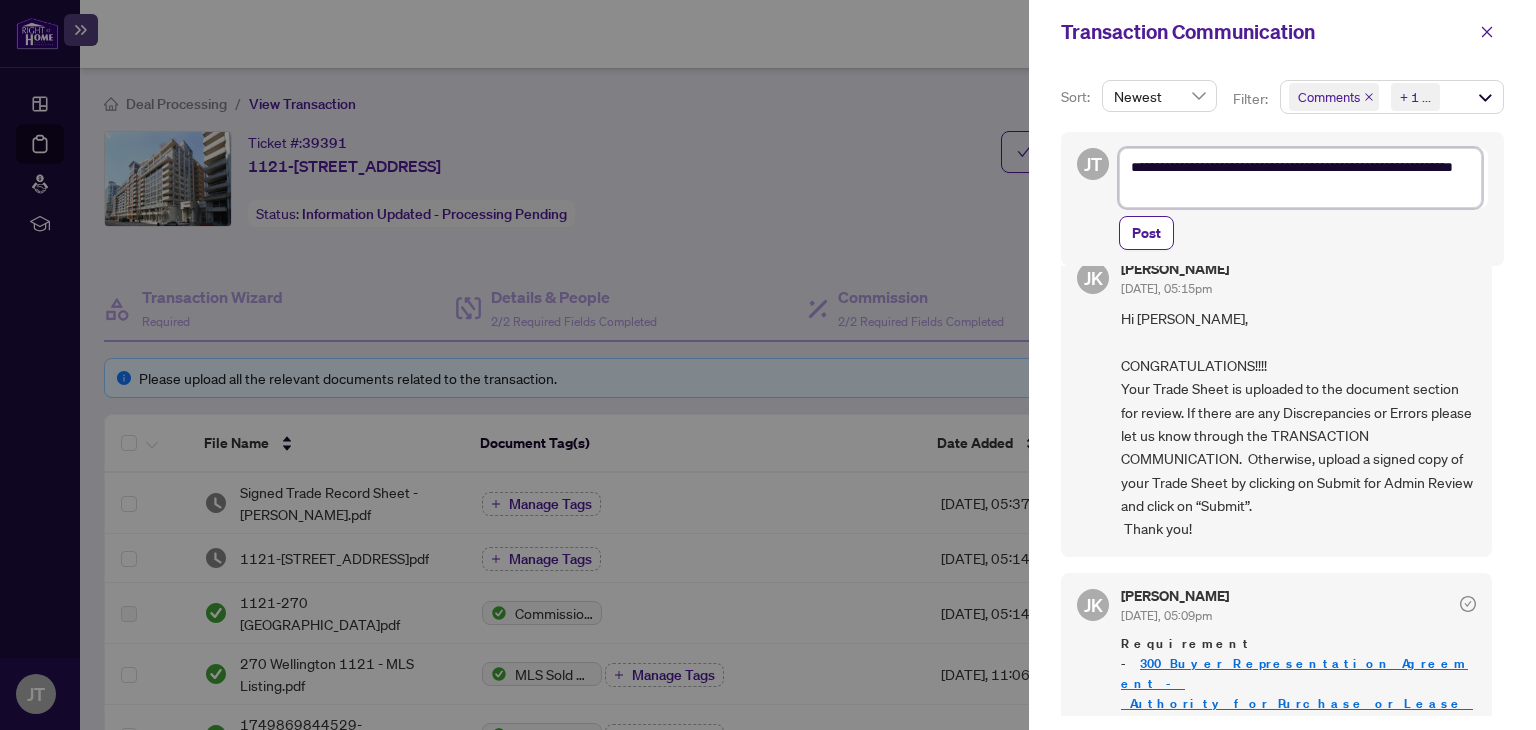 type on "**********" 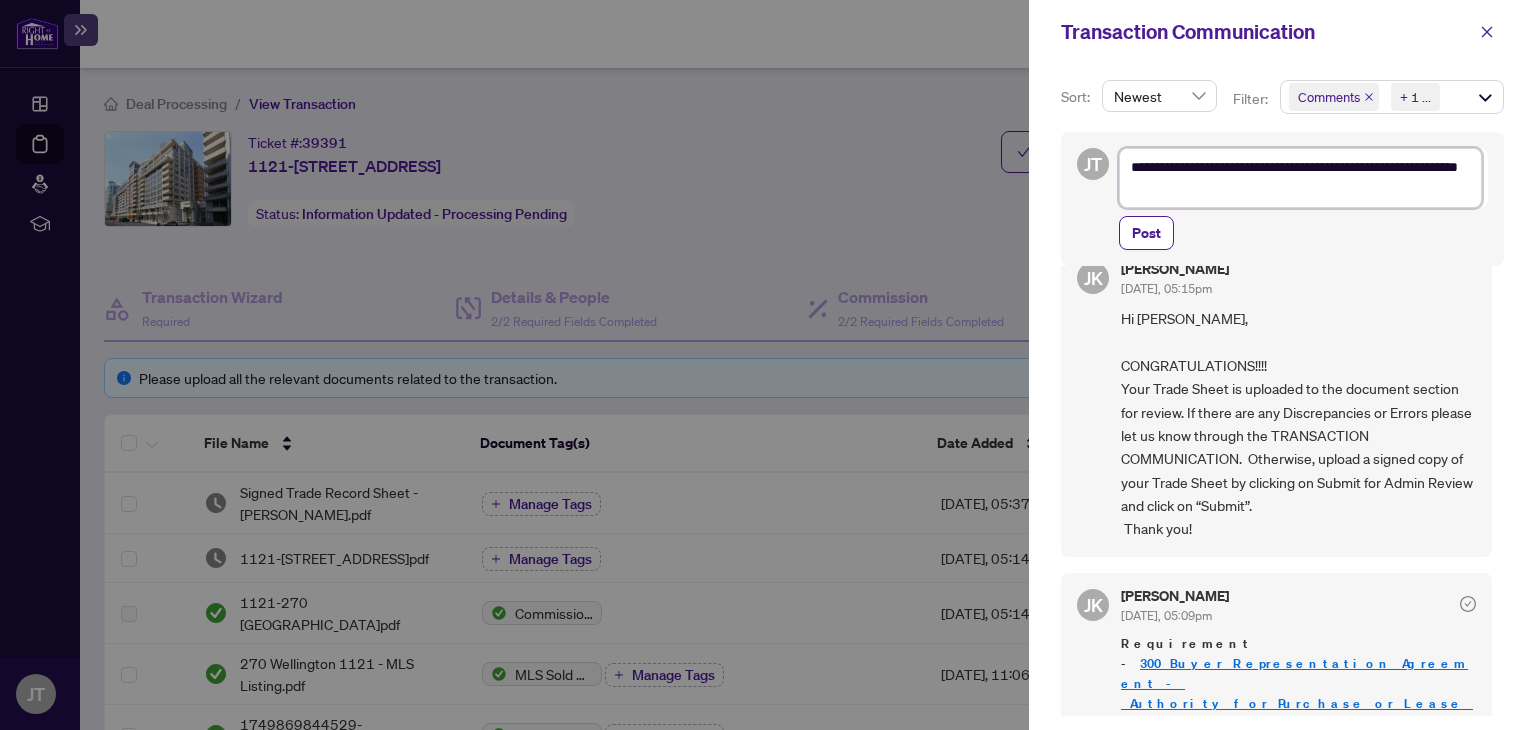 type on "**********" 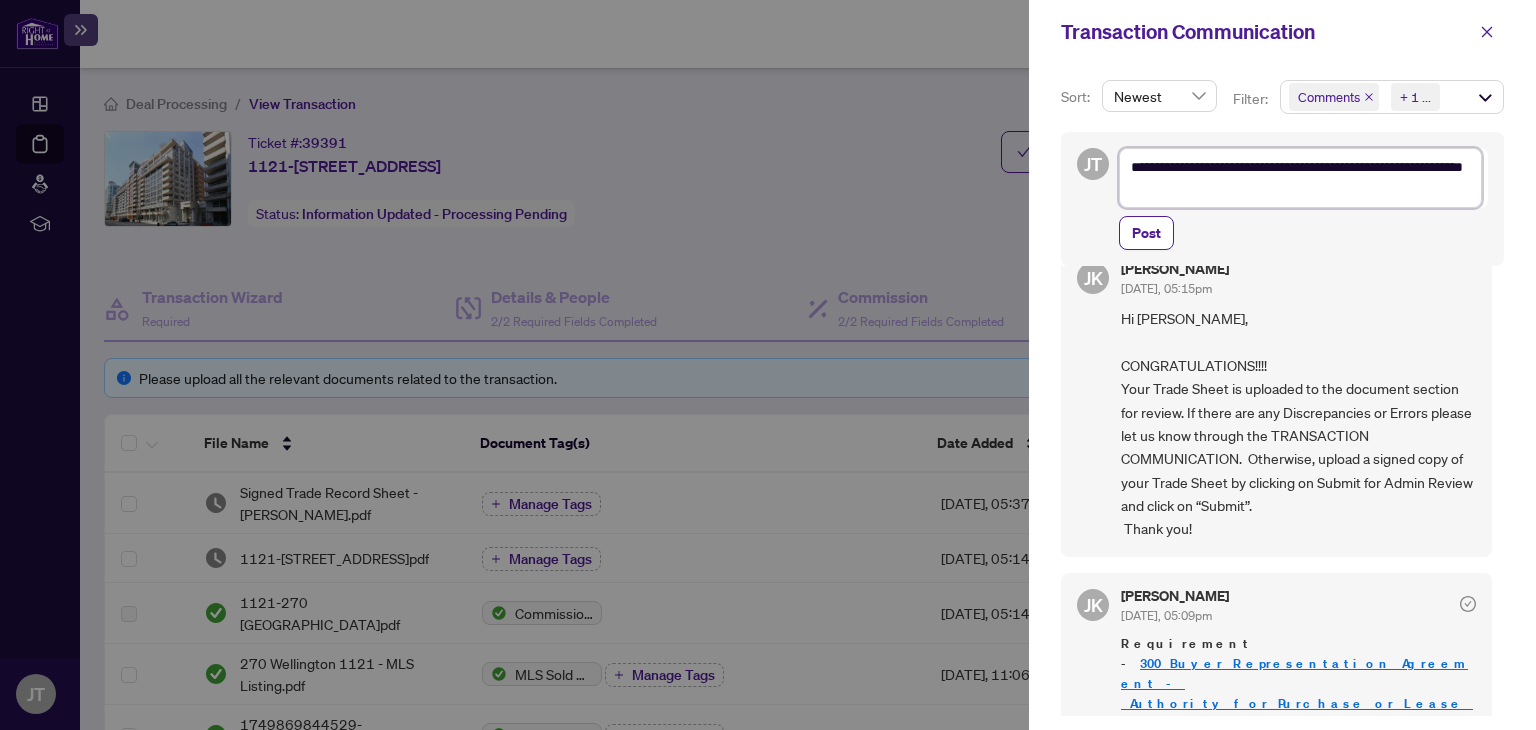 type on "**********" 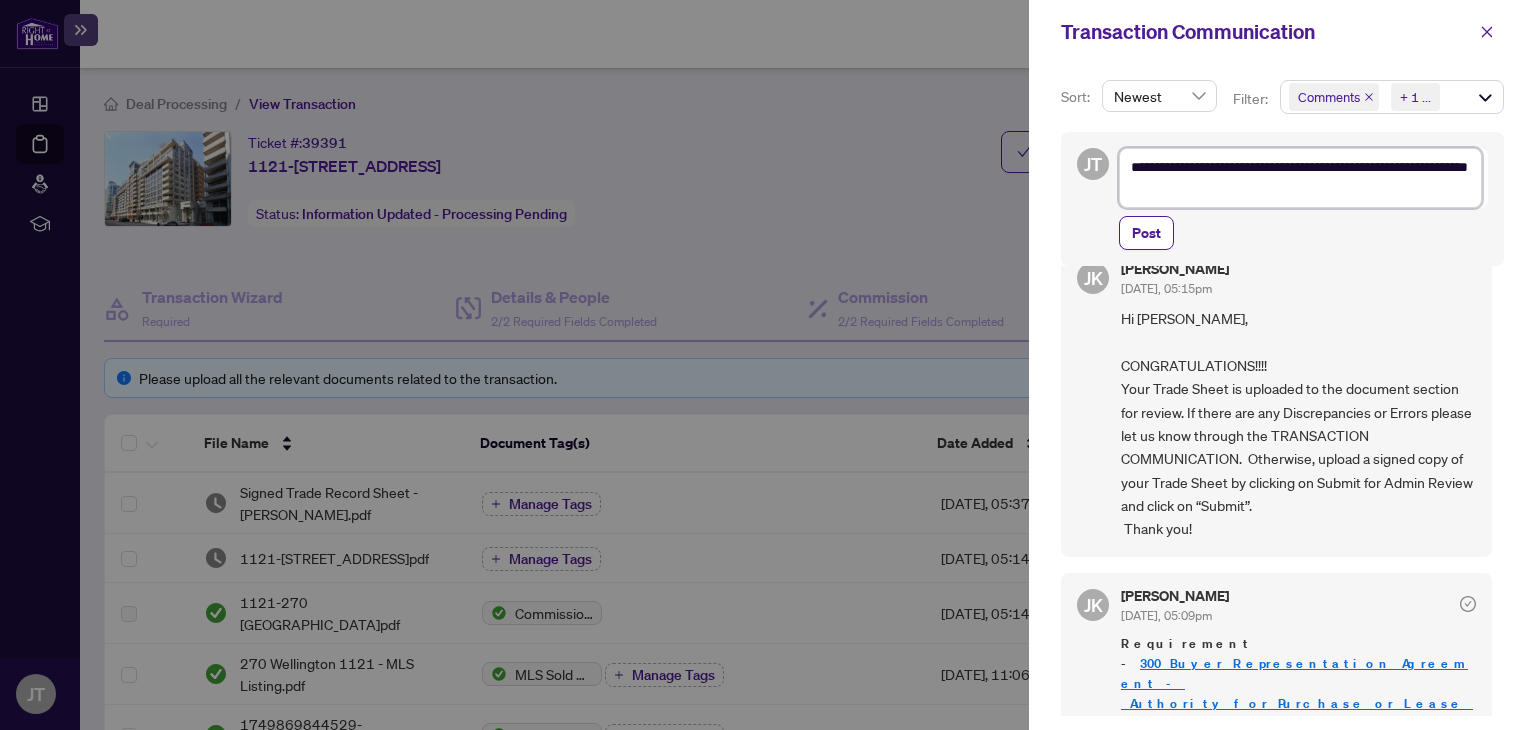 type on "**********" 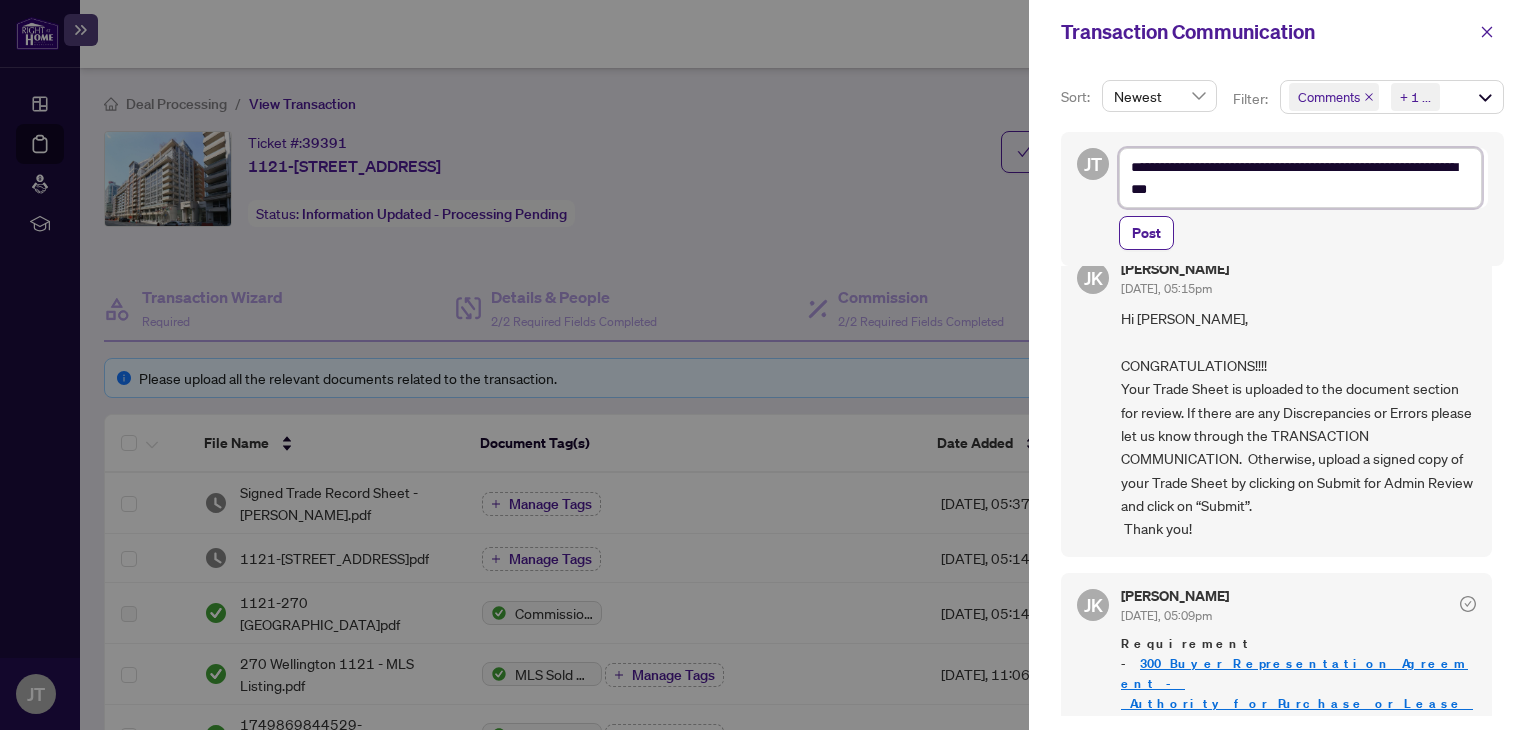 type on "**********" 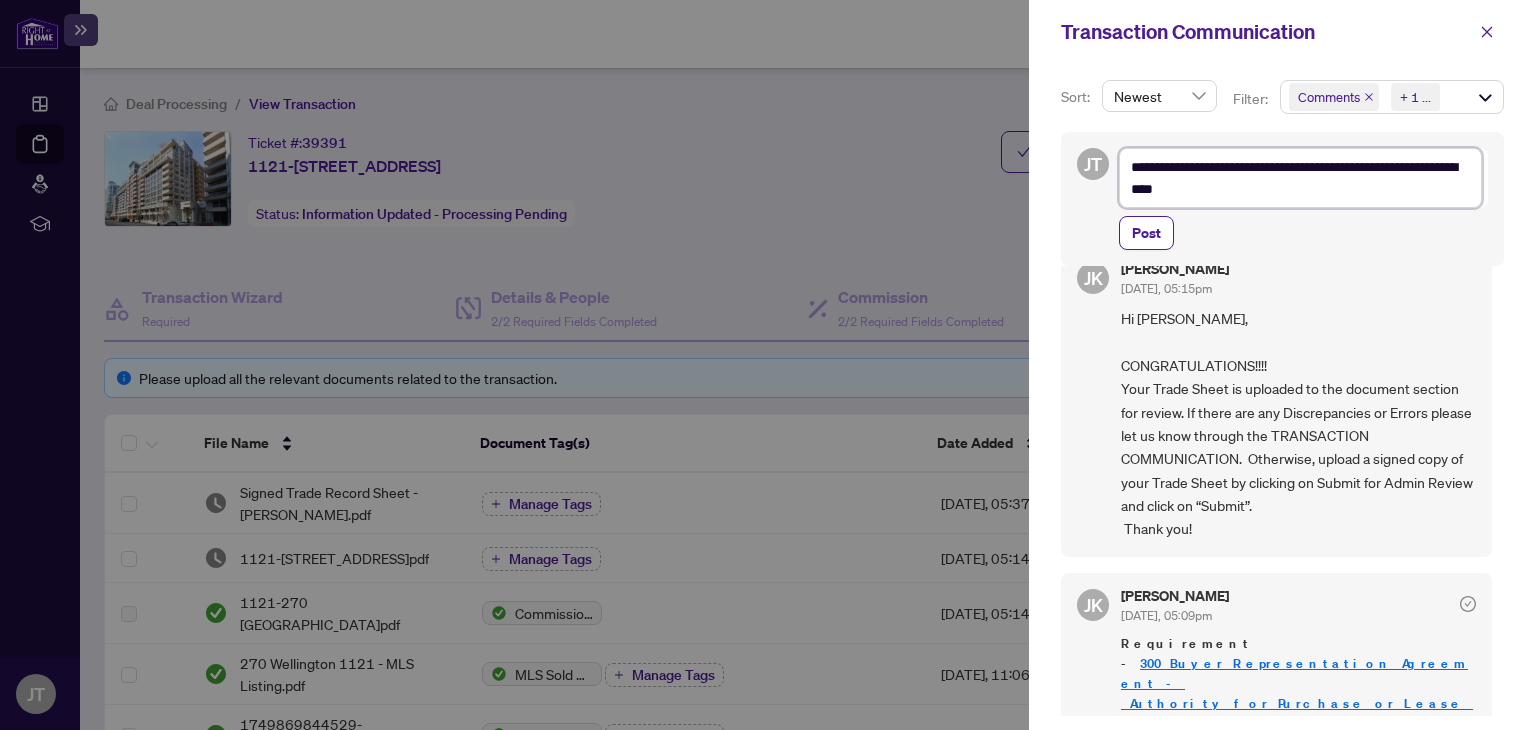 type on "**********" 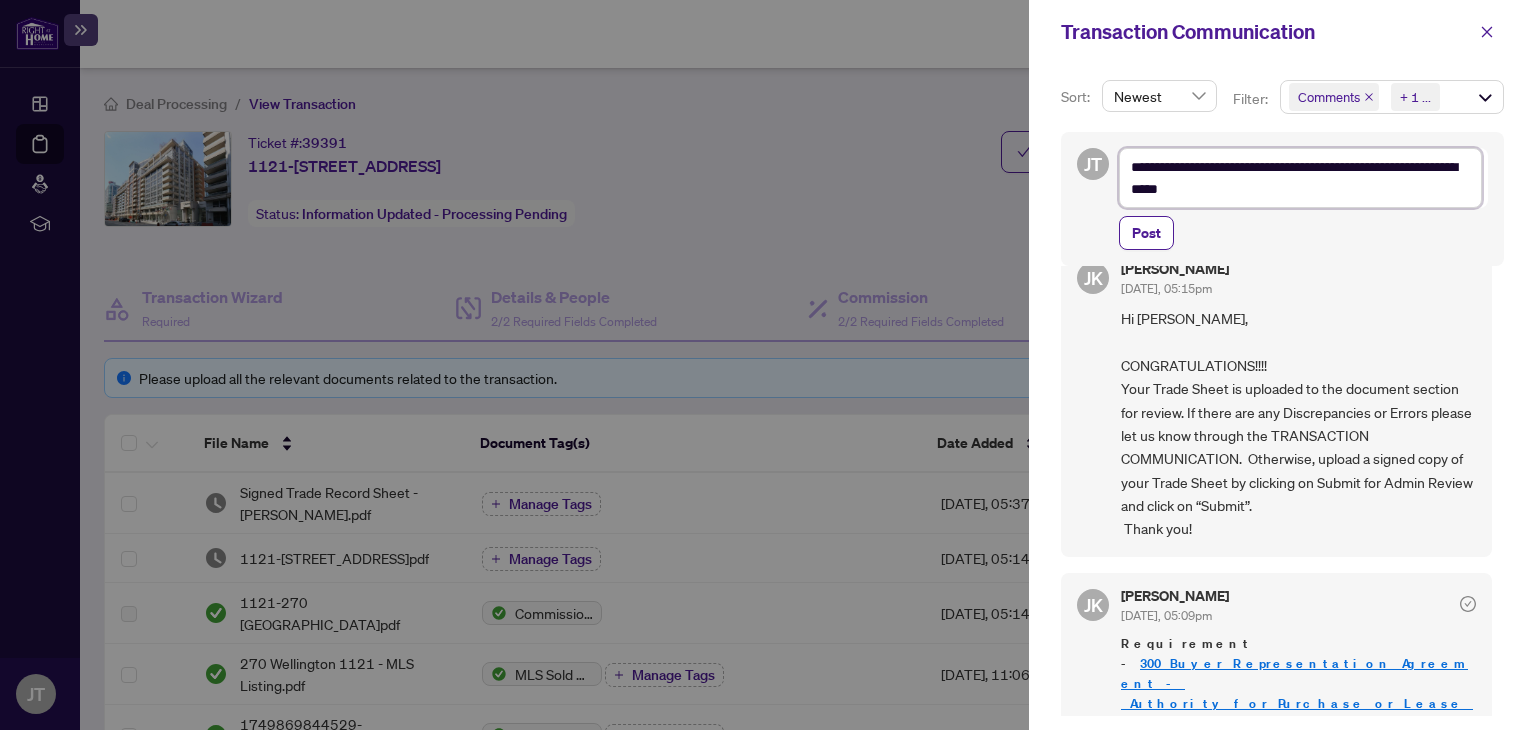 type on "**********" 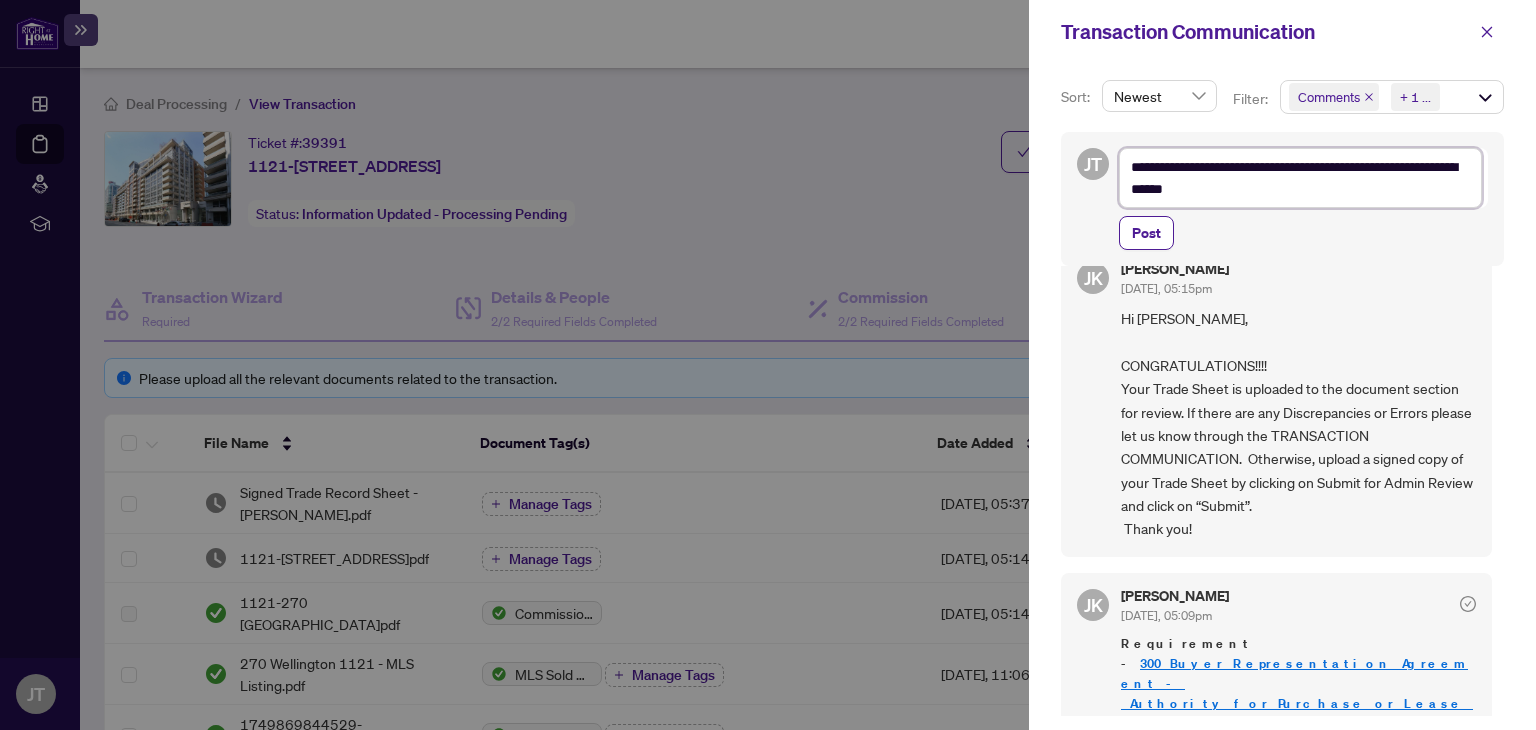type on "**********" 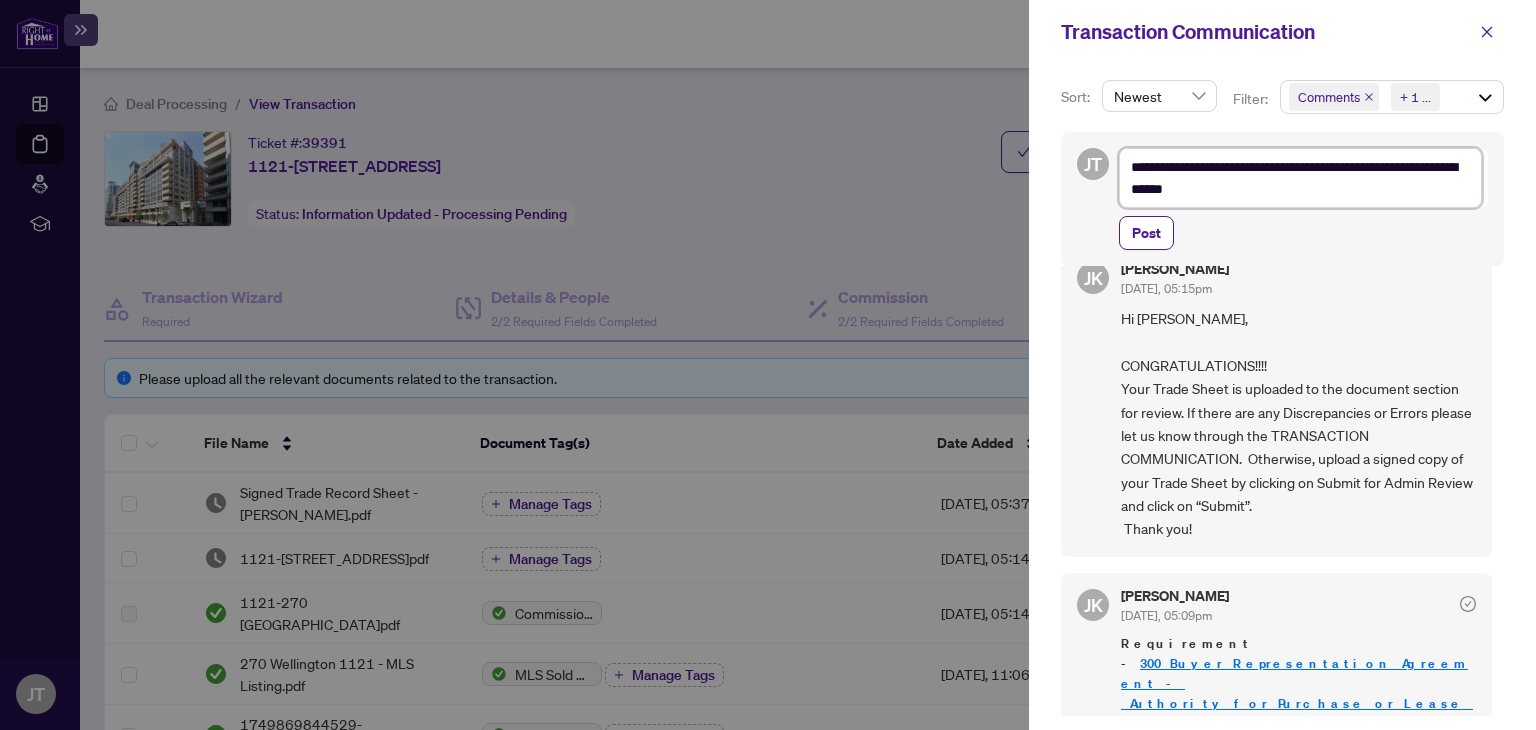 type on "**********" 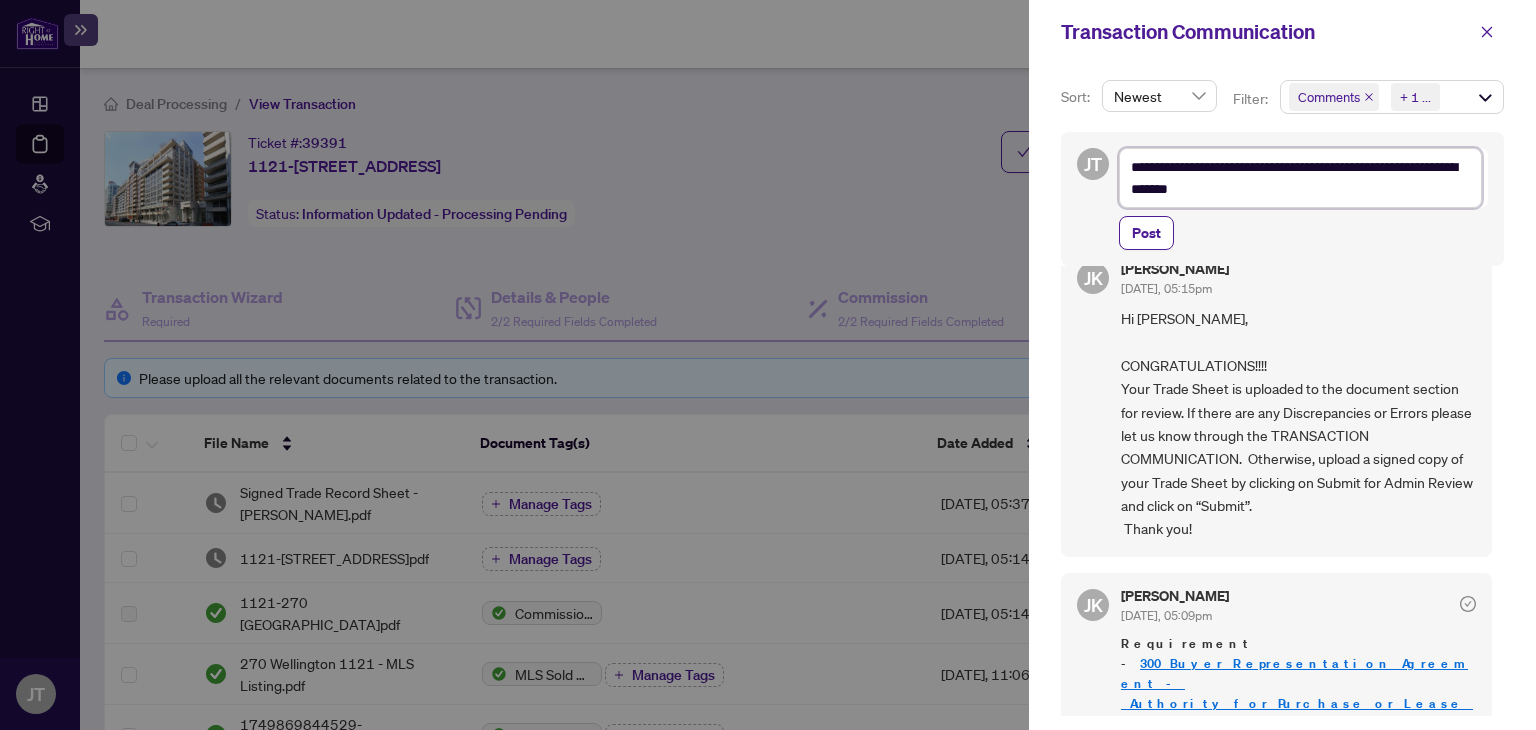type on "**********" 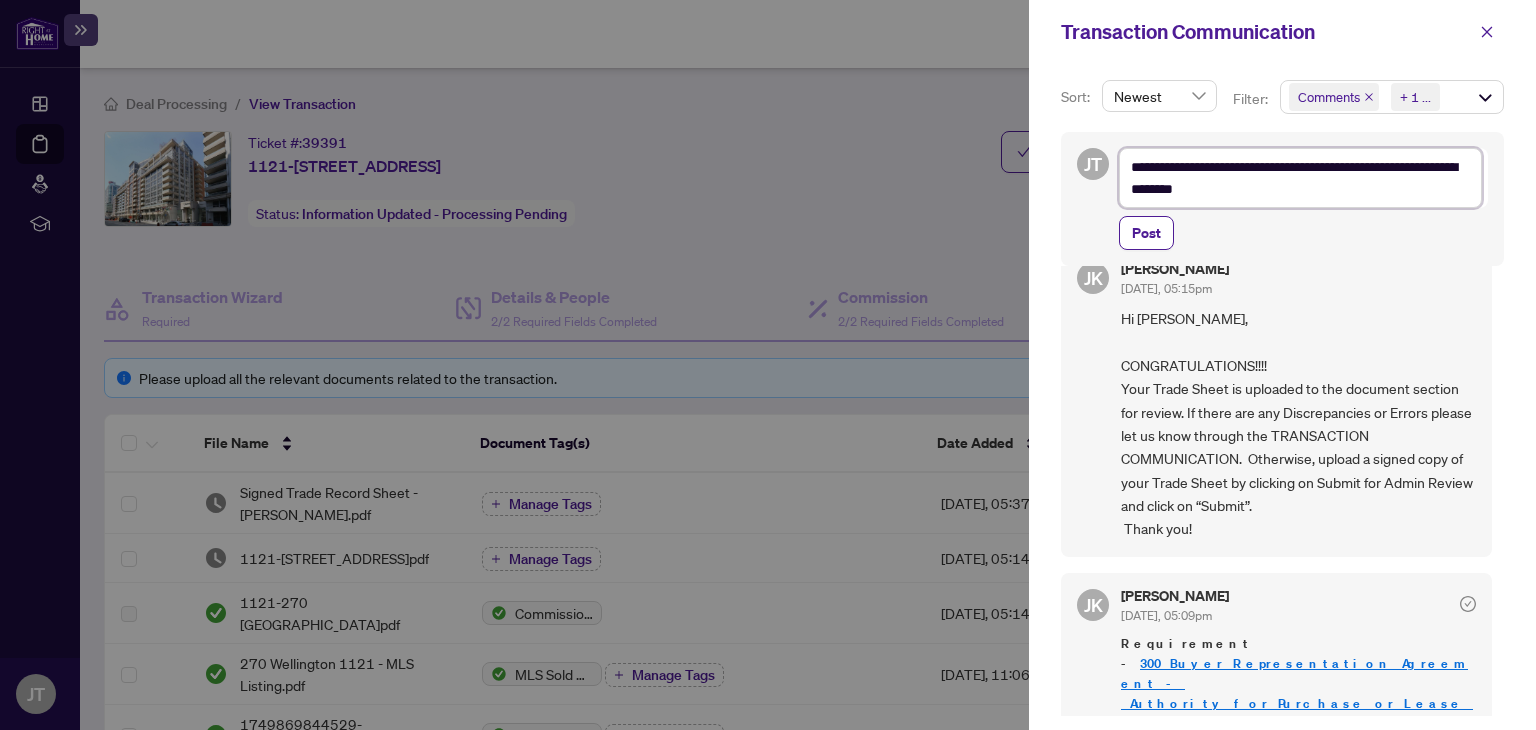 type on "**********" 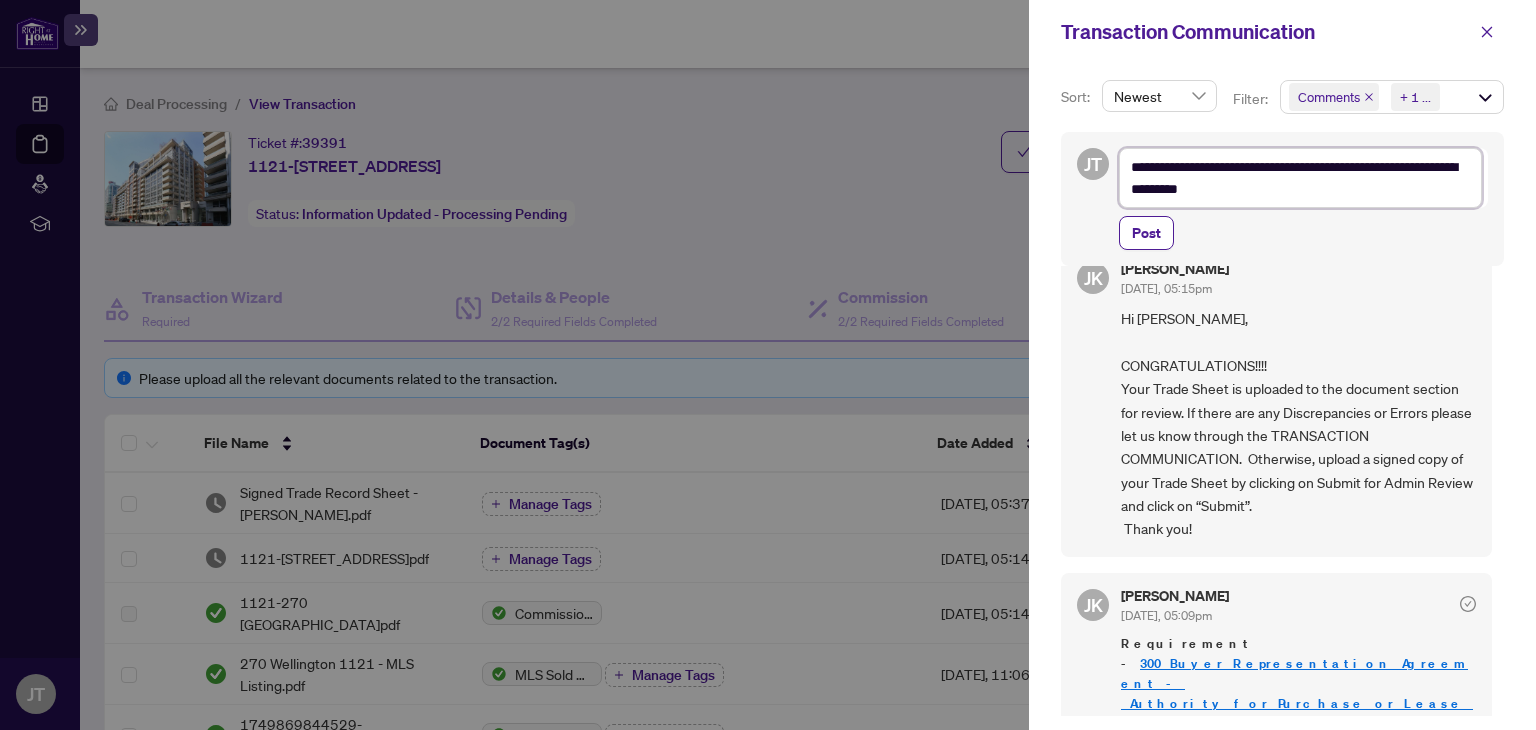 type on "**********" 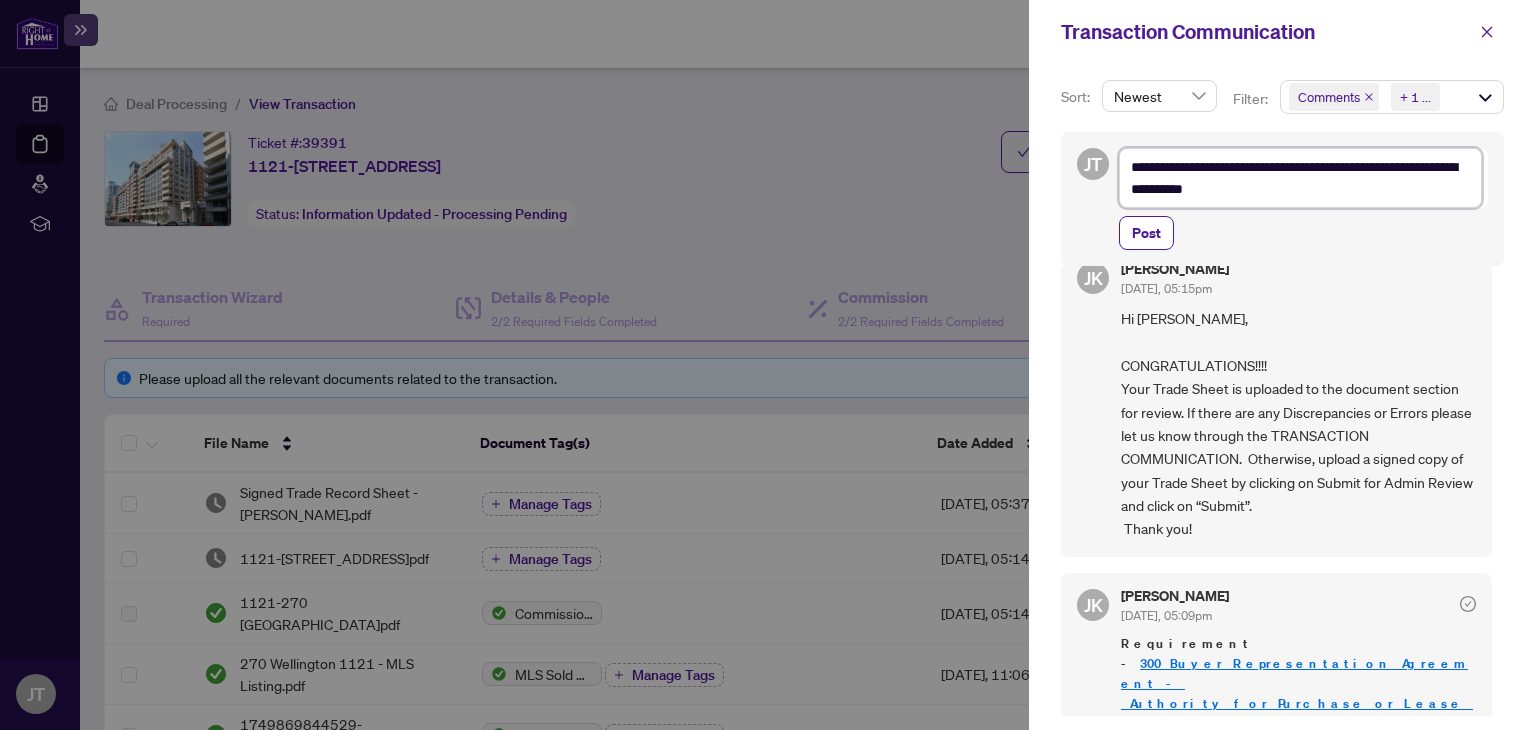type on "**********" 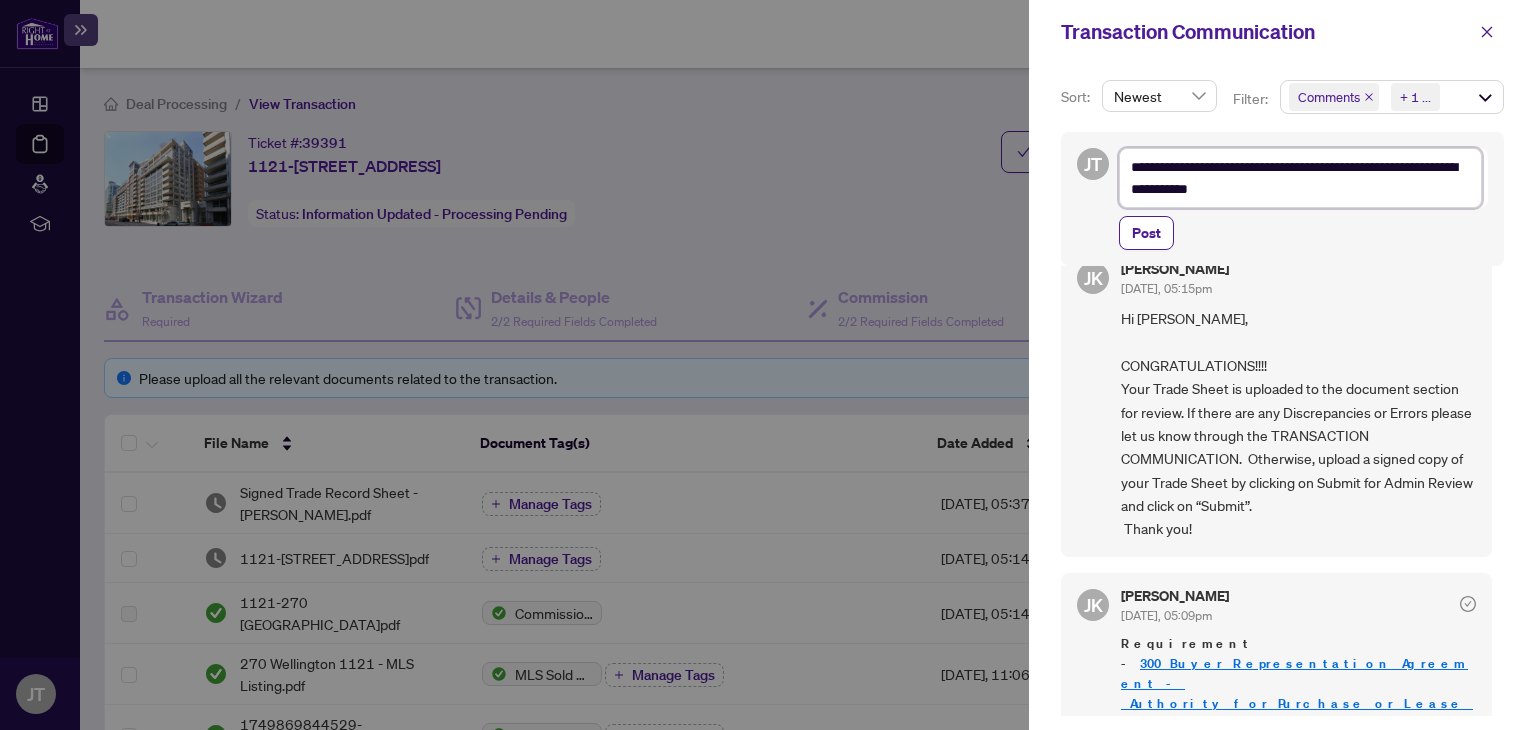 type on "**********" 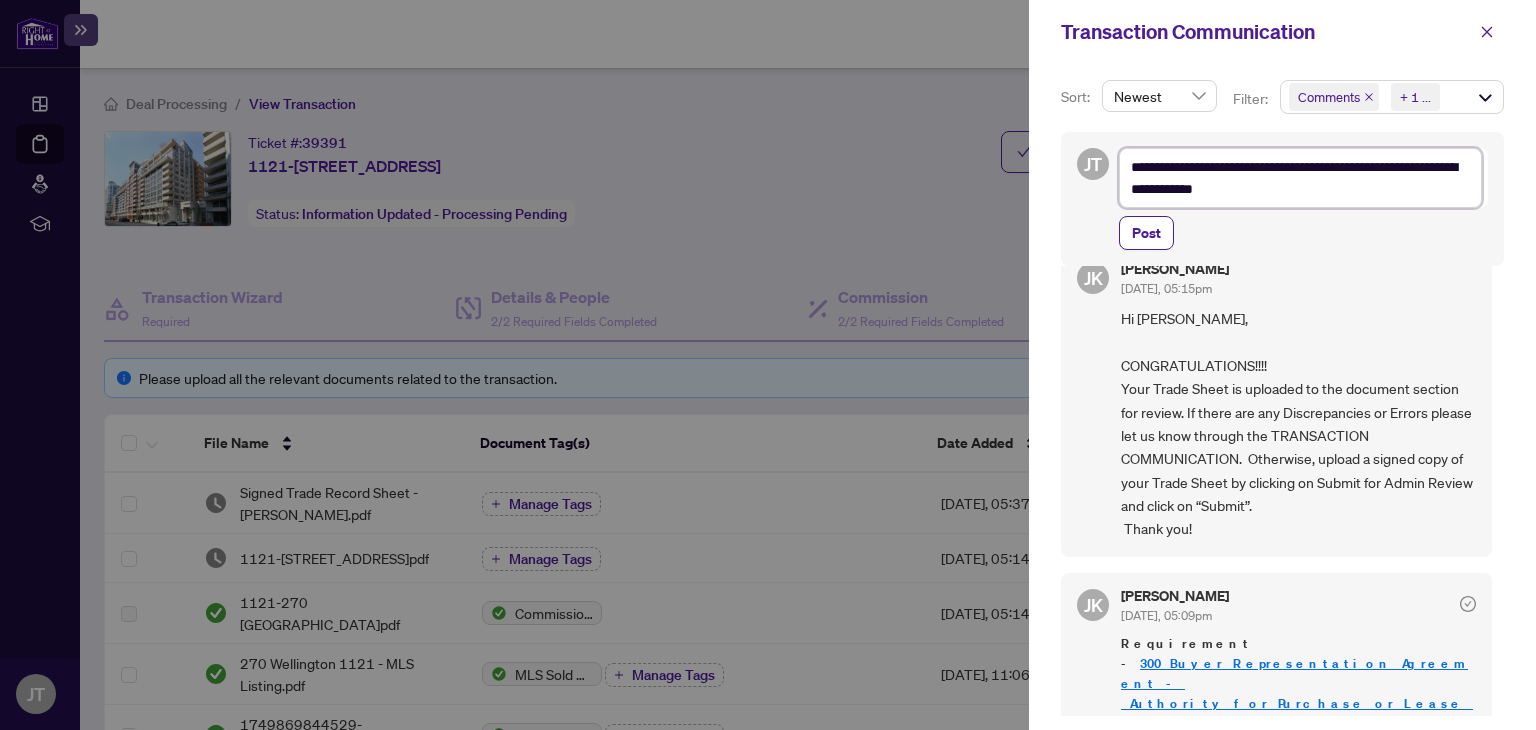 type on "**********" 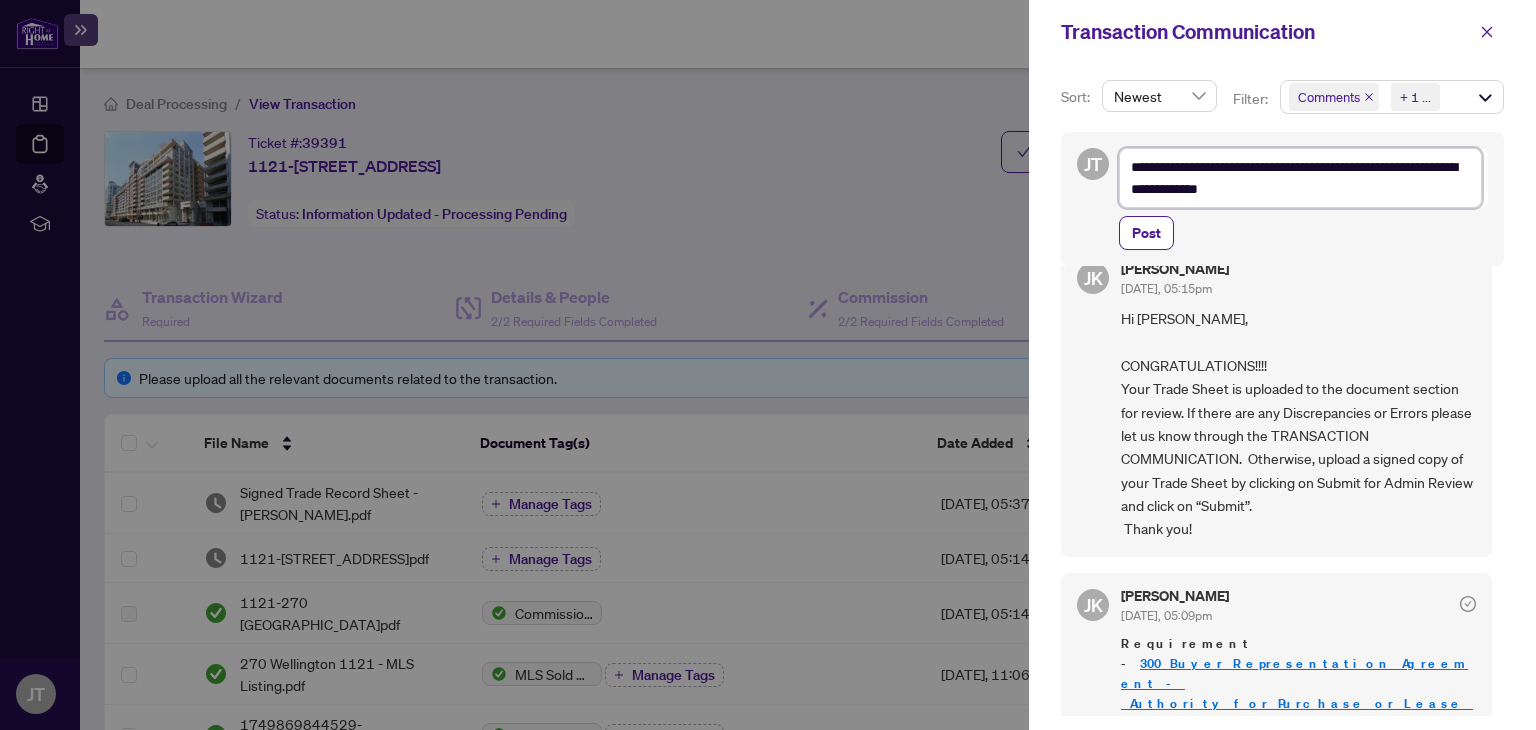 type on "**********" 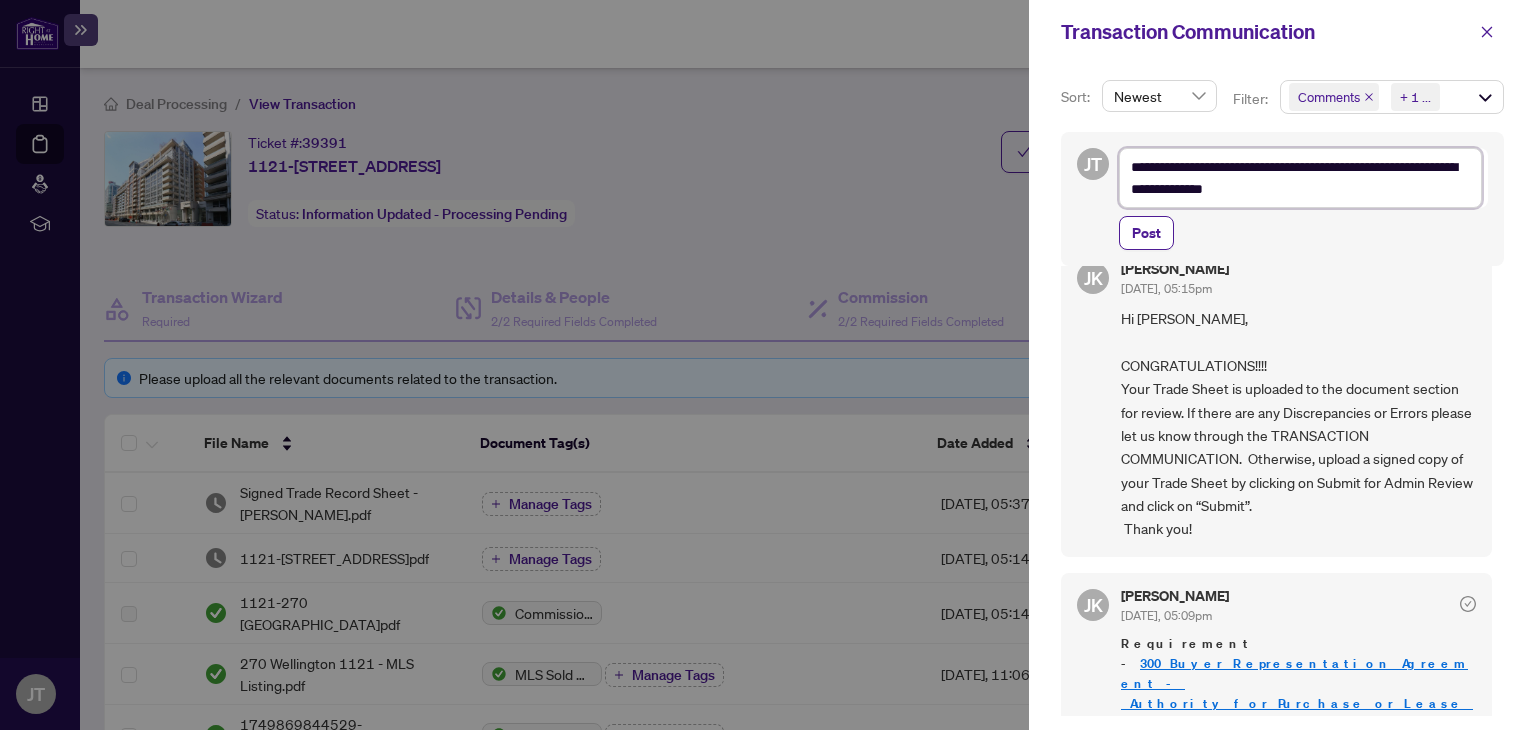 type on "**********" 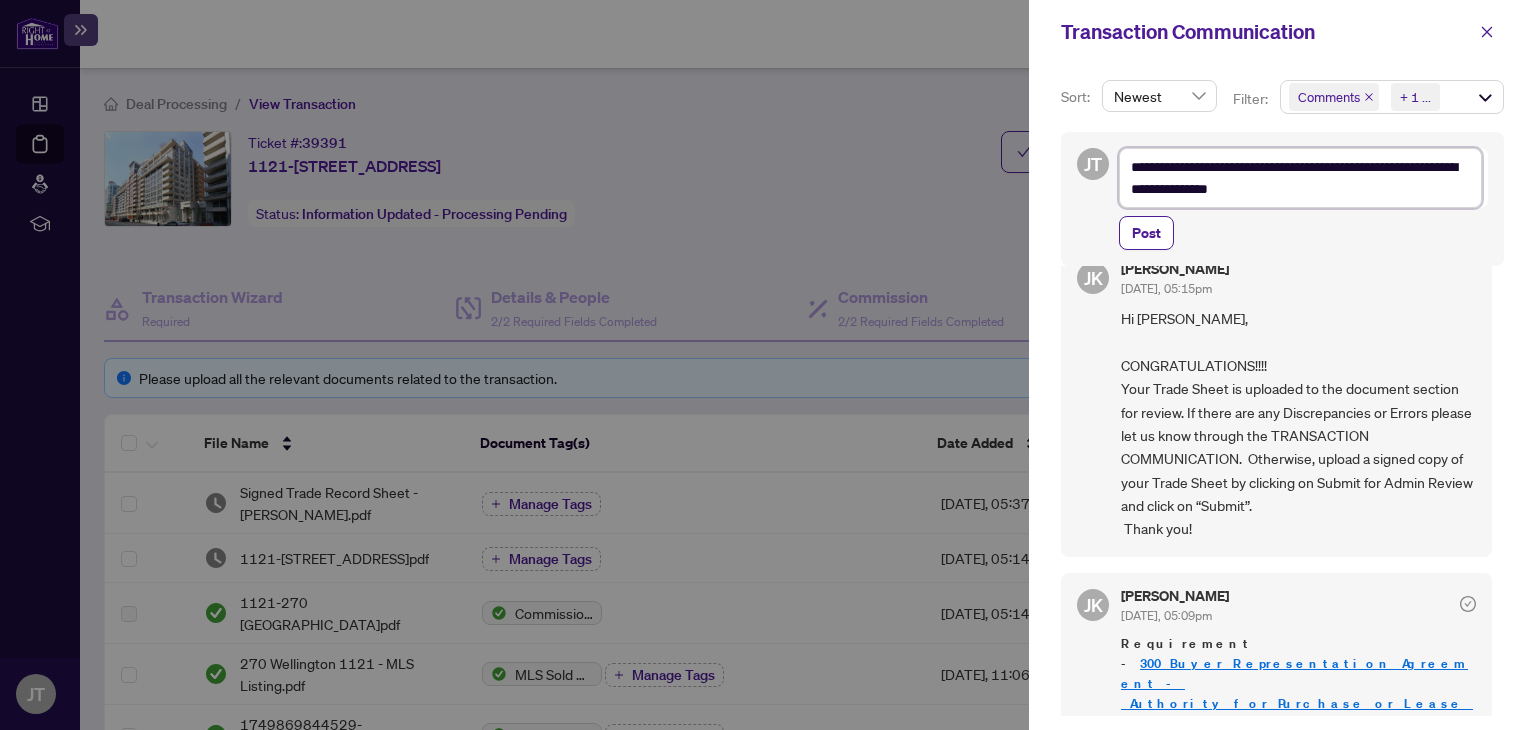 type on "**********" 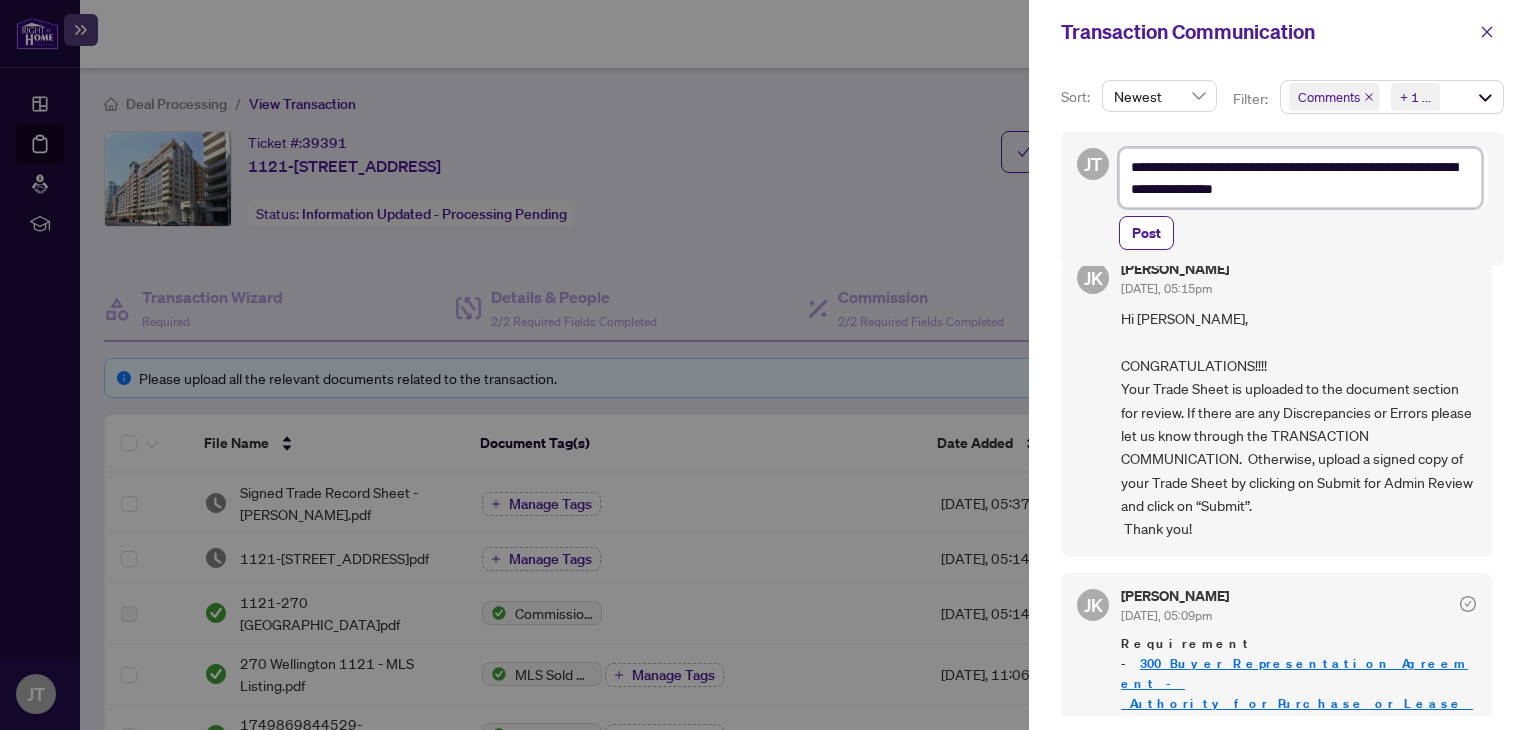 type on "**********" 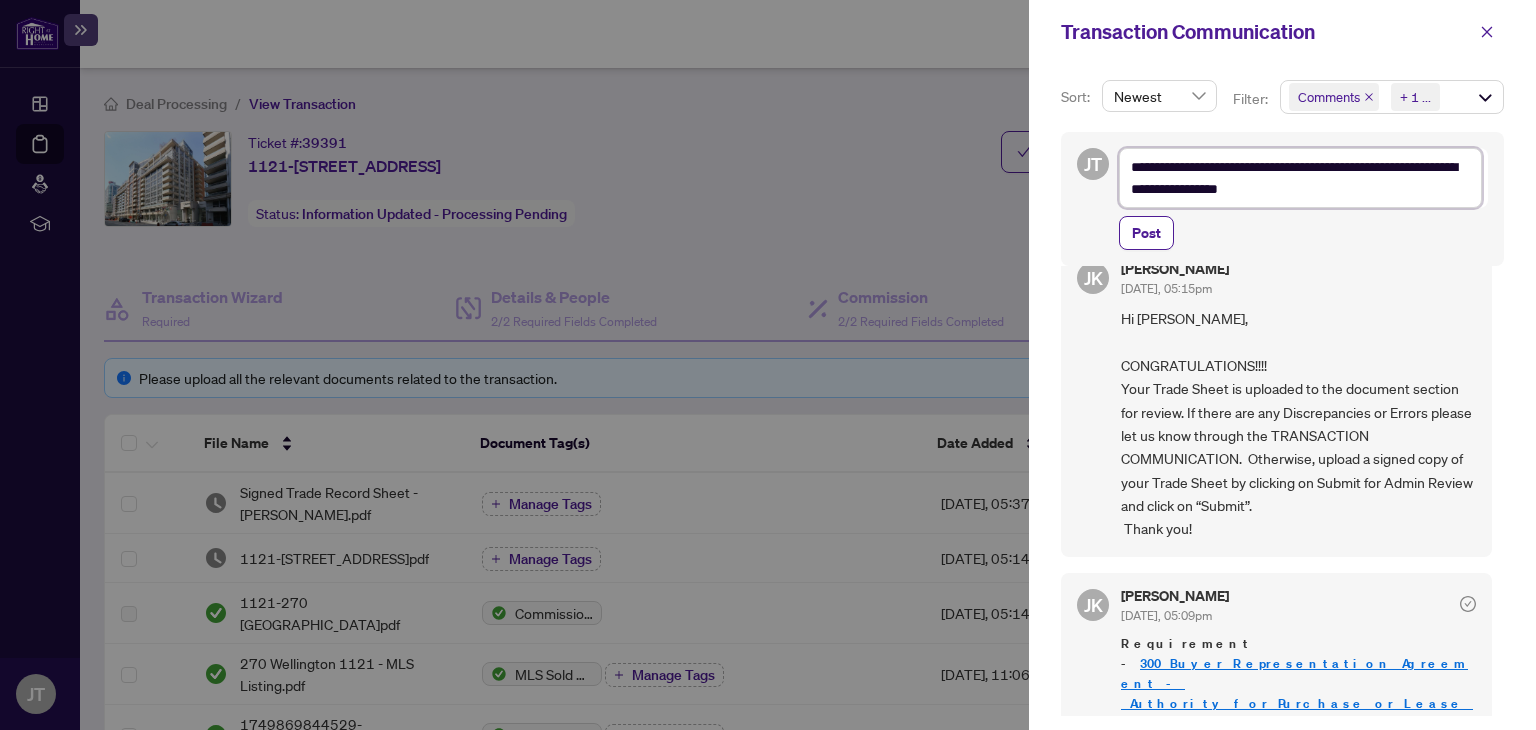 type on "**********" 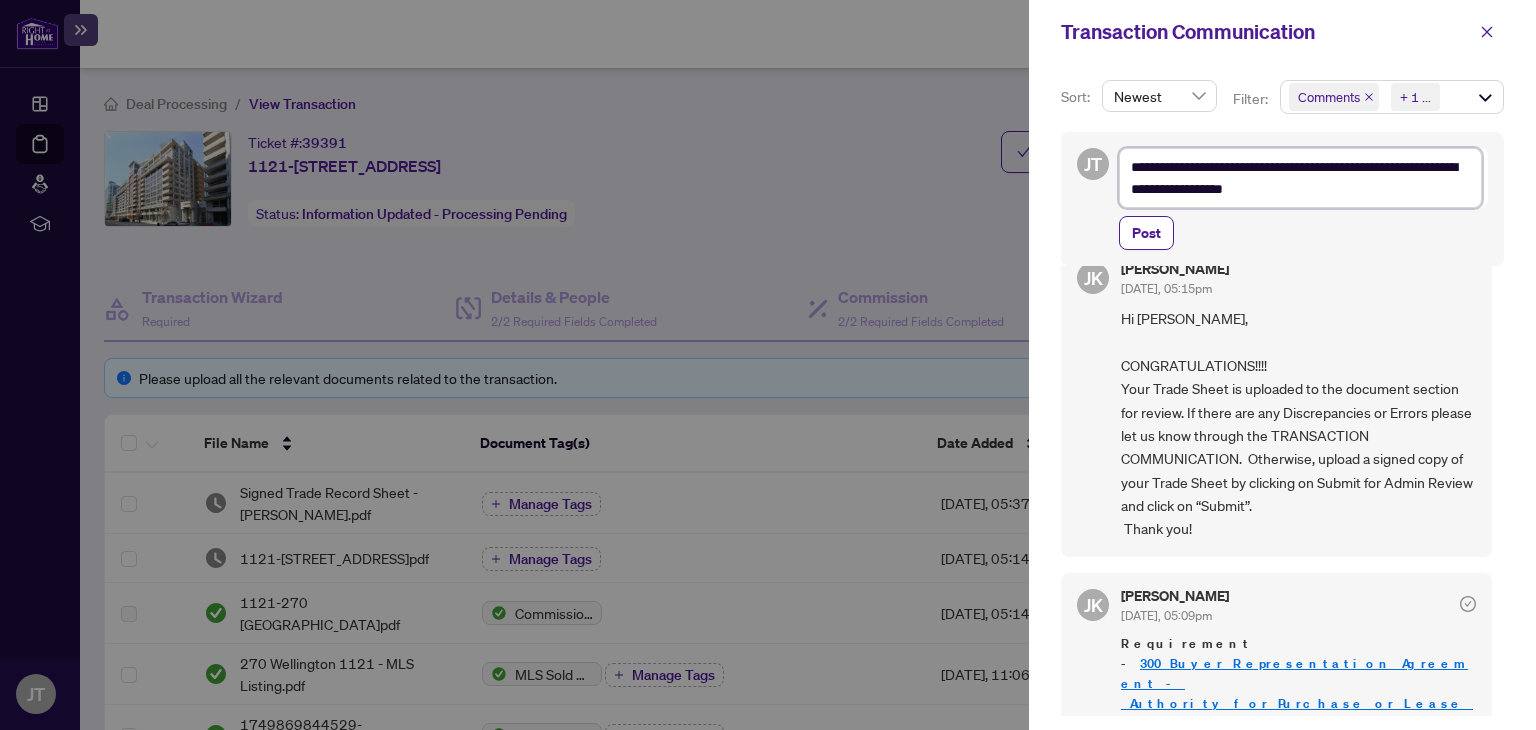 type on "**********" 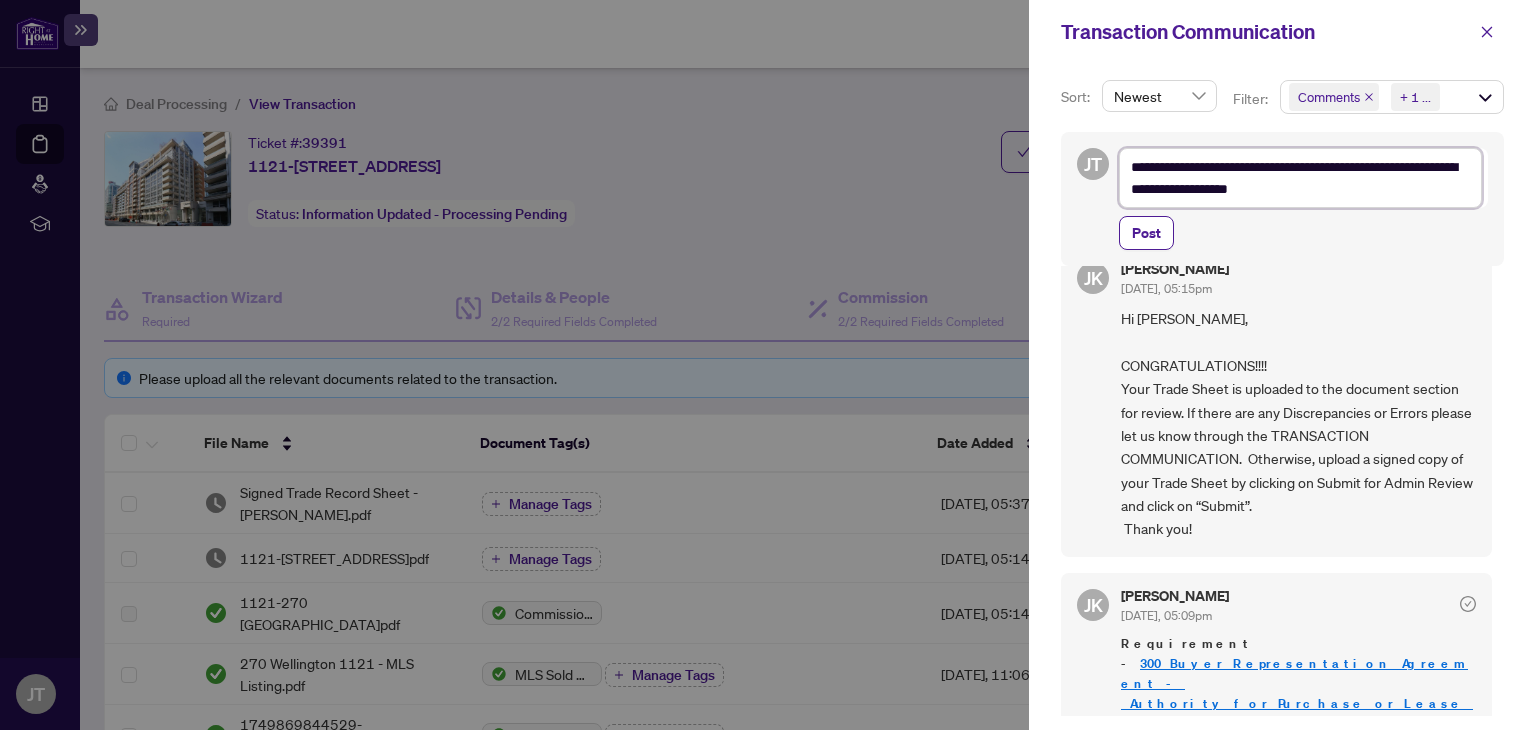 type on "**********" 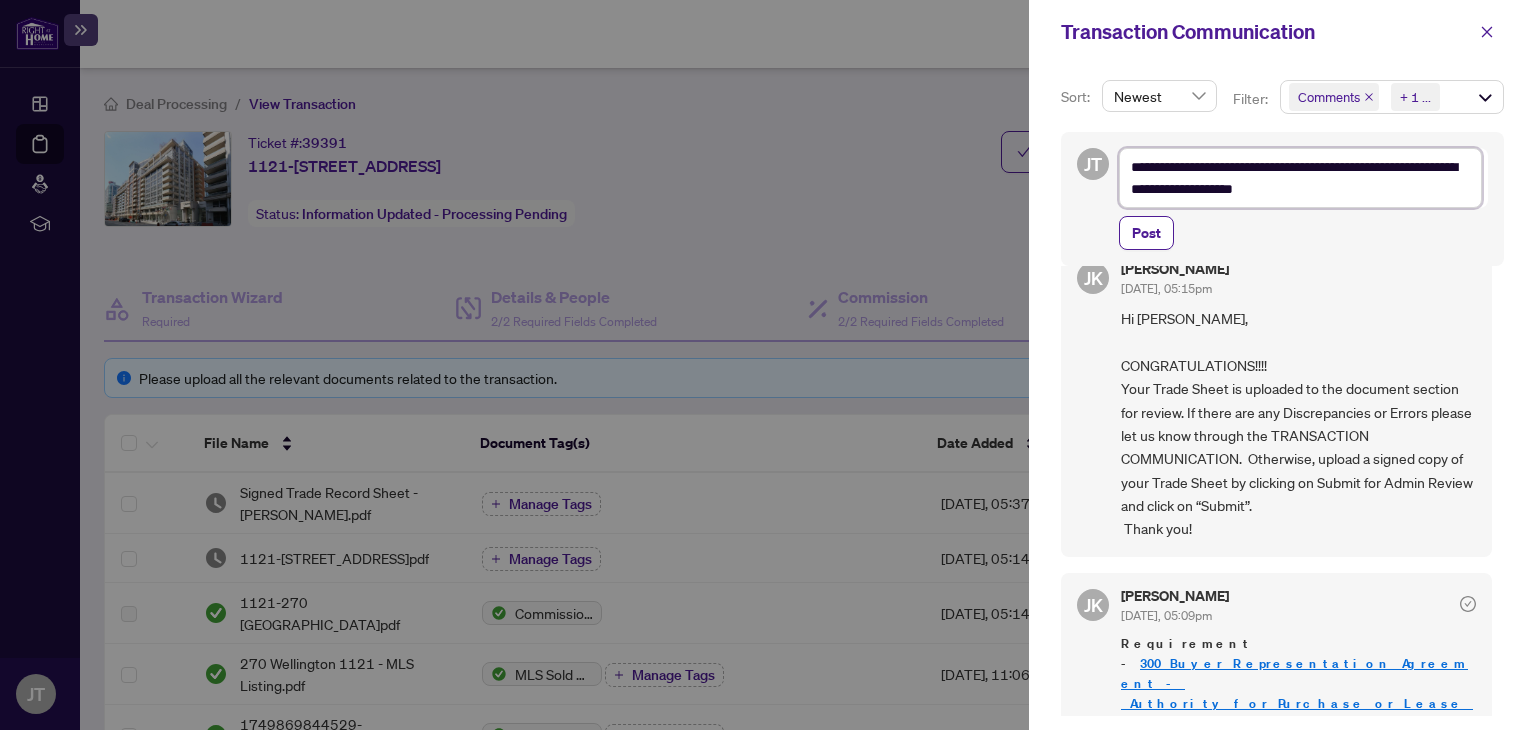 type on "**********" 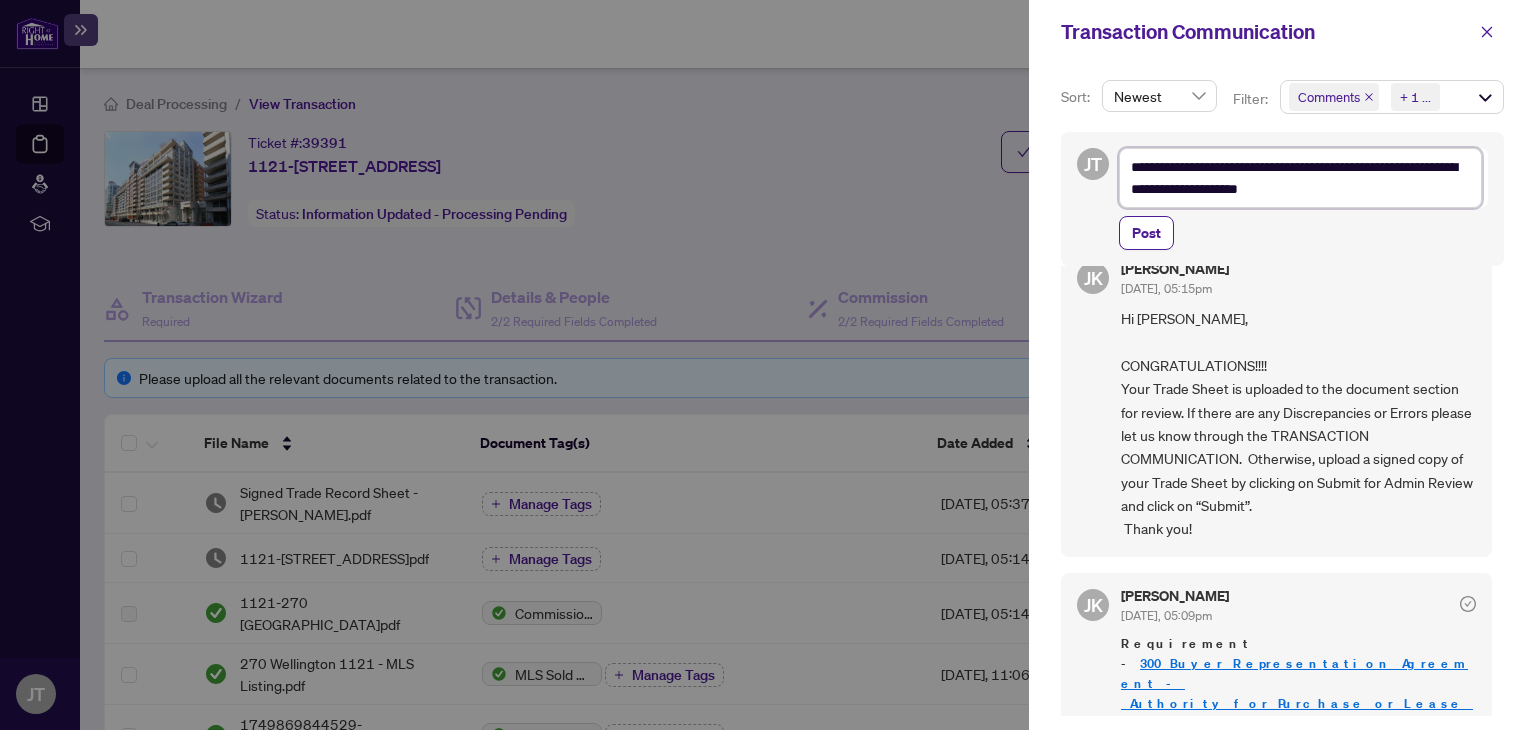 type on "**********" 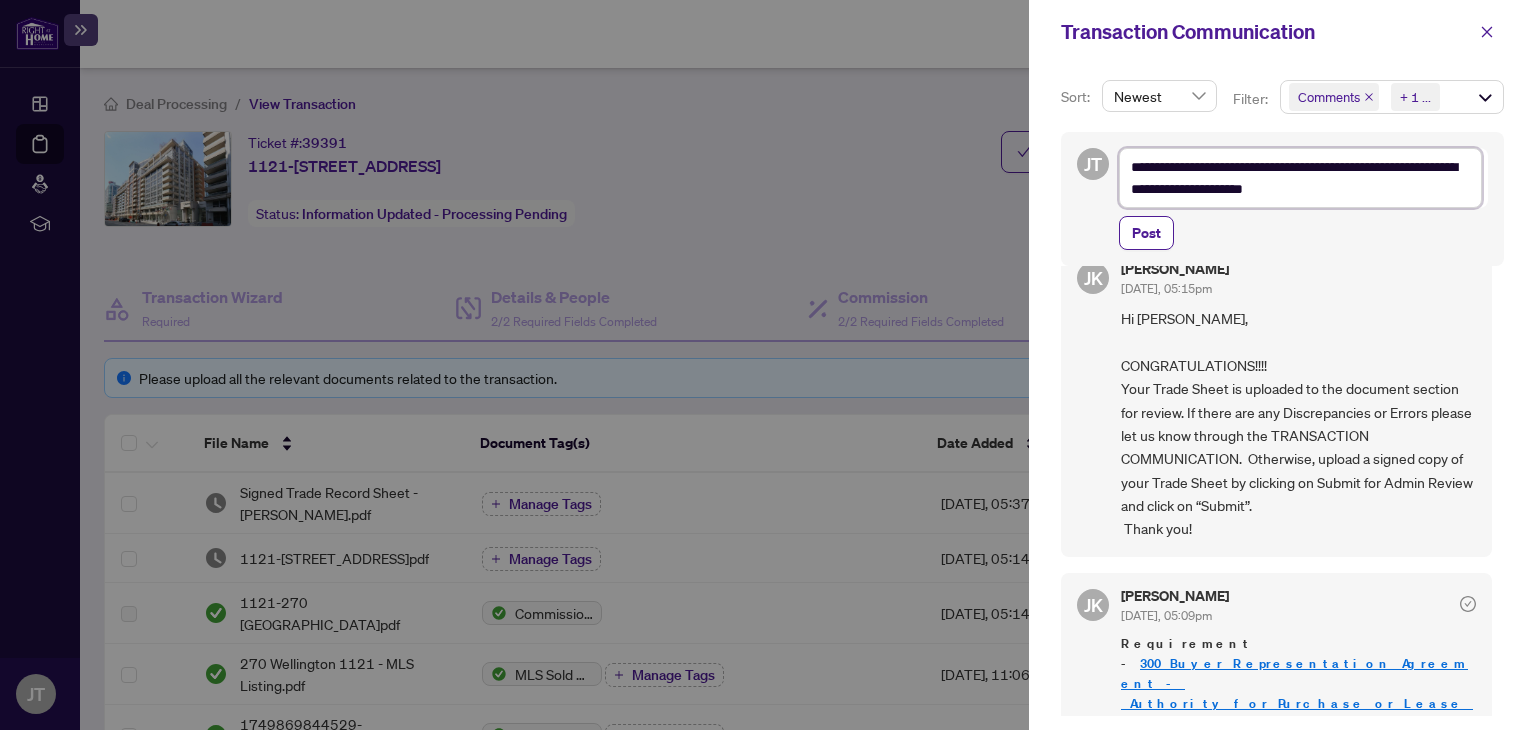 type on "**********" 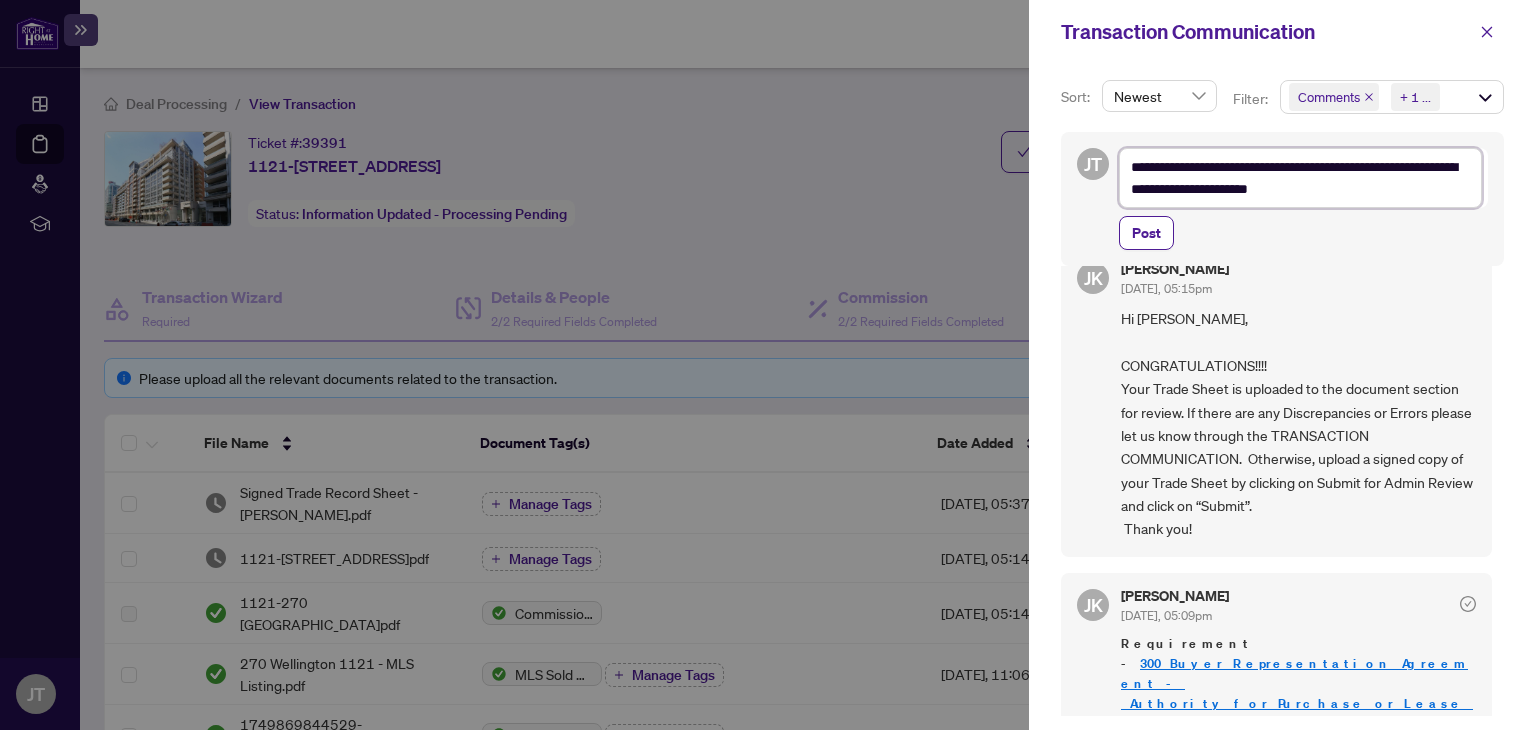 type on "**********" 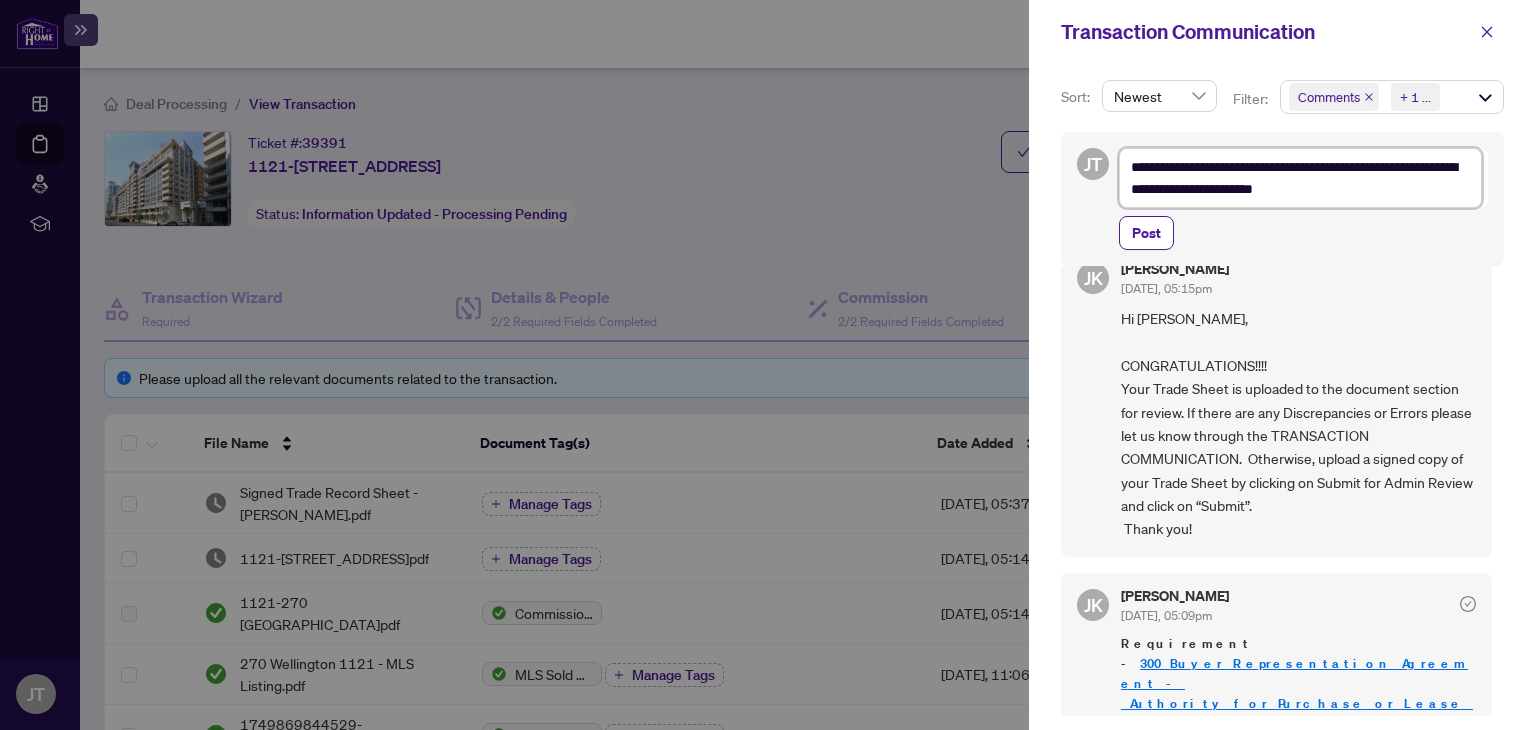 type on "**********" 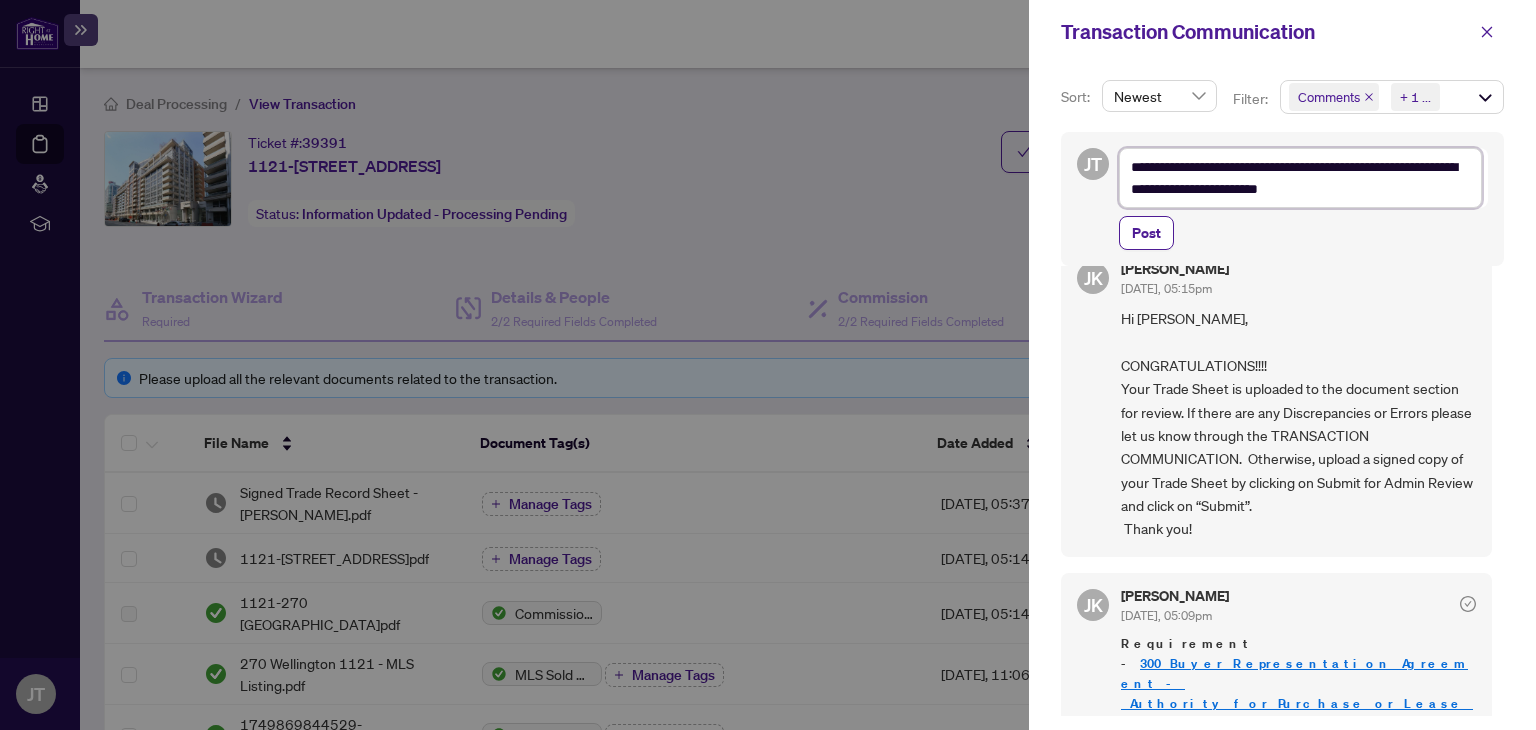 type on "**********" 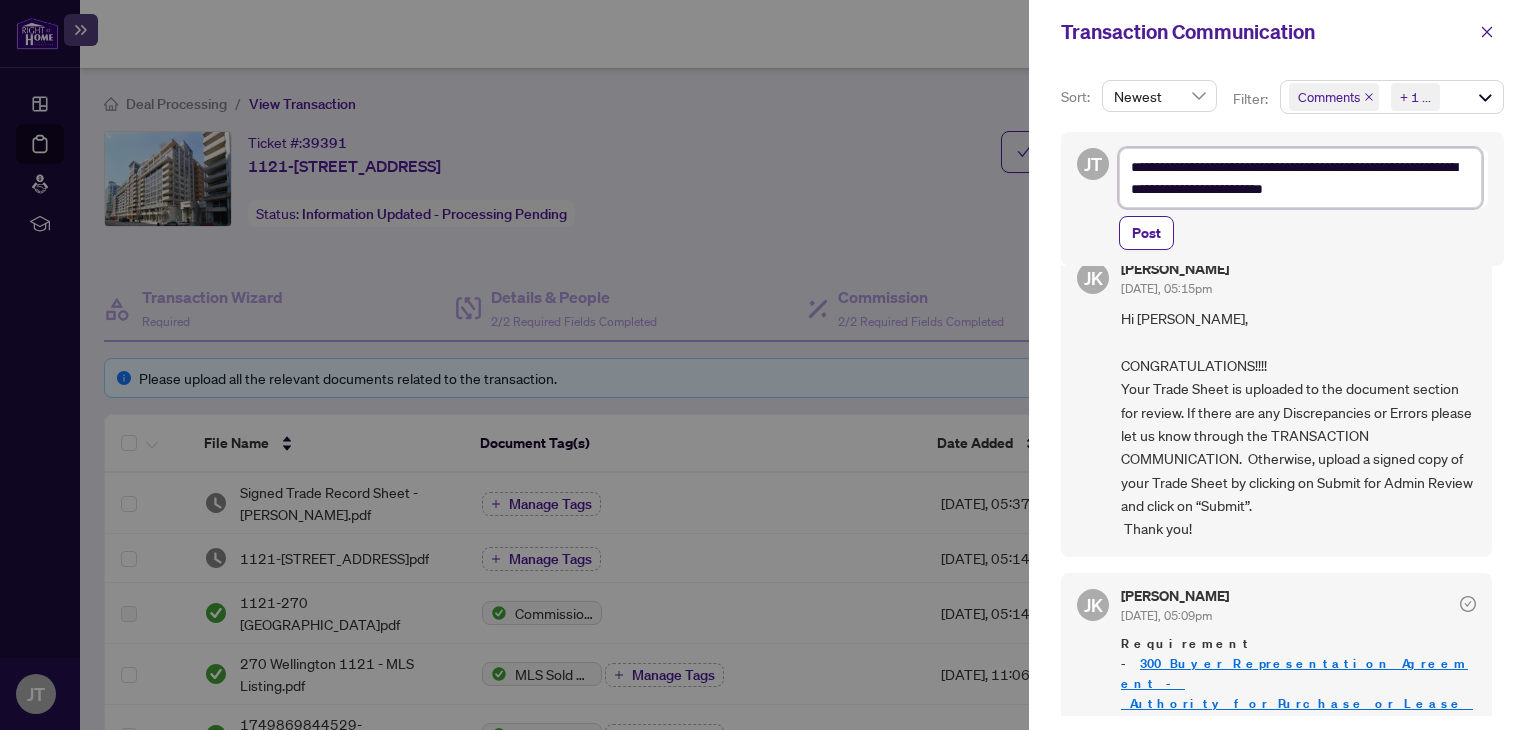 type on "**********" 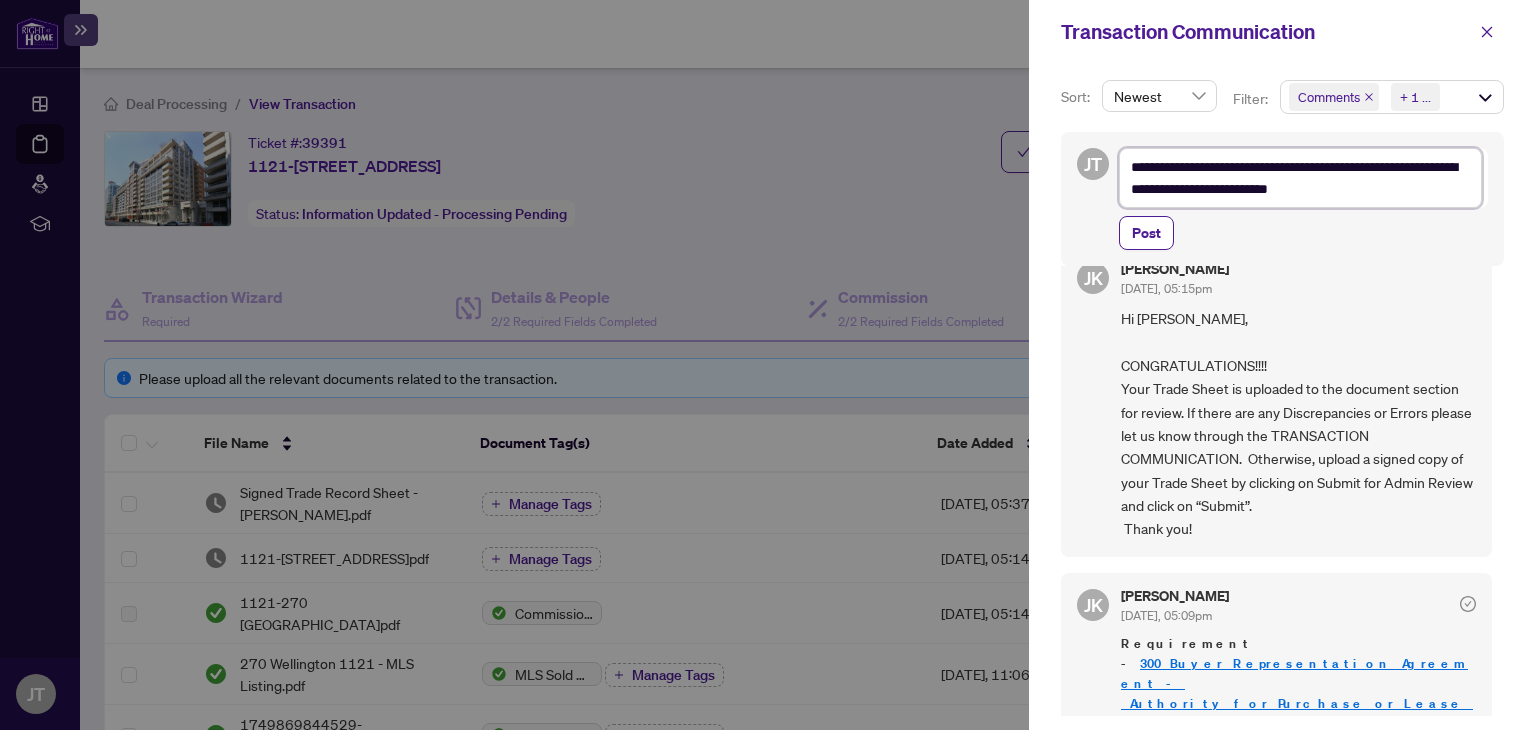 type on "**********" 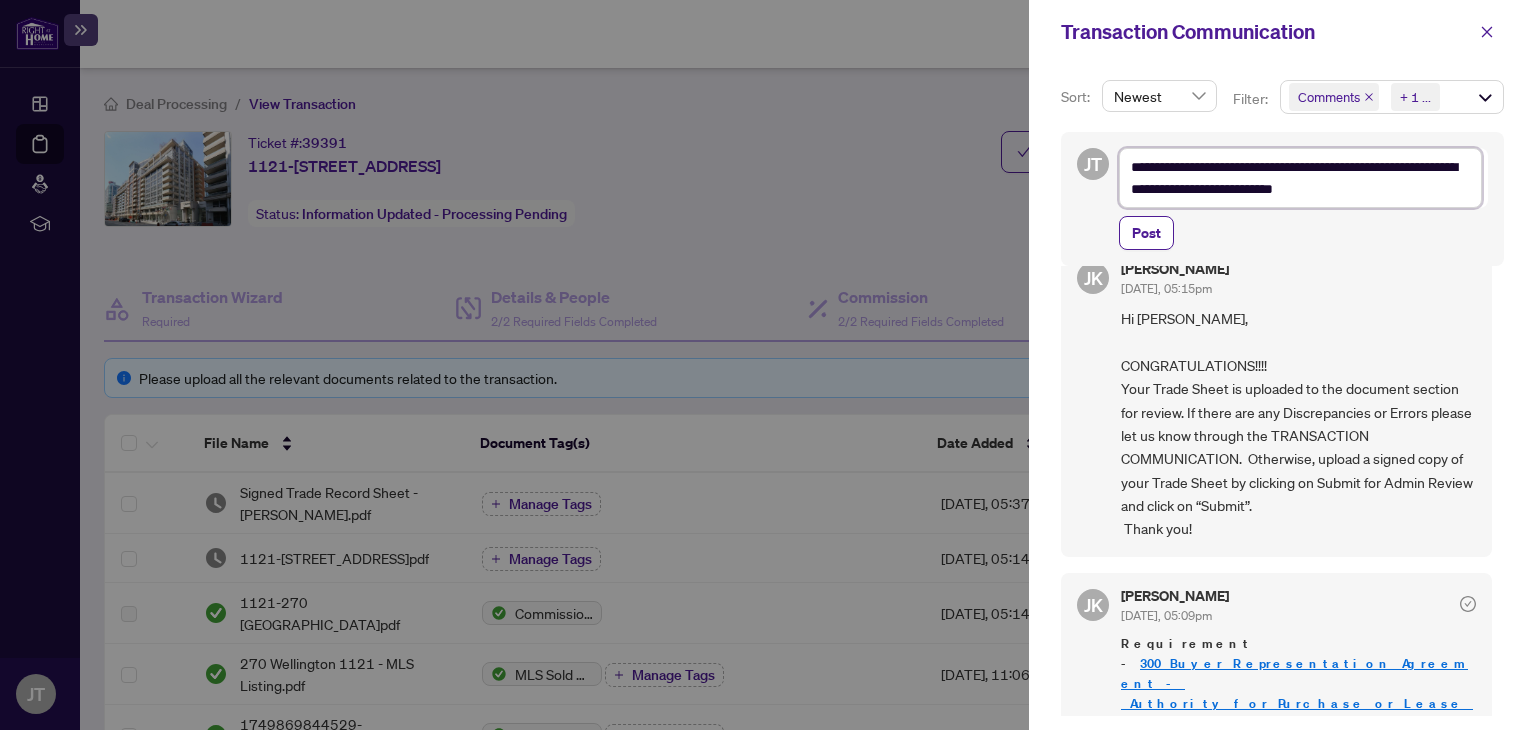 type on "**********" 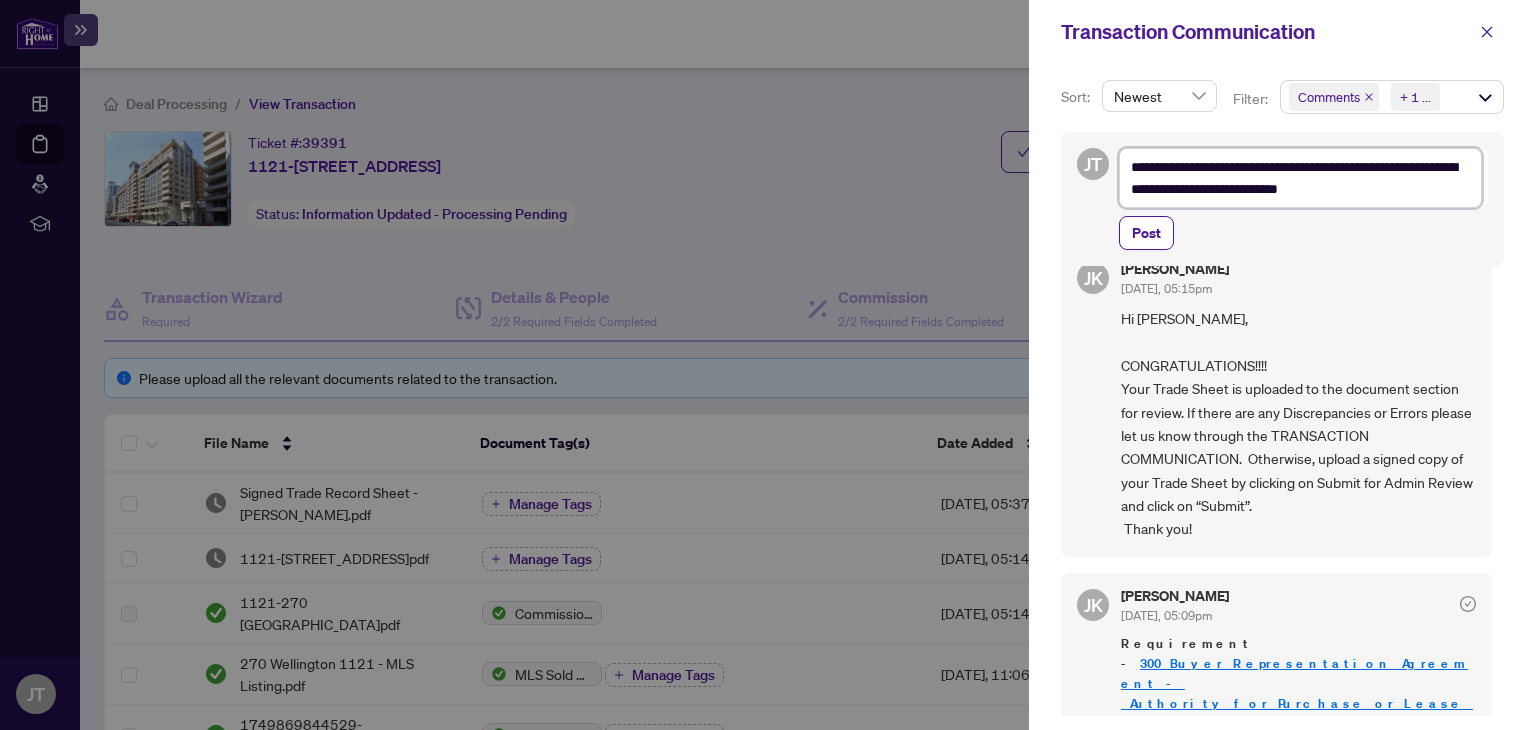 type on "**********" 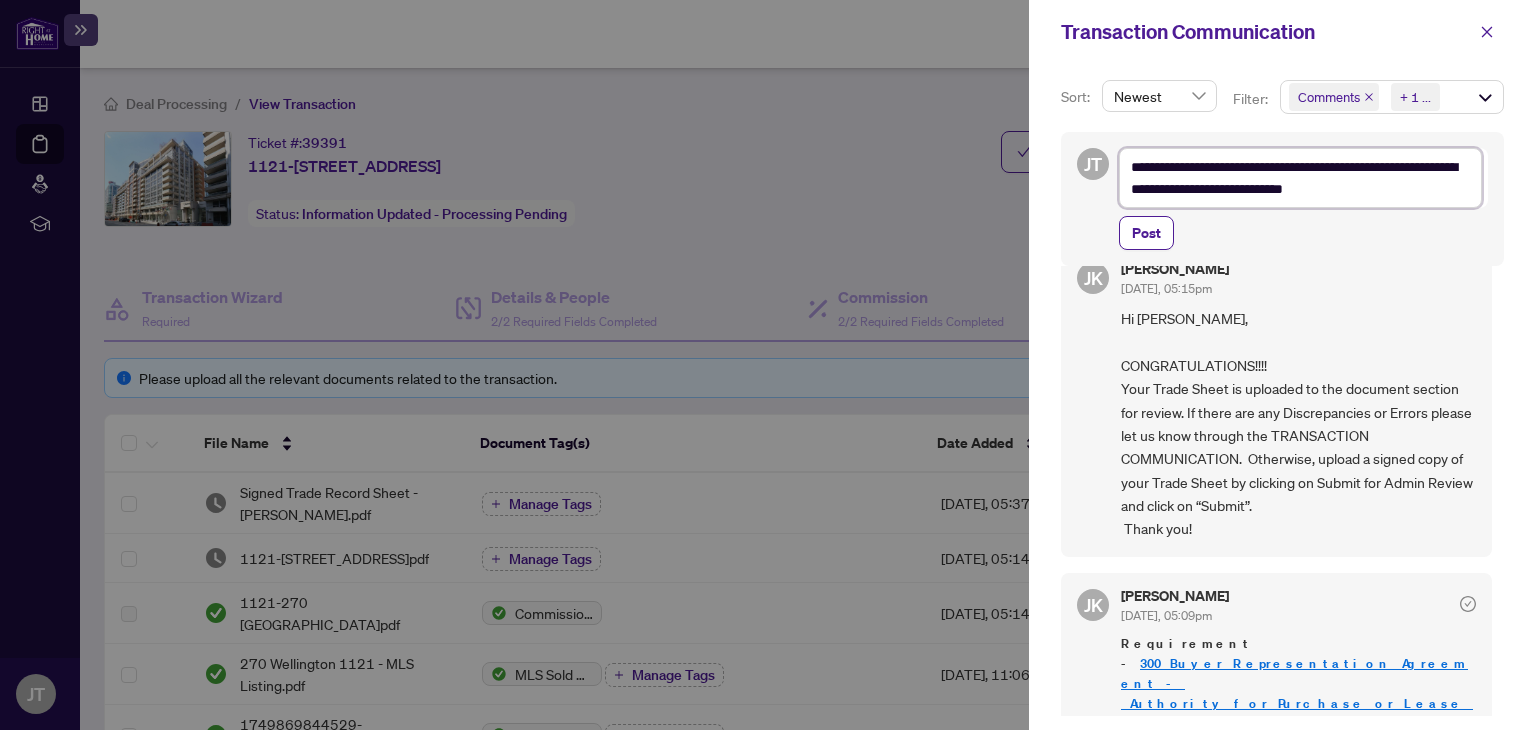type on "**********" 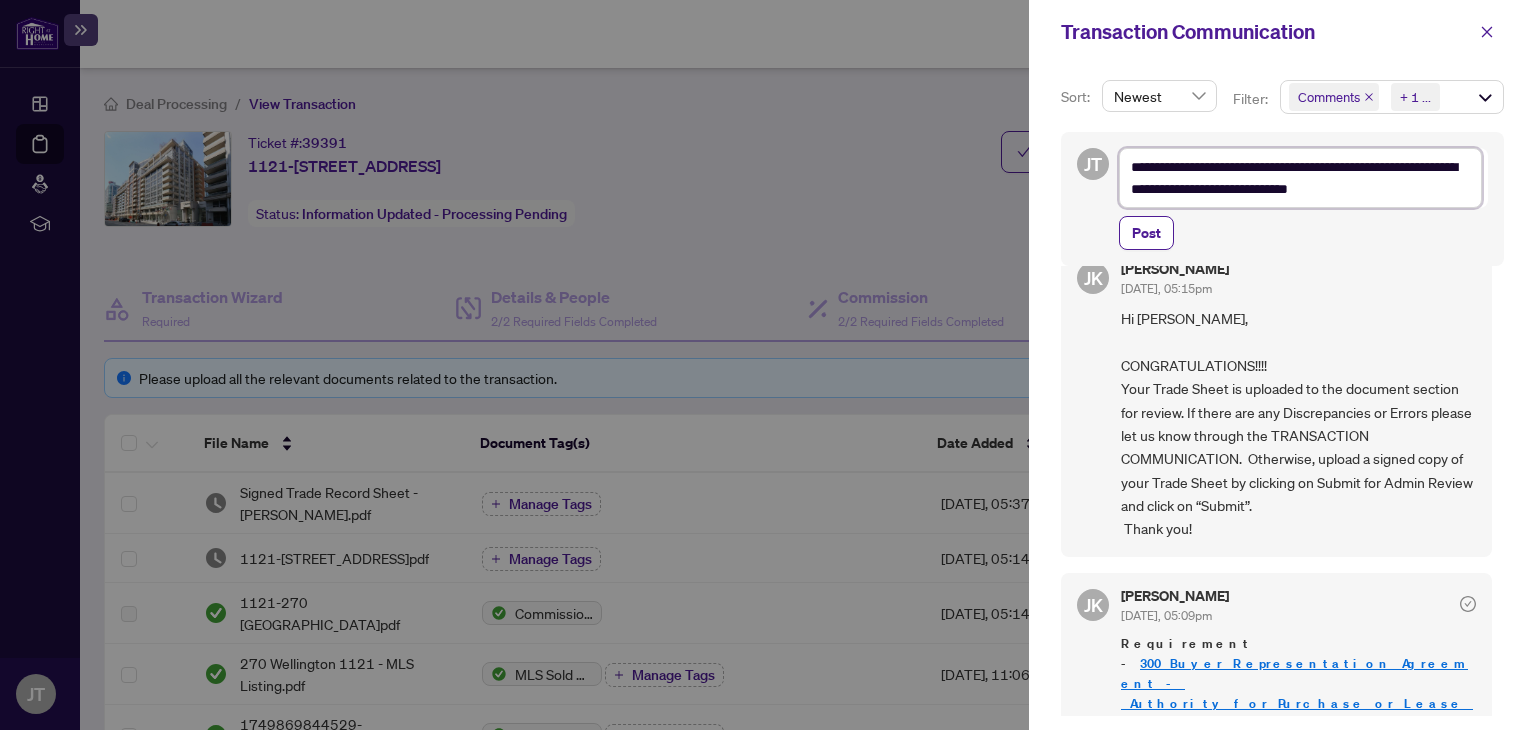 type on "**********" 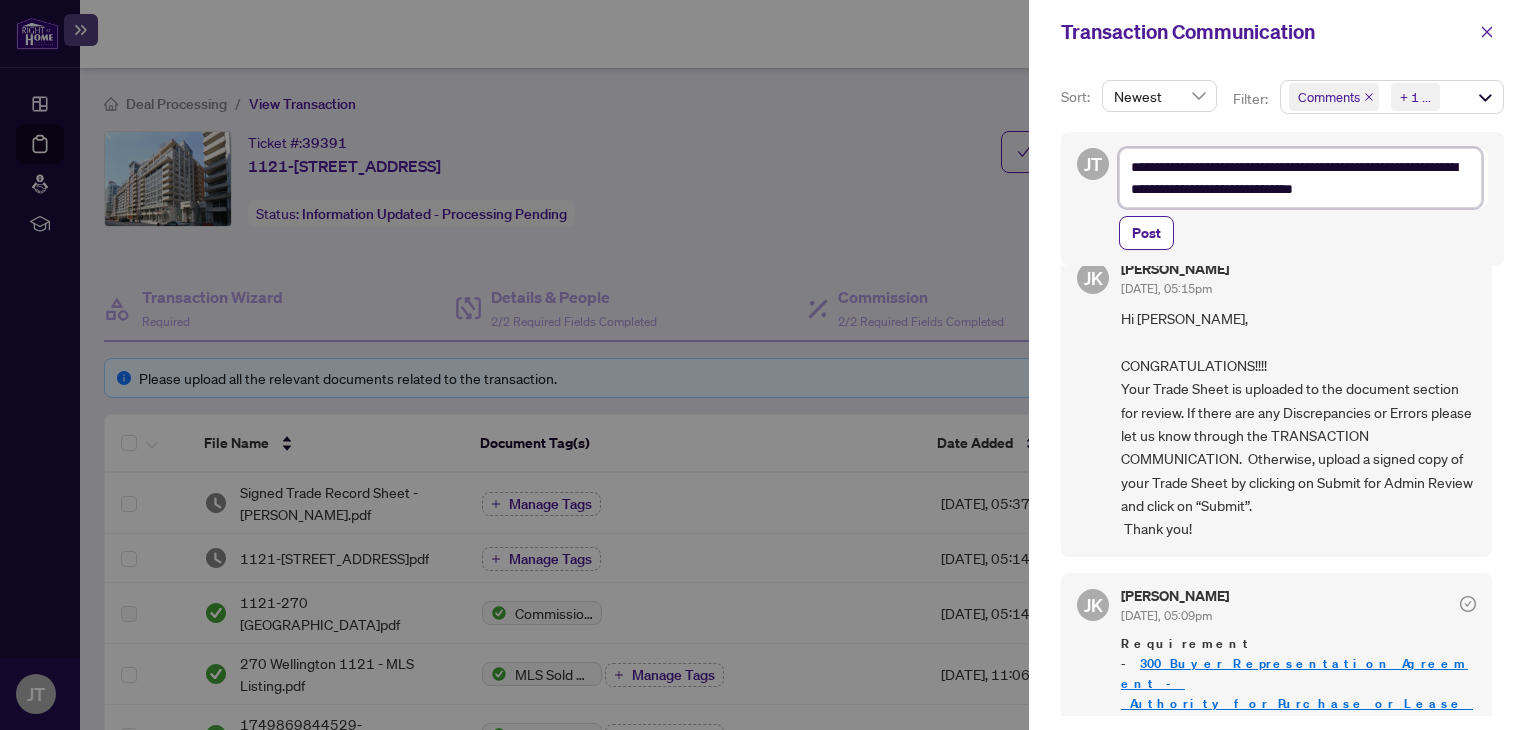 type on "**********" 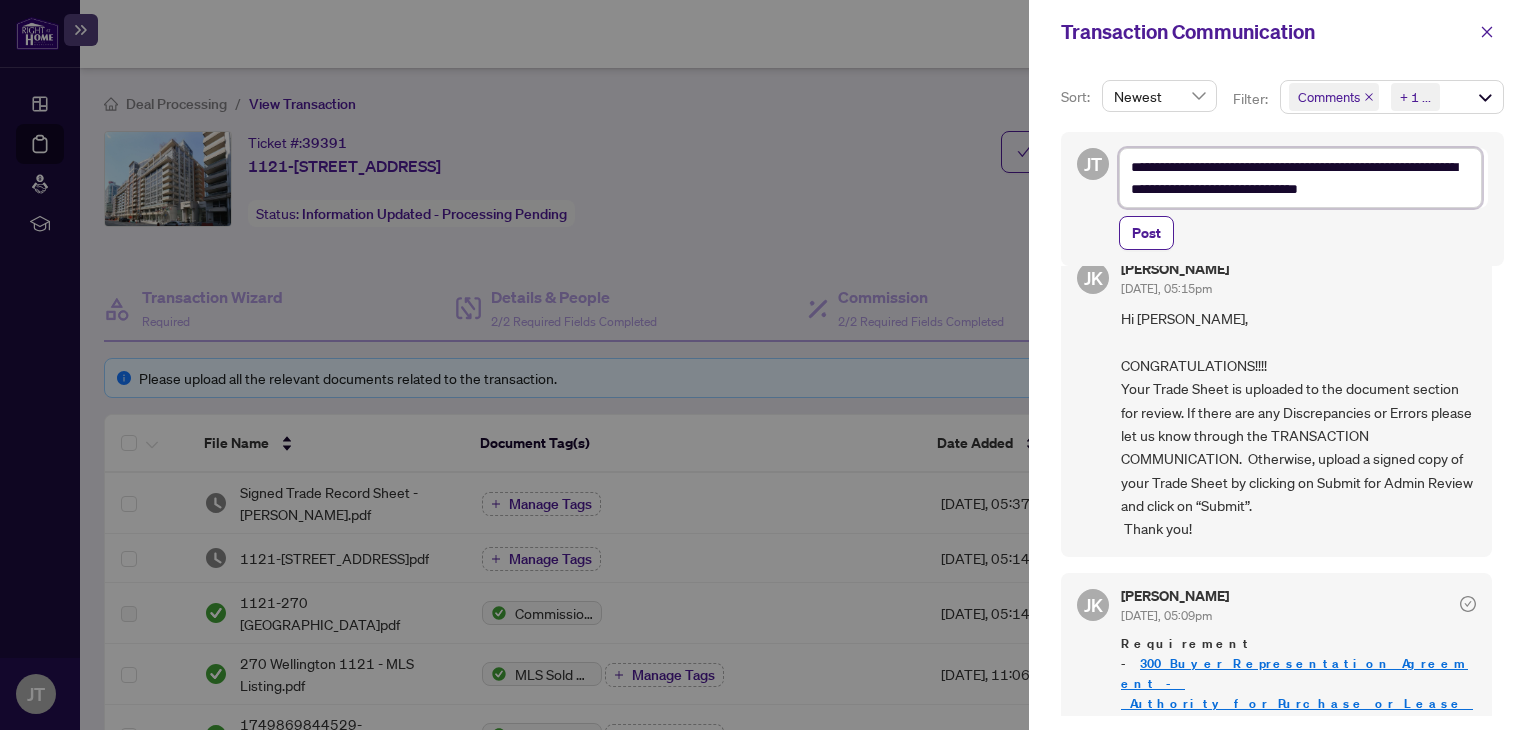 type on "**********" 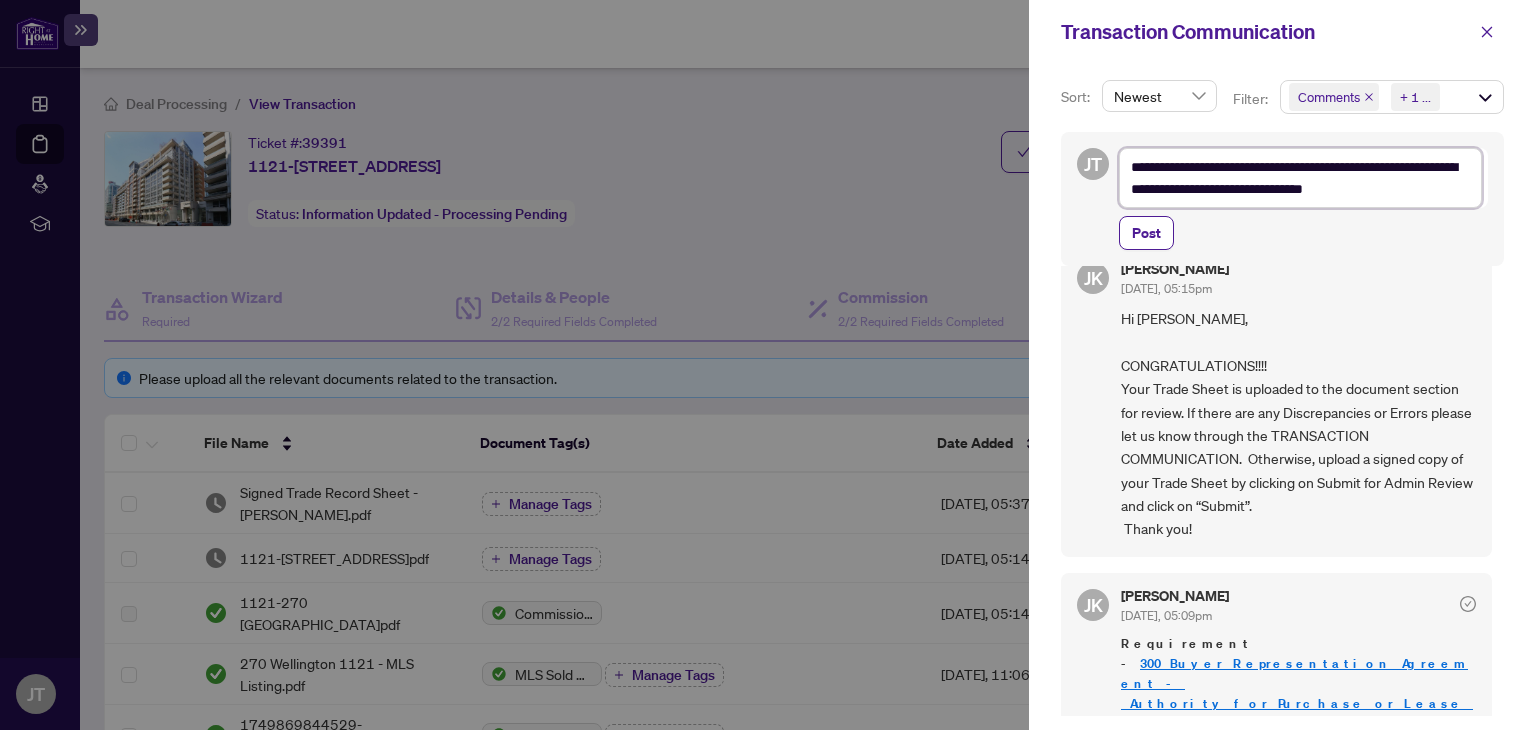type on "**********" 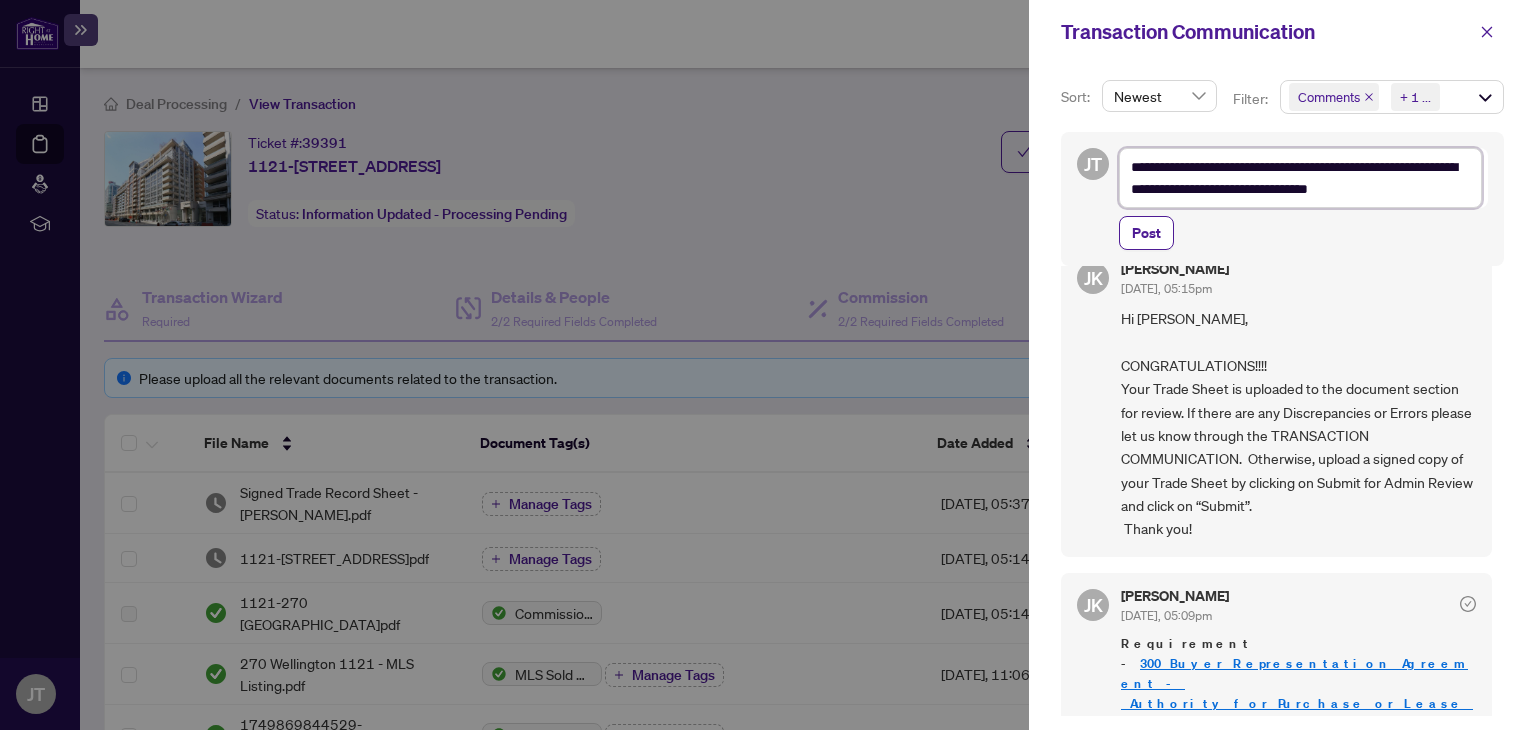 type on "**********" 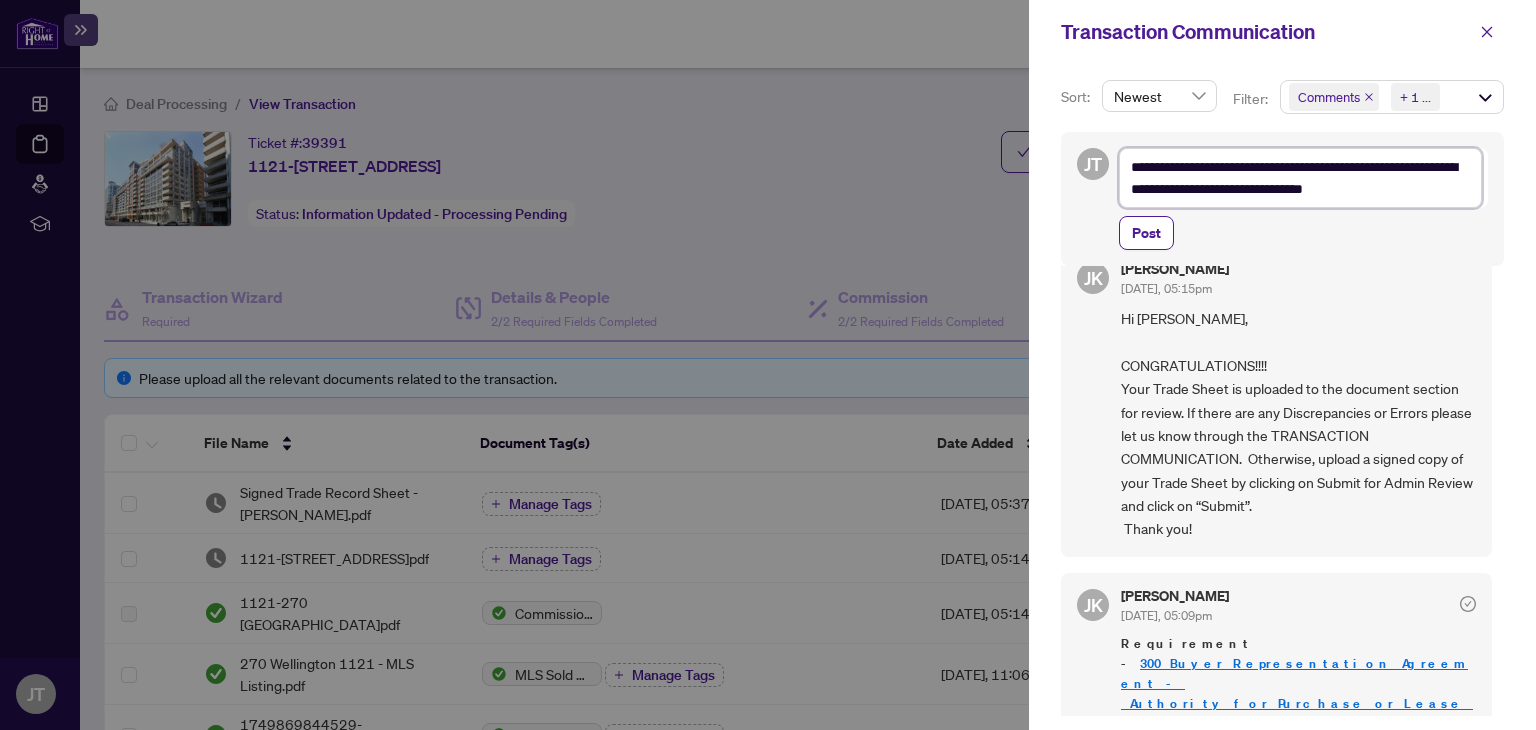 type on "**********" 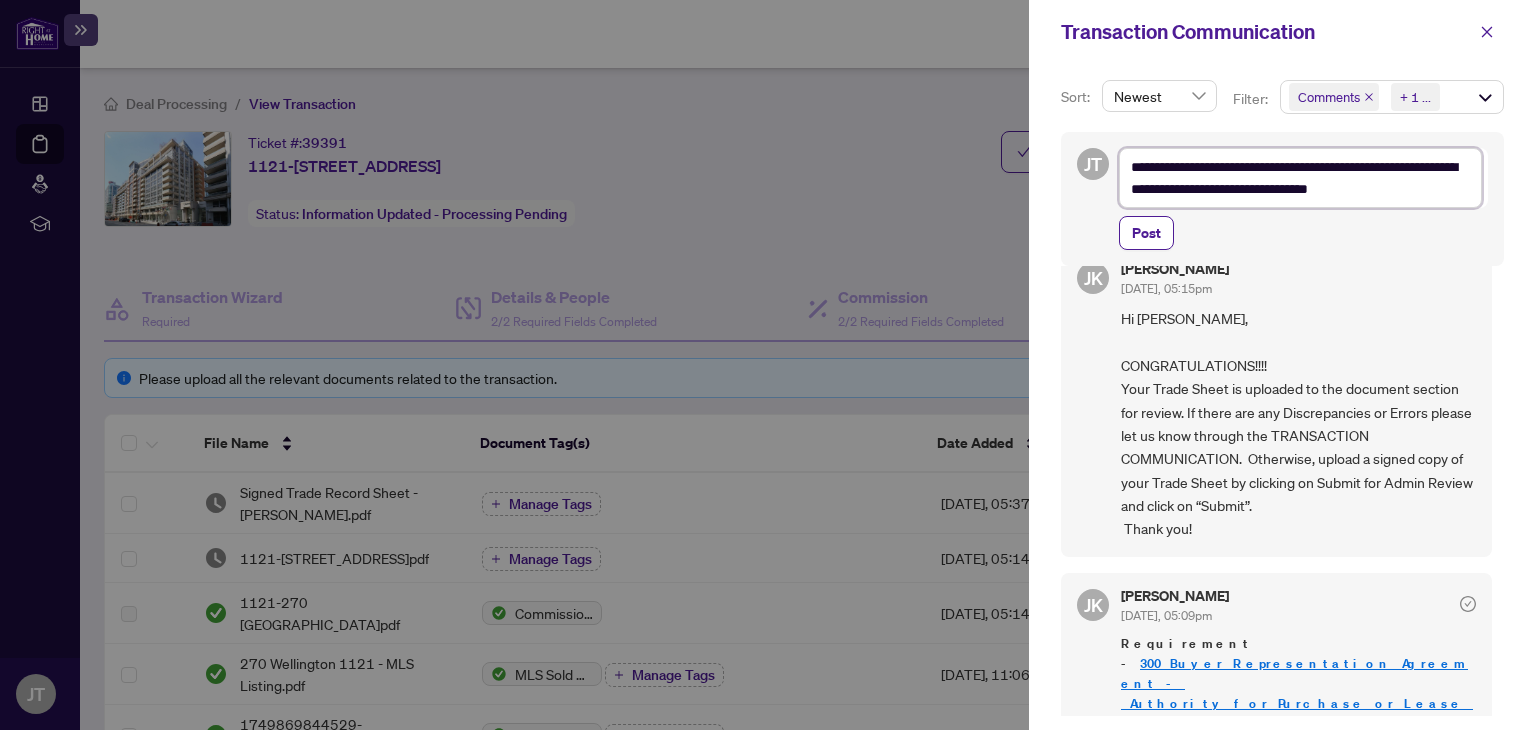 type on "**********" 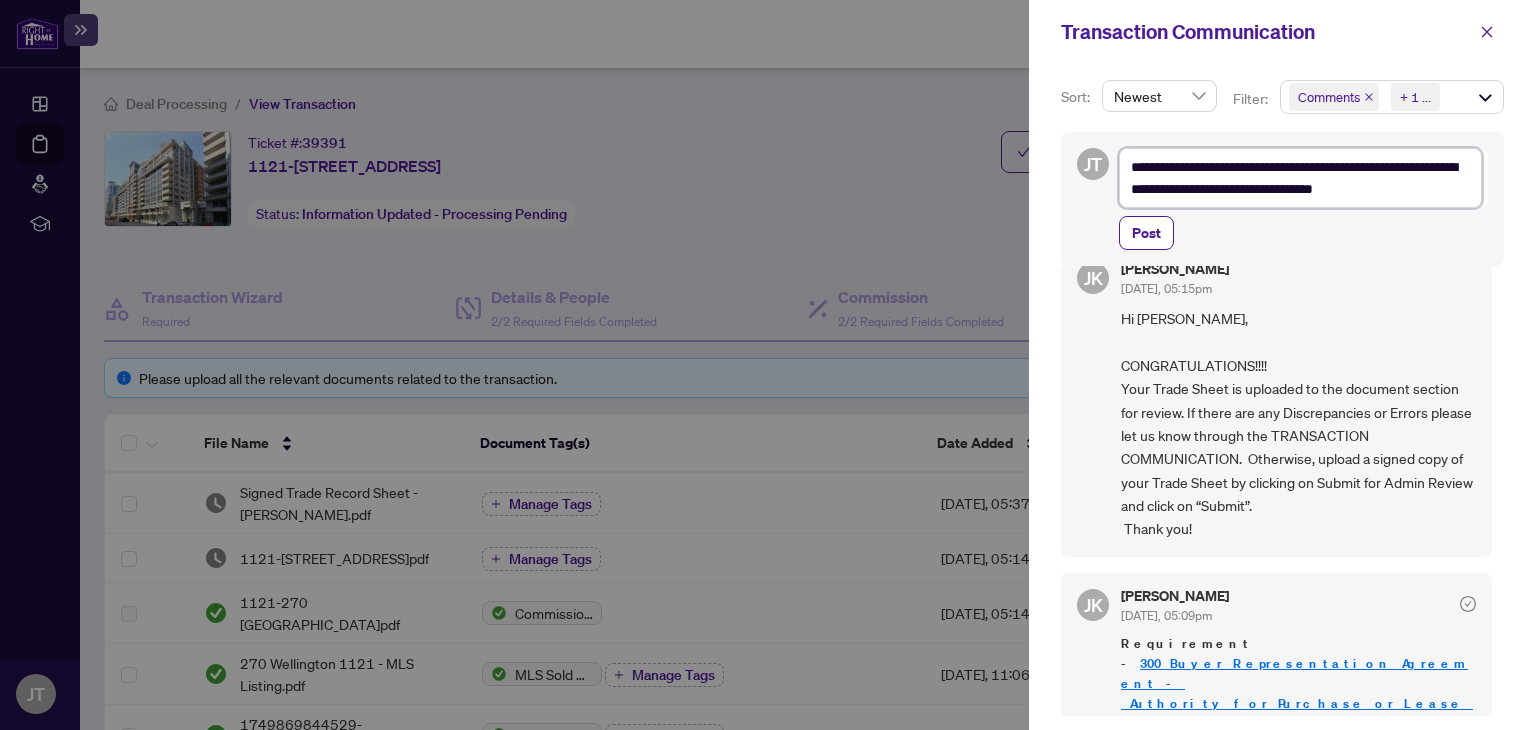type on "**********" 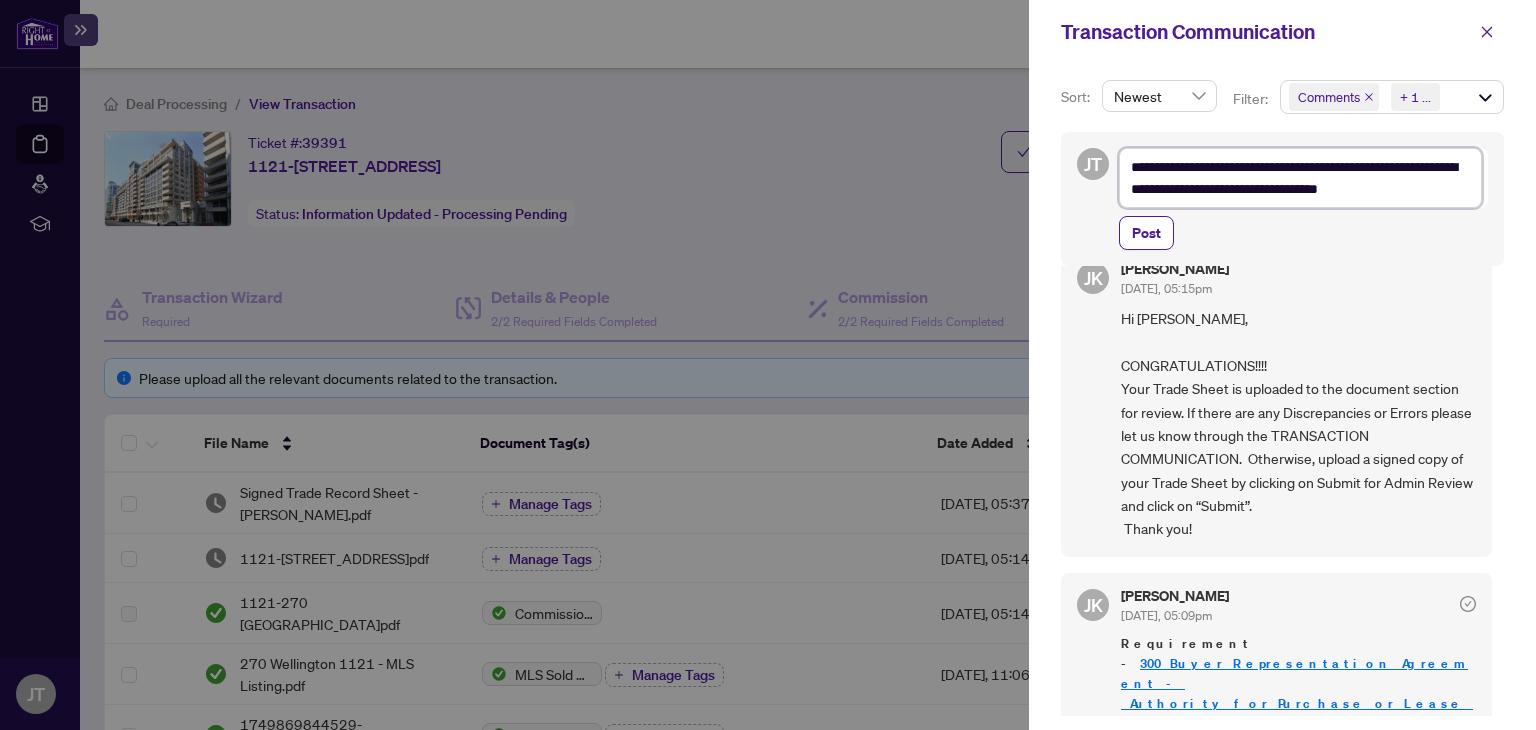type on "**********" 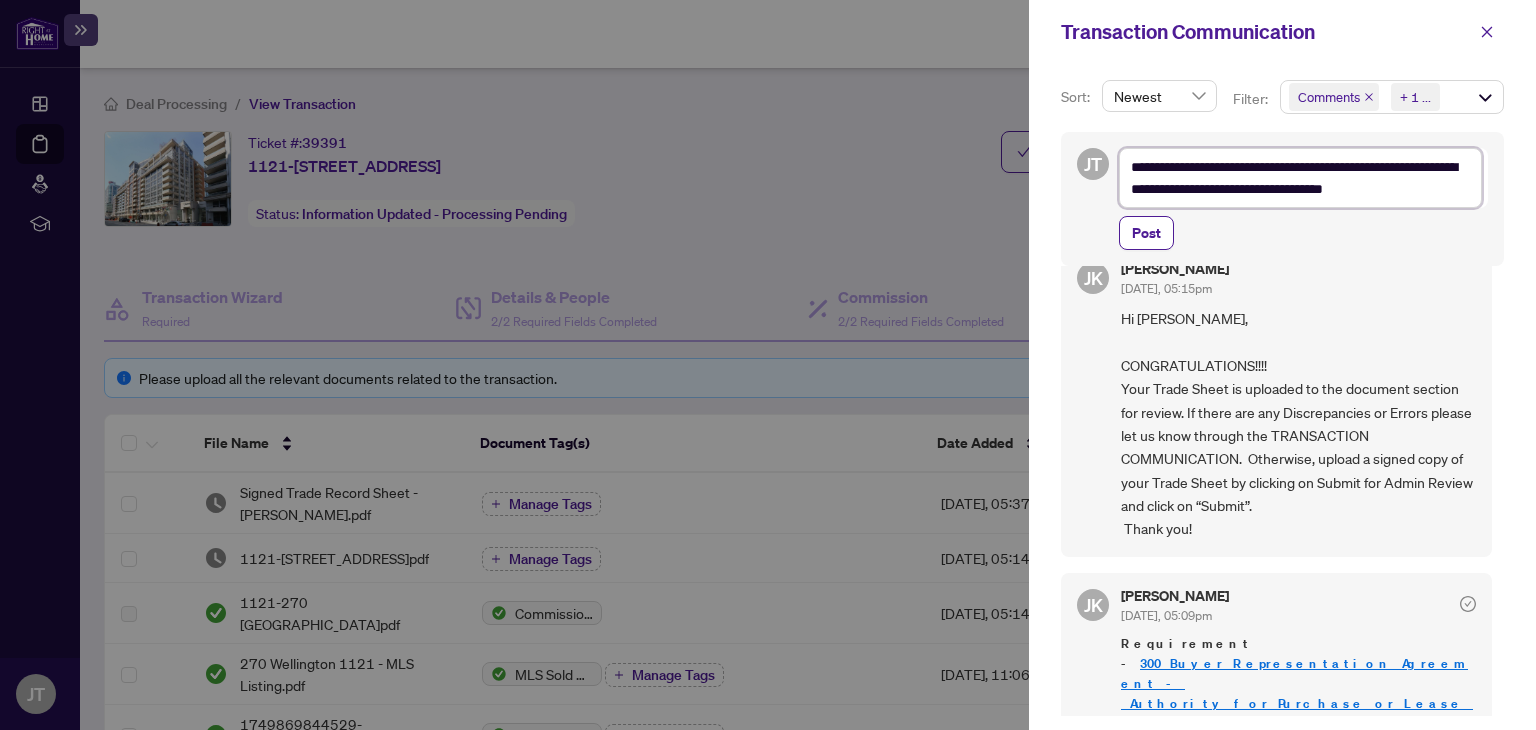 type on "**********" 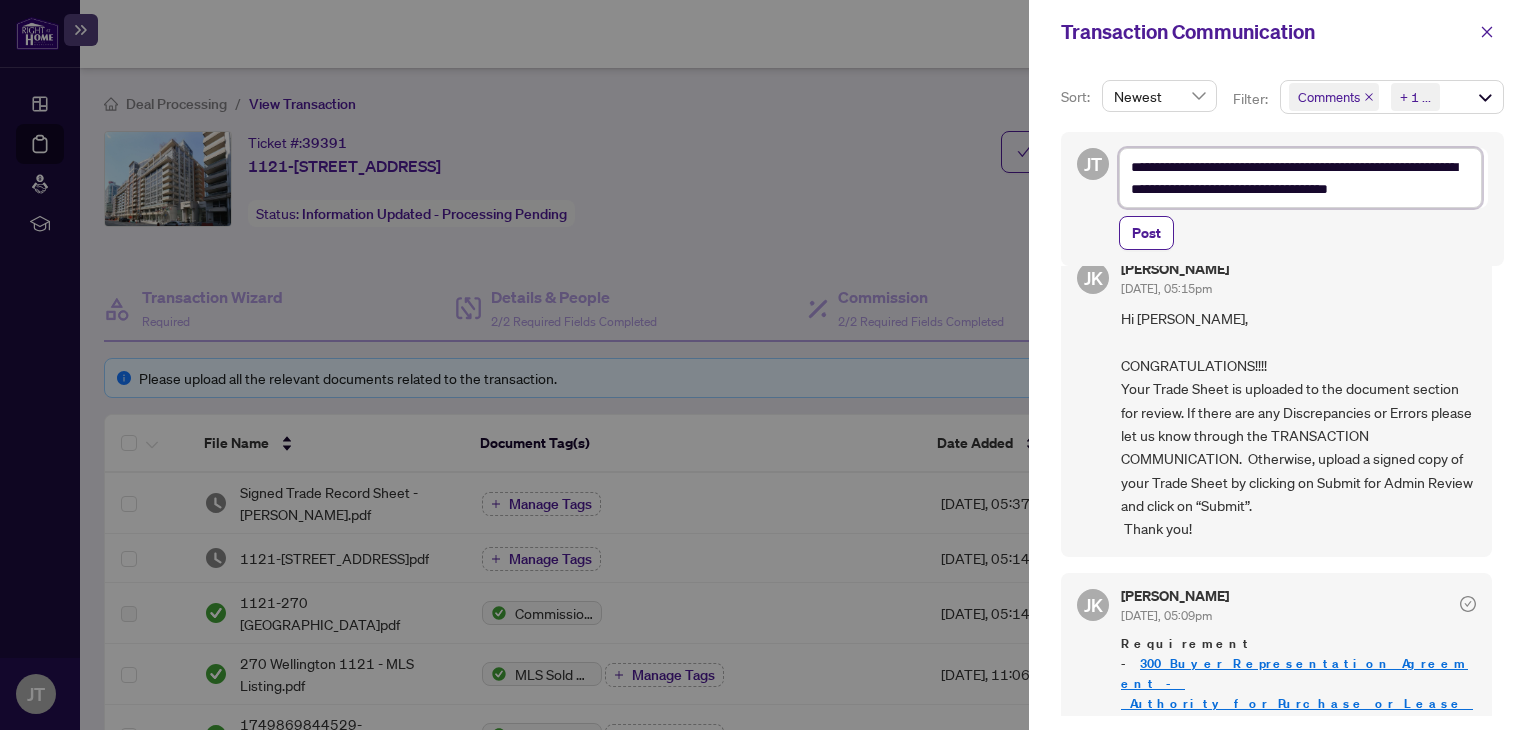 type on "**********" 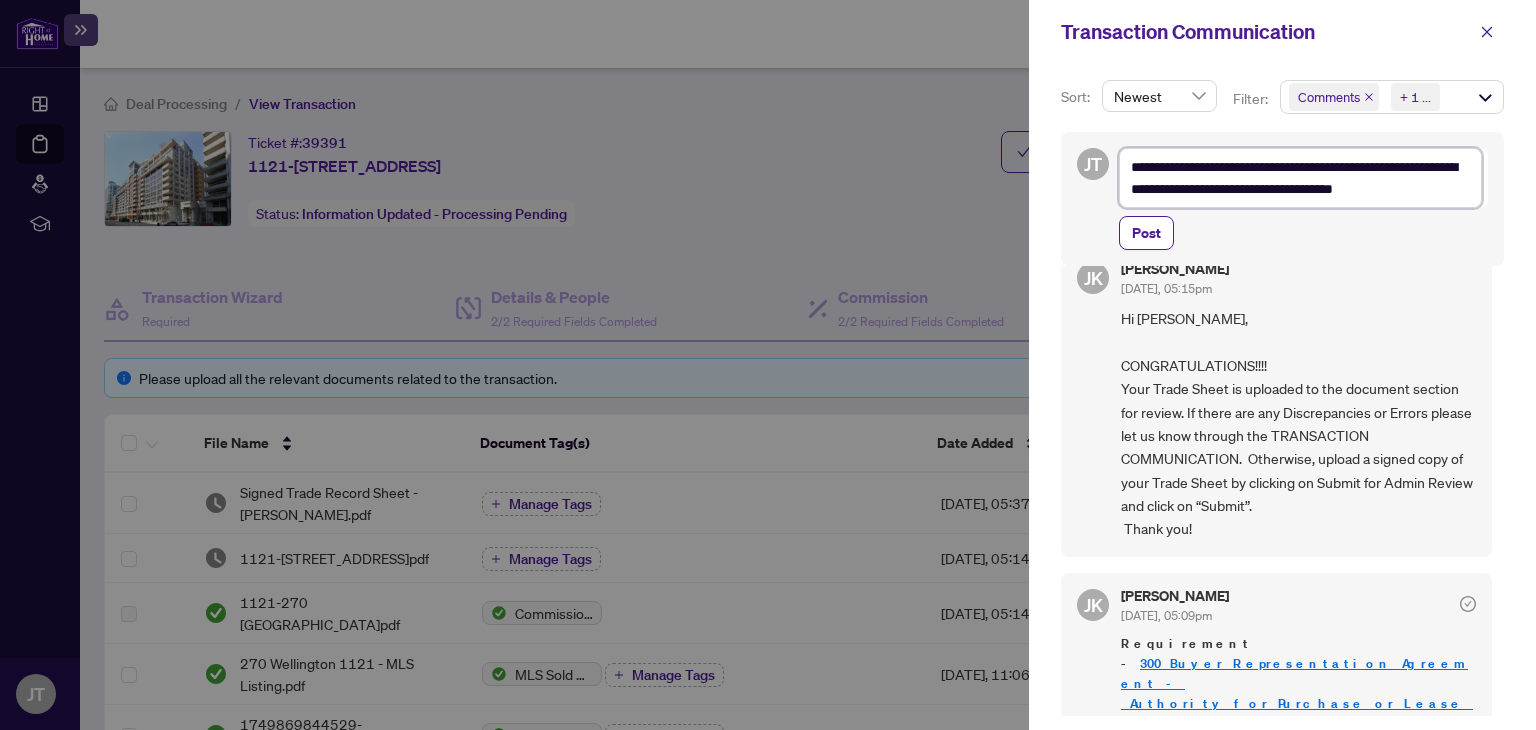 type on "**********" 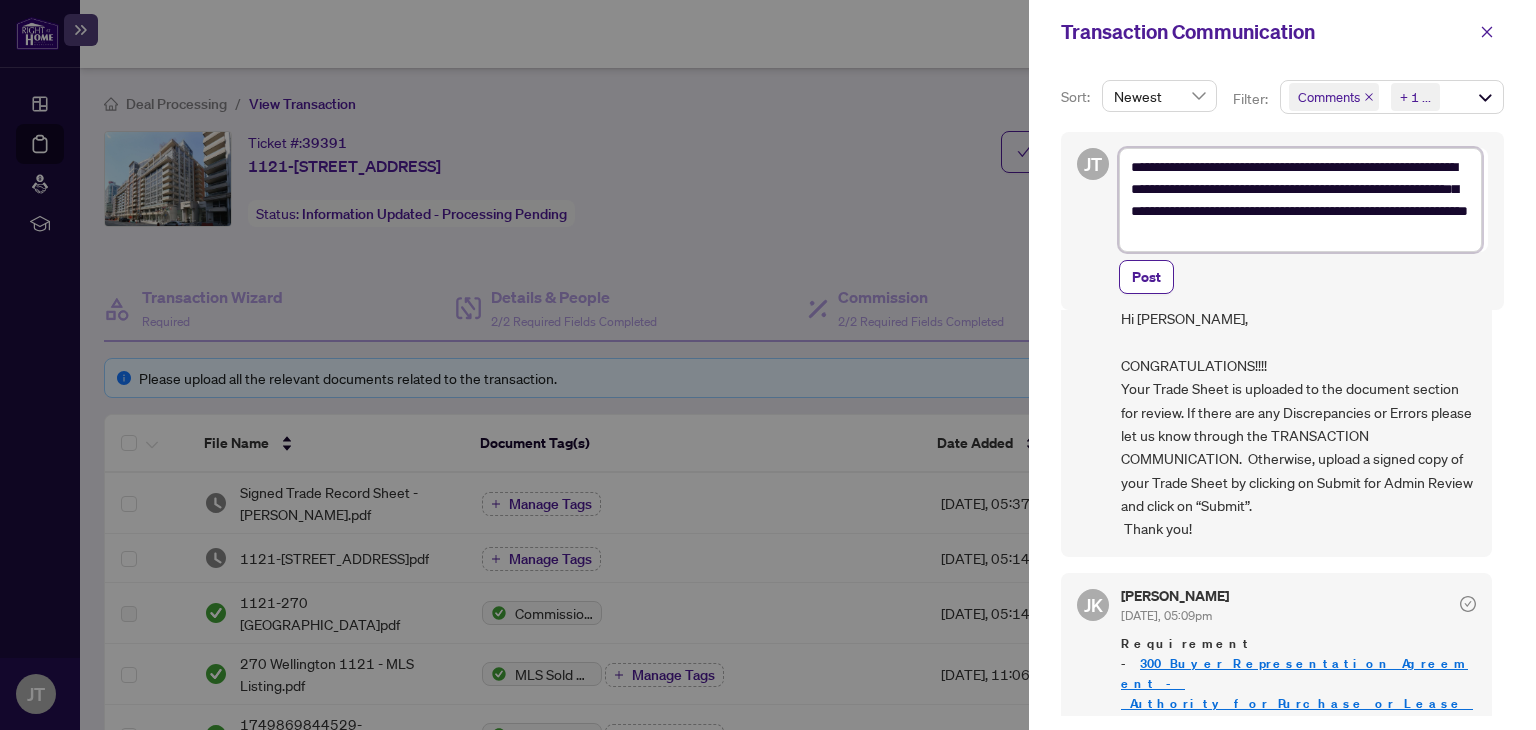 scroll, scrollTop: 91, scrollLeft: 0, axis: vertical 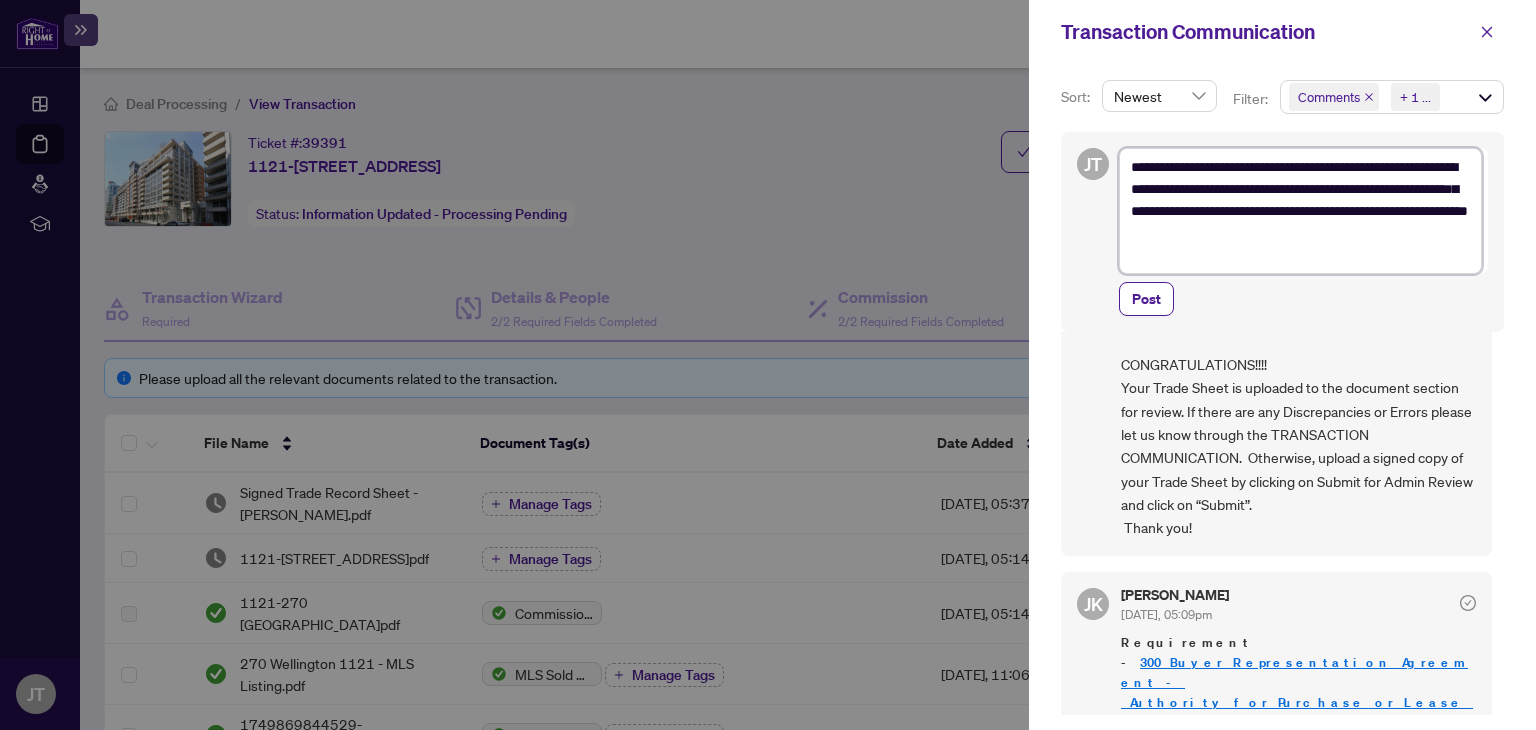 click on "**********" at bounding box center (1300, 211) 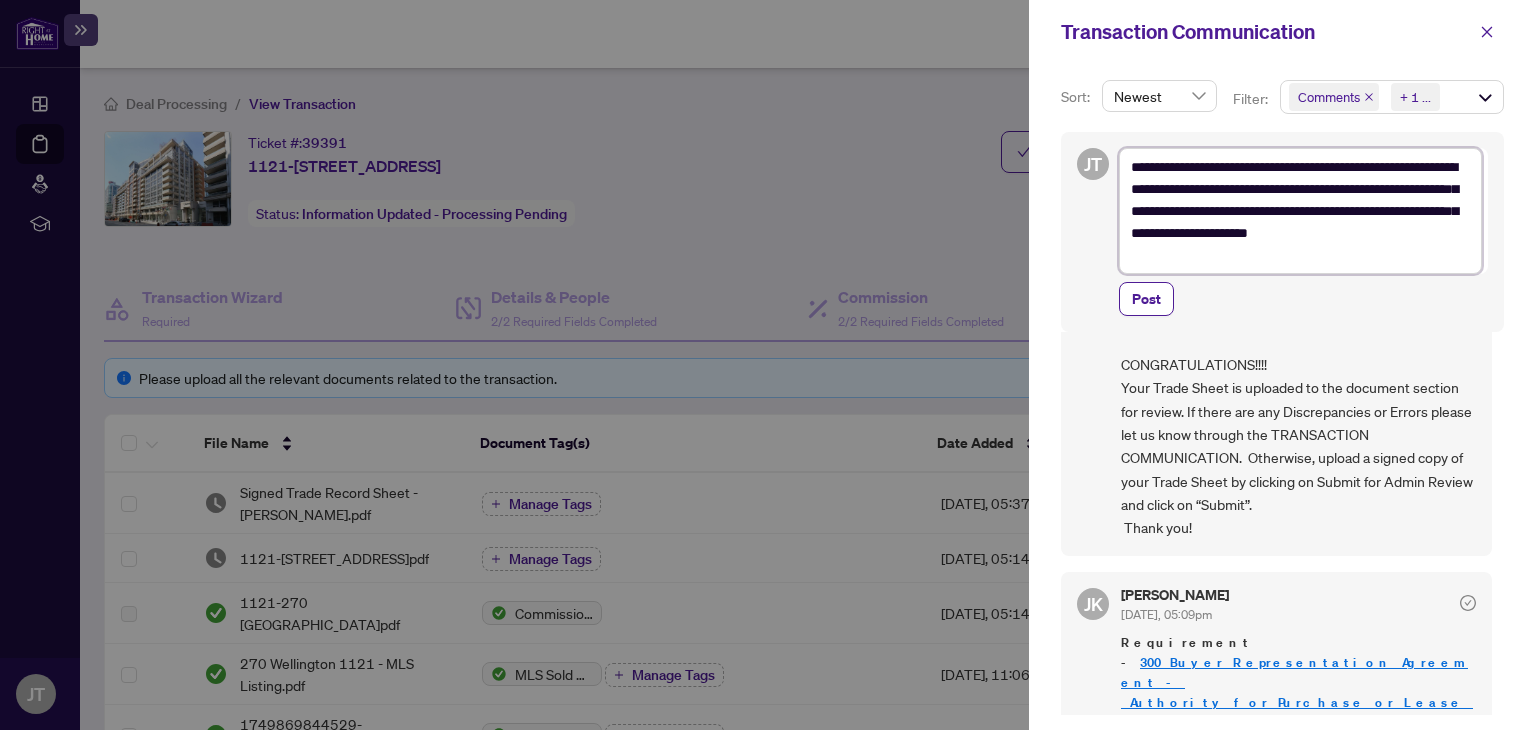 scroll, scrollTop: 112, scrollLeft: 0, axis: vertical 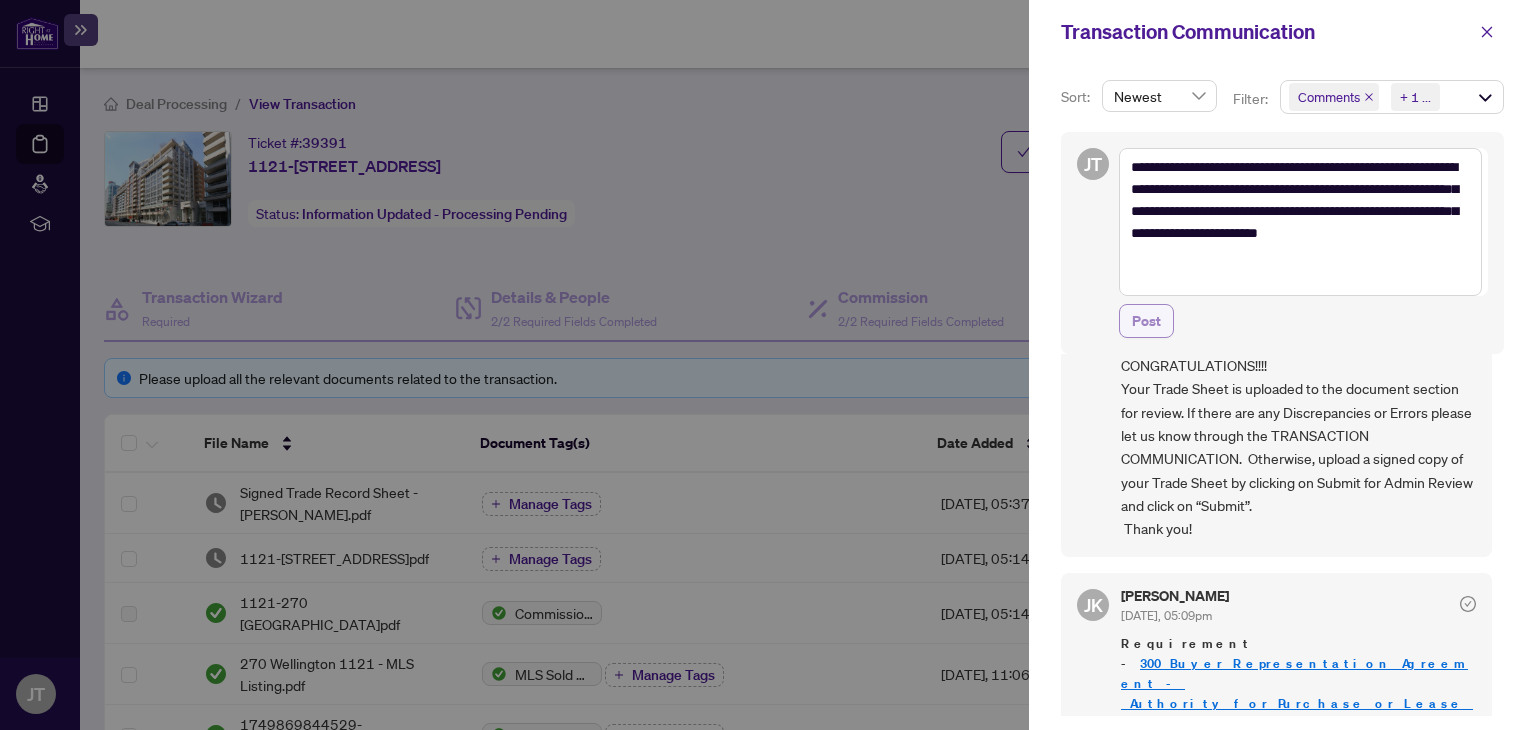 click on "Post" at bounding box center [1146, 321] 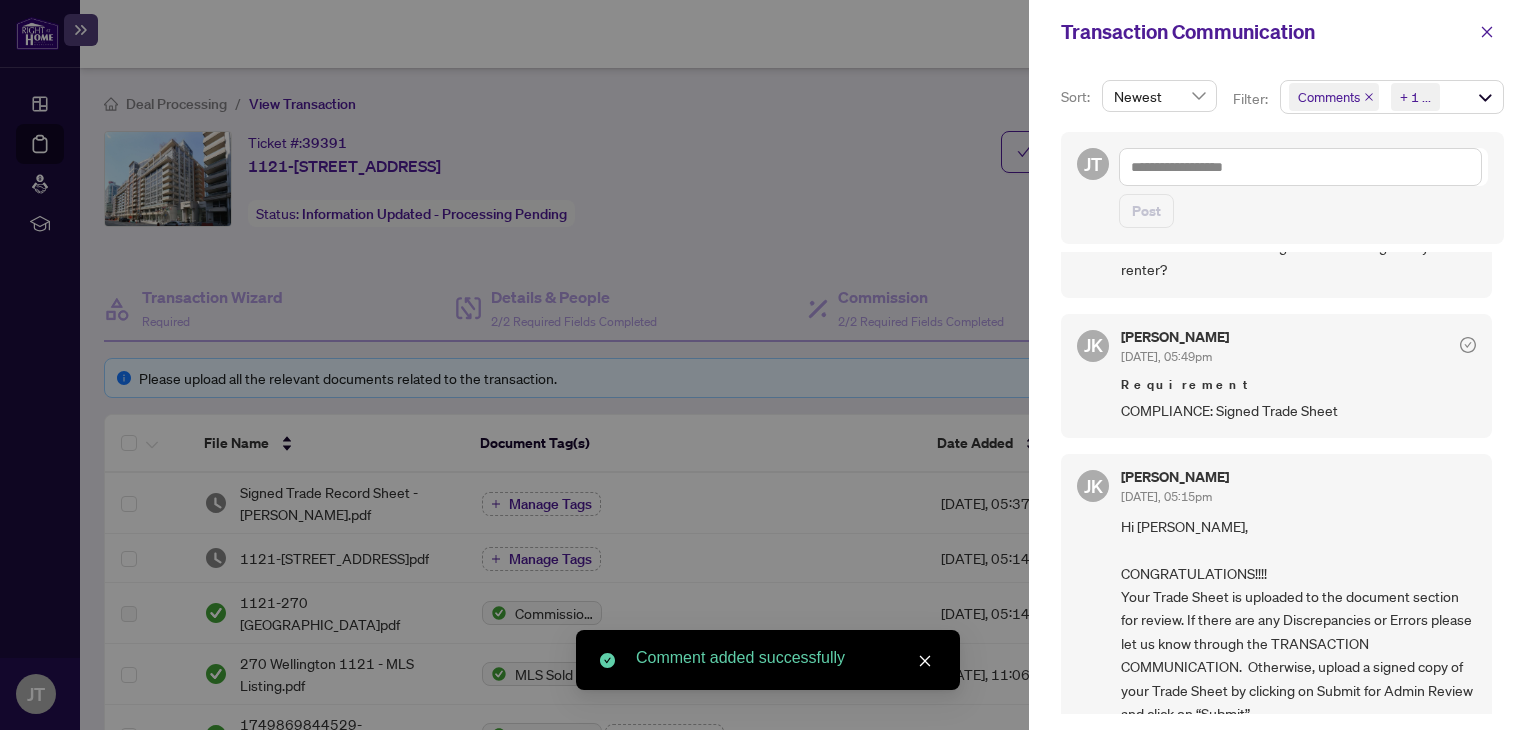 scroll, scrollTop: 0, scrollLeft: 0, axis: both 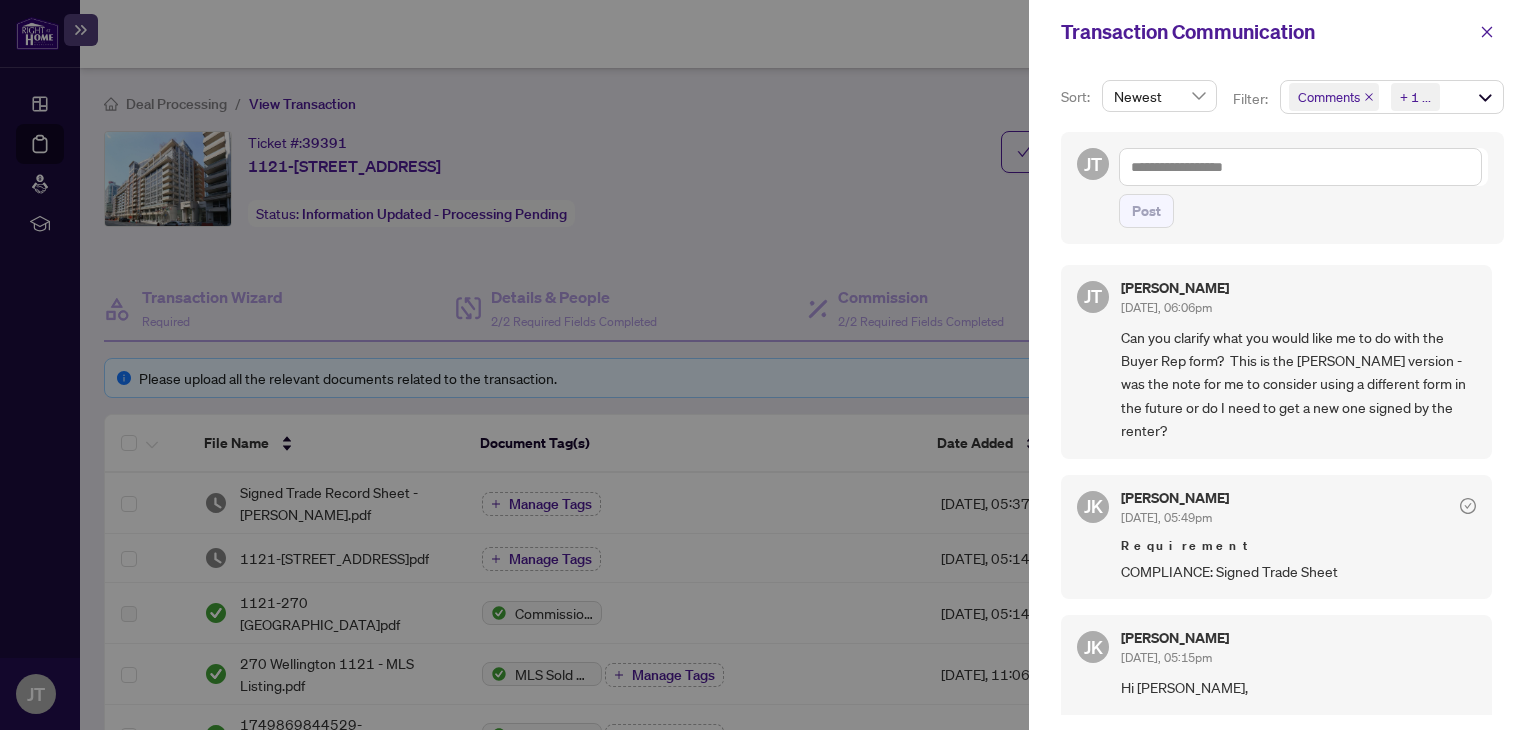 click at bounding box center (768, 365) 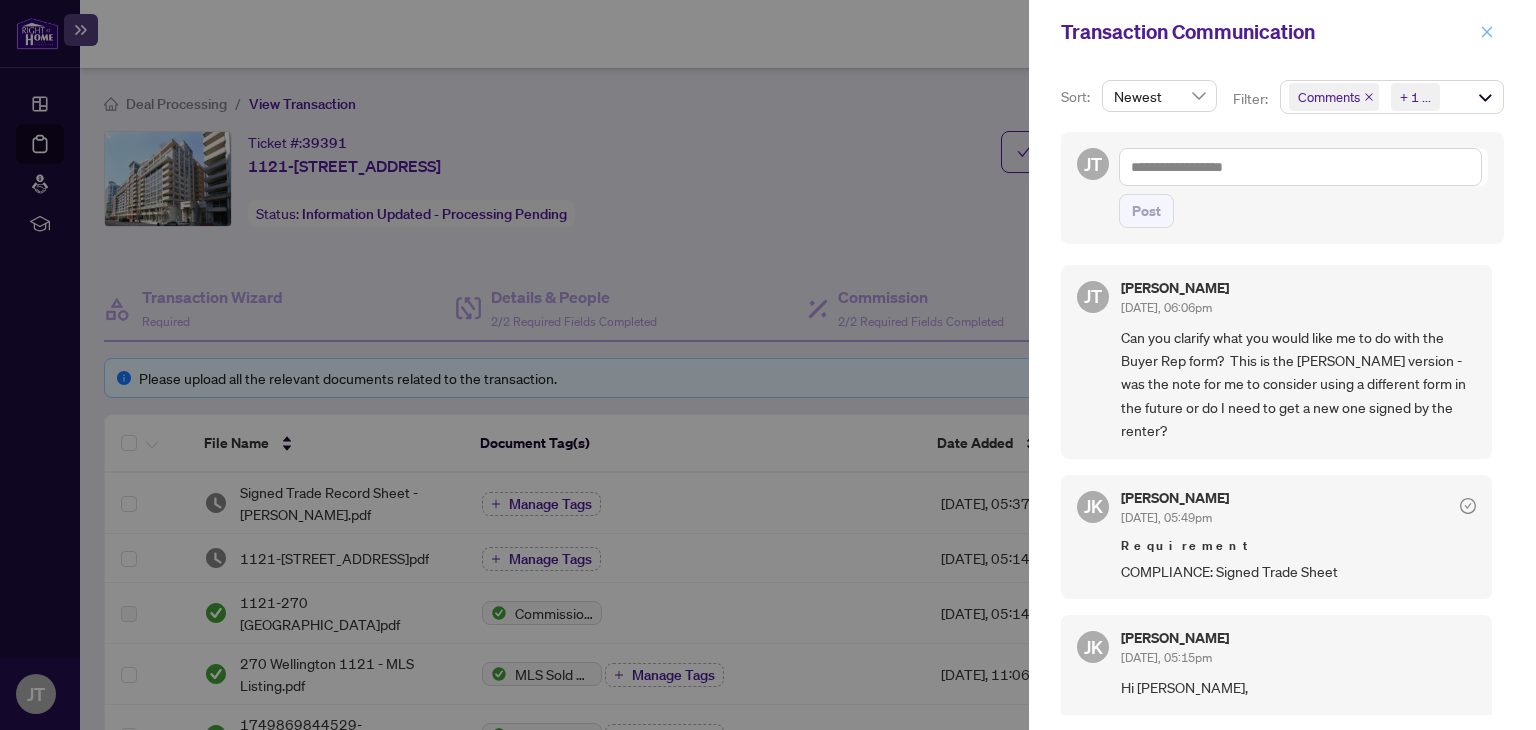 click 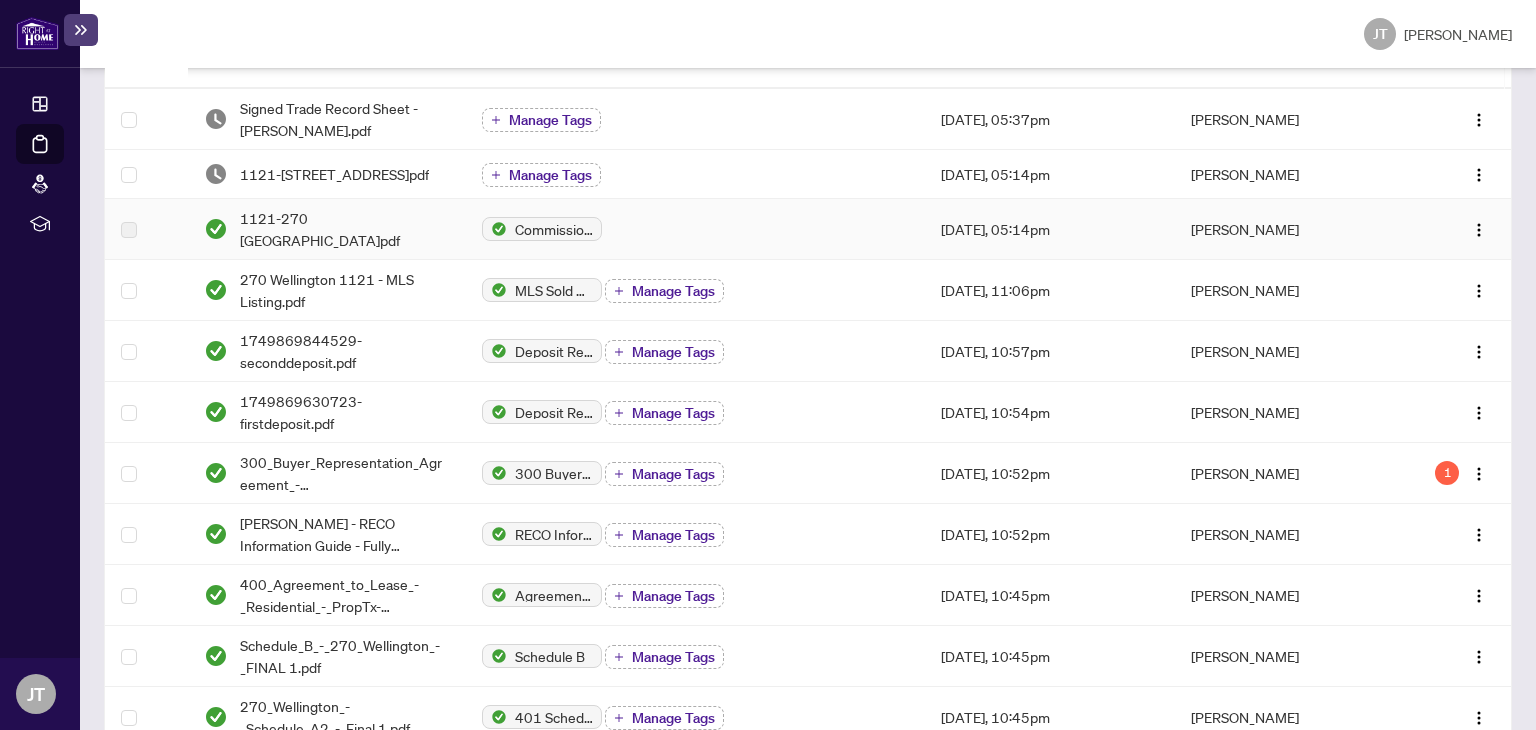 scroll, scrollTop: 395, scrollLeft: 0, axis: vertical 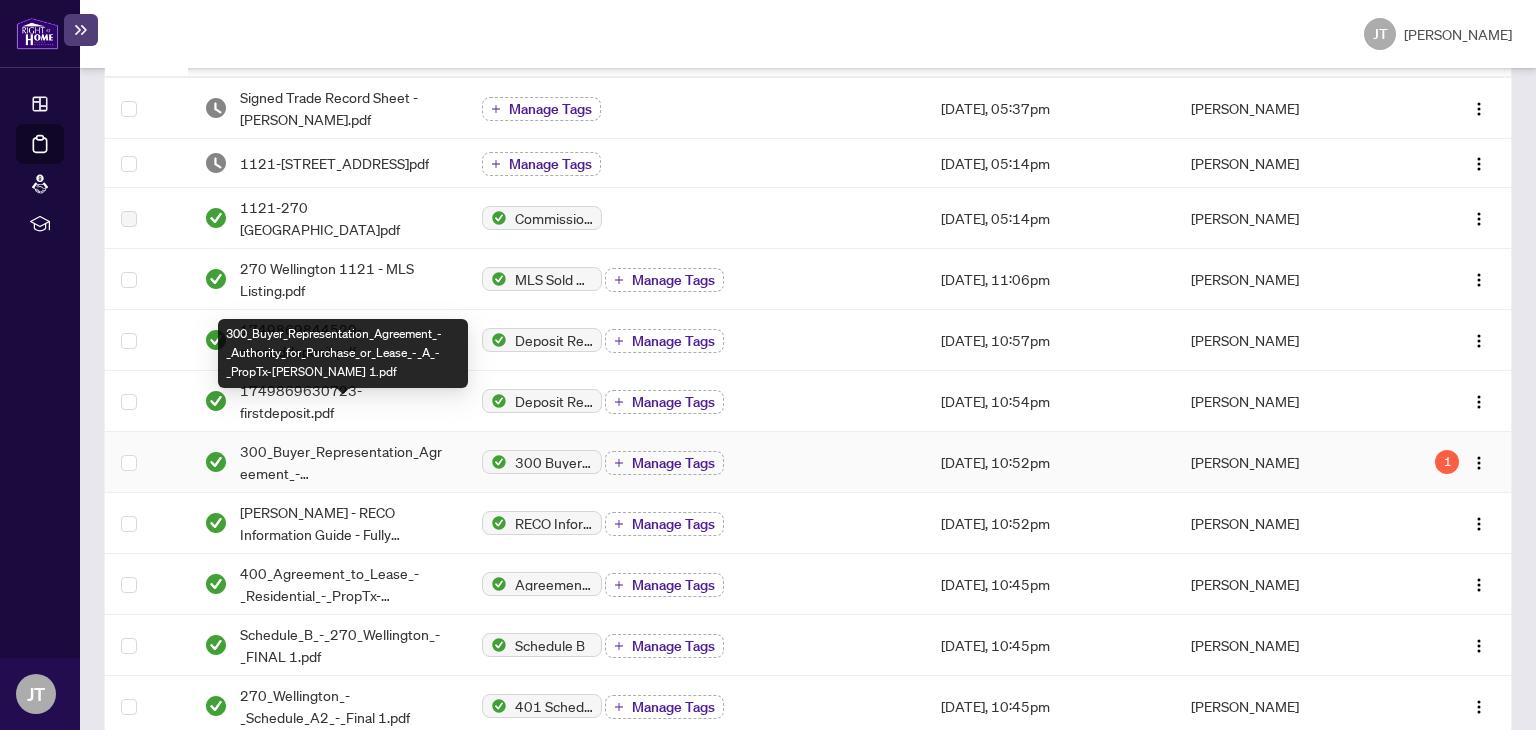 click on "300_Buyer_Representation_Agreement_-_Authority_for_Purchase_or_Lease_-_A_-_PropTx-[PERSON_NAME] 1.pdf" at bounding box center (345, 462) 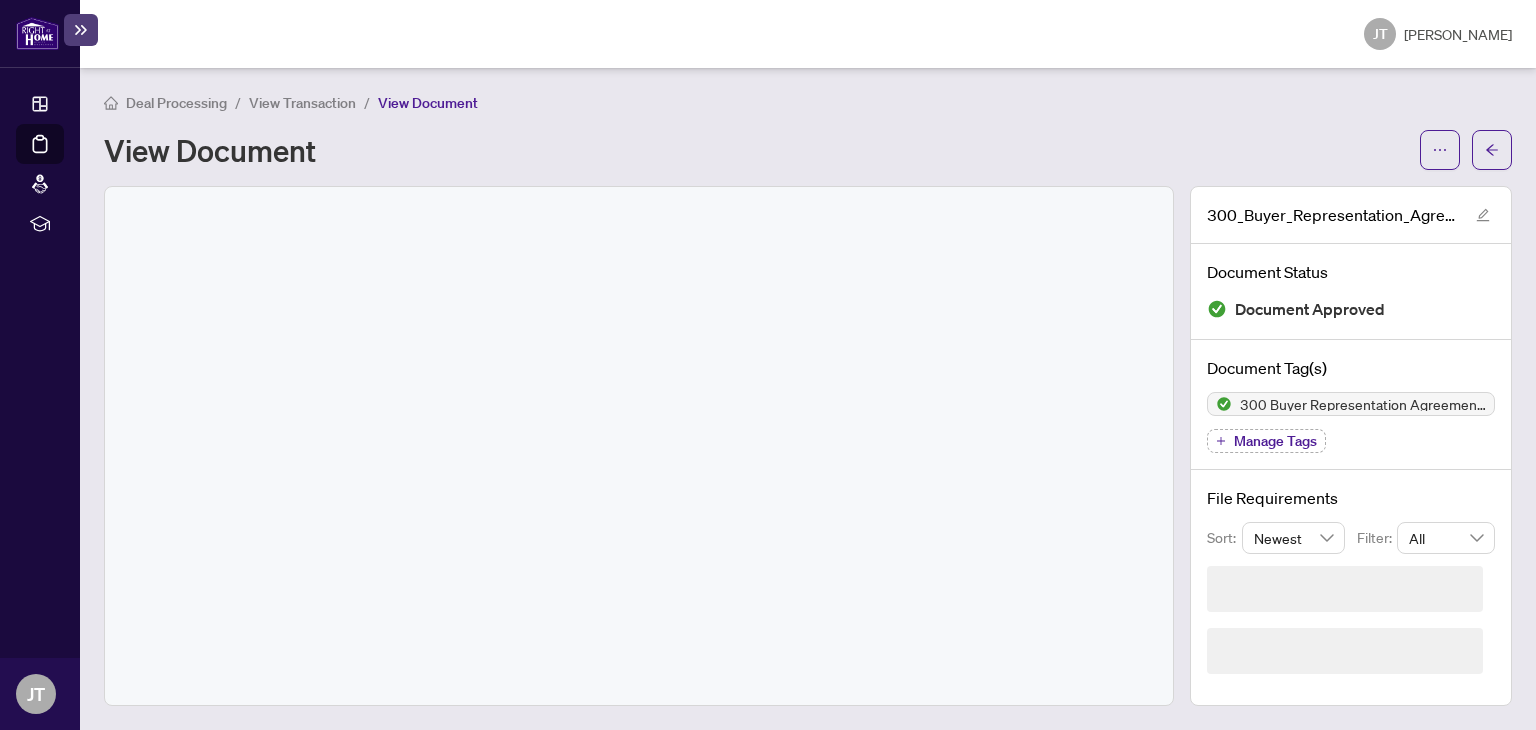 scroll, scrollTop: 0, scrollLeft: 0, axis: both 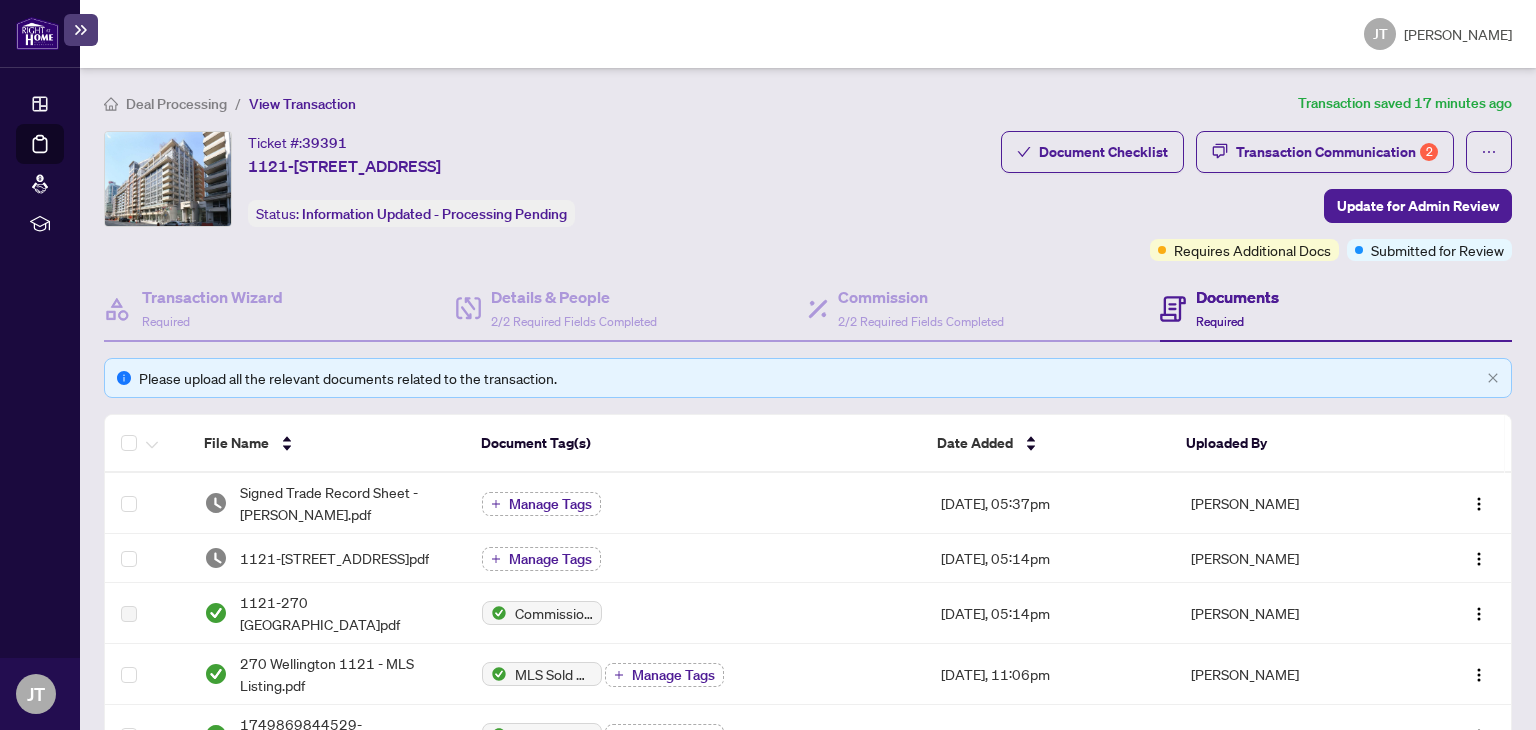 click at bounding box center (37, 33) 